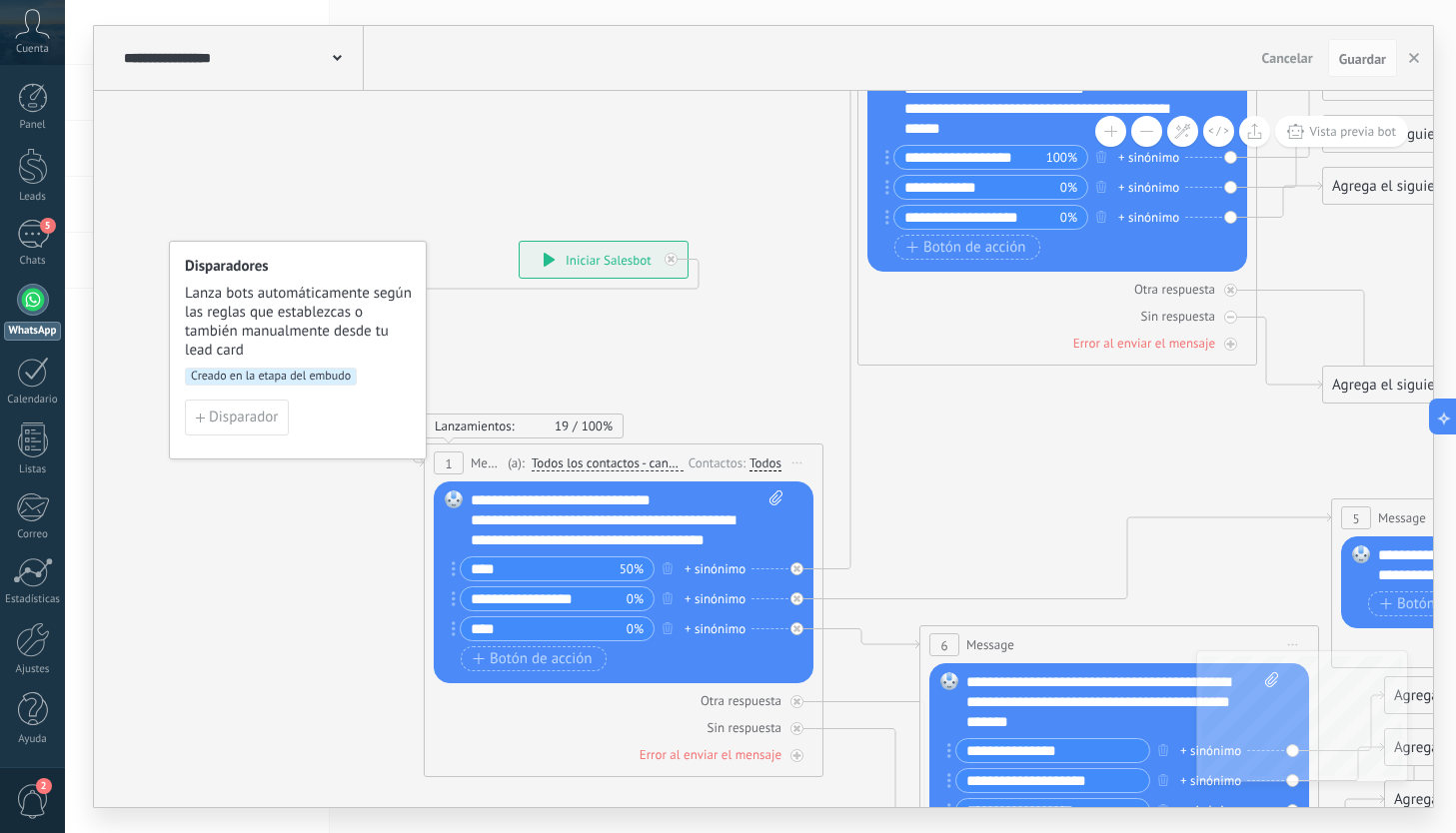 scroll, scrollTop: 0, scrollLeft: 0, axis: both 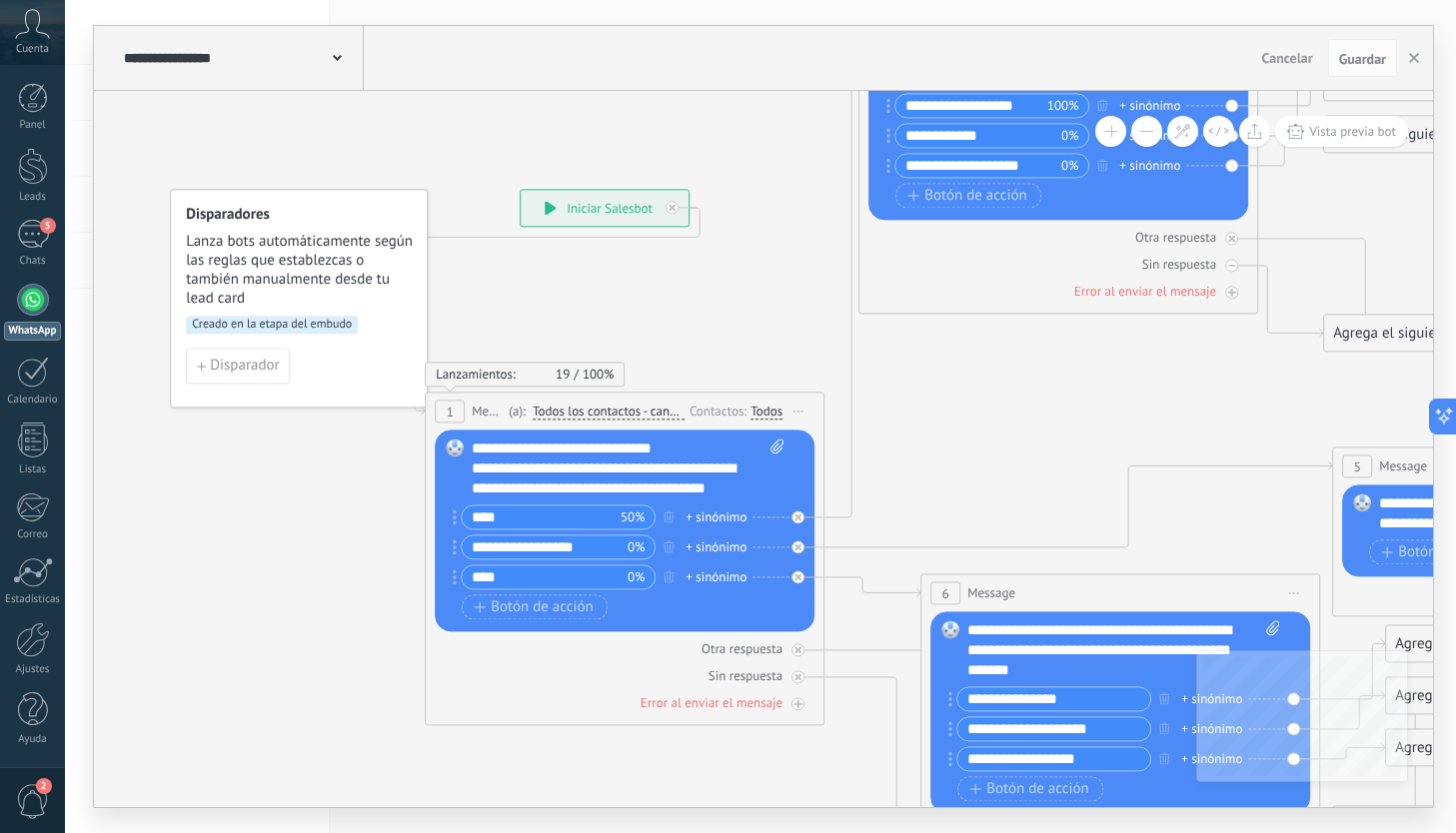 click on "**********" at bounding box center (545, 546) 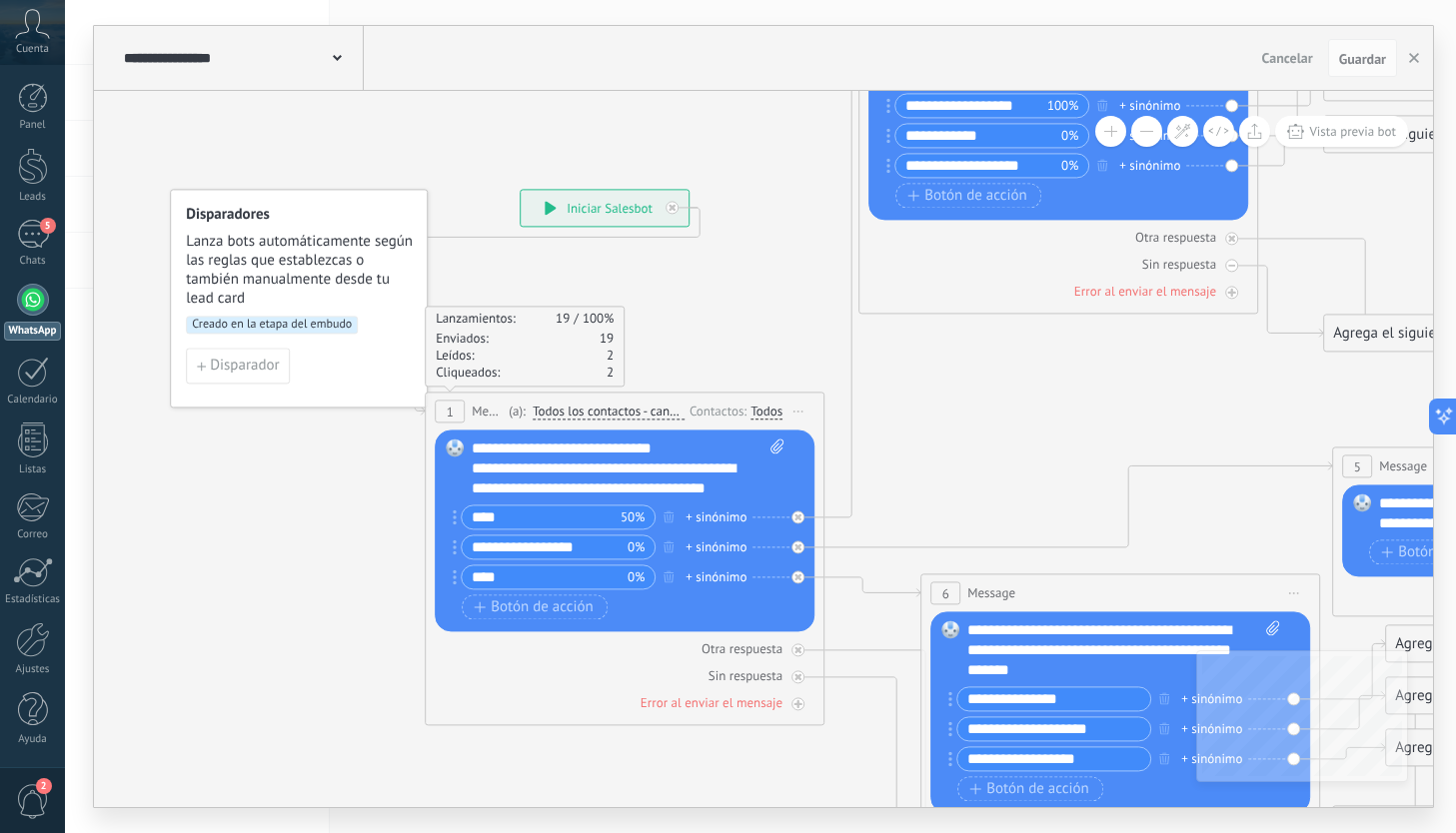 click on "**********" at bounding box center [545, 546] 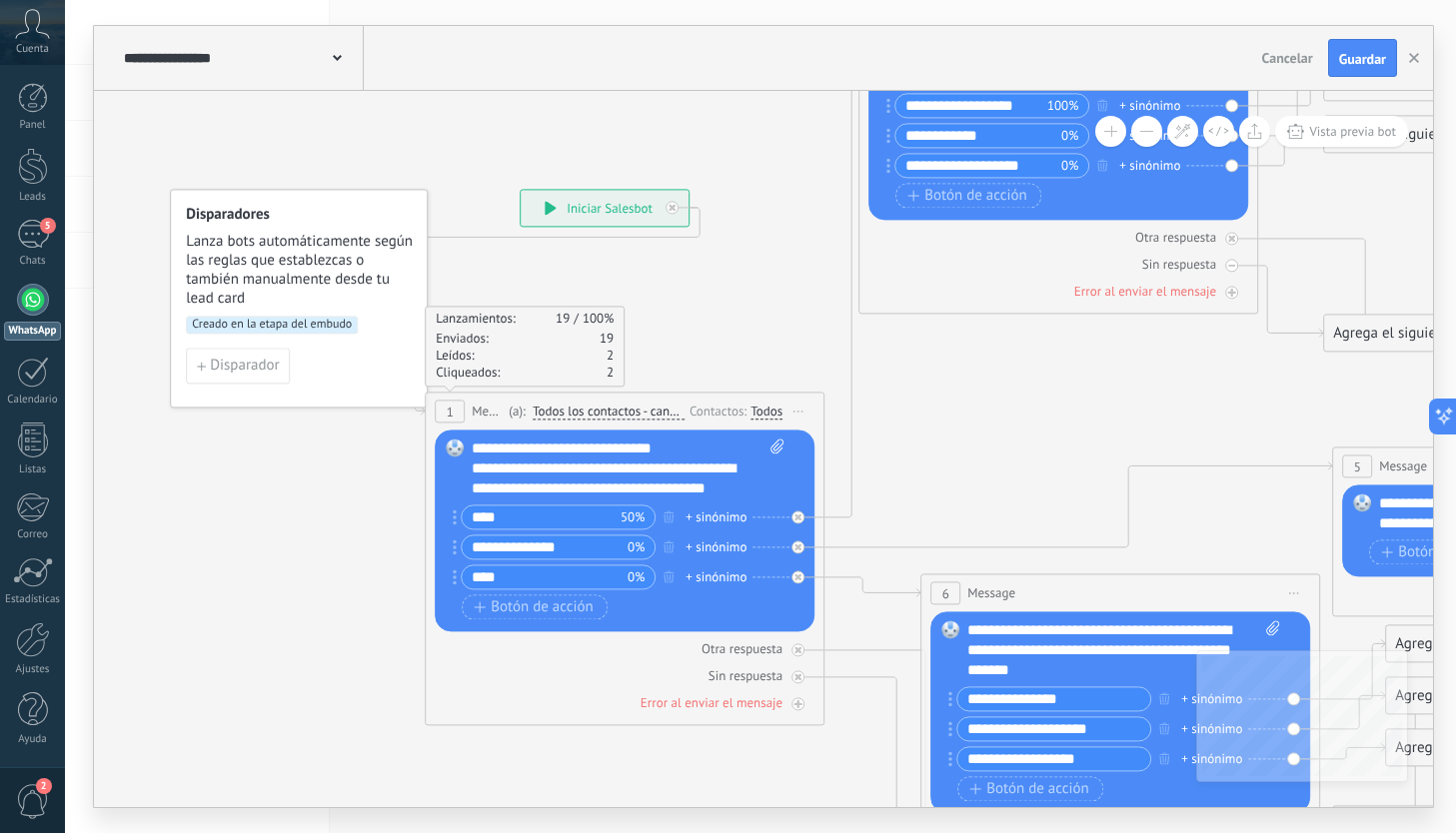 click on "**********" at bounding box center [545, 546] 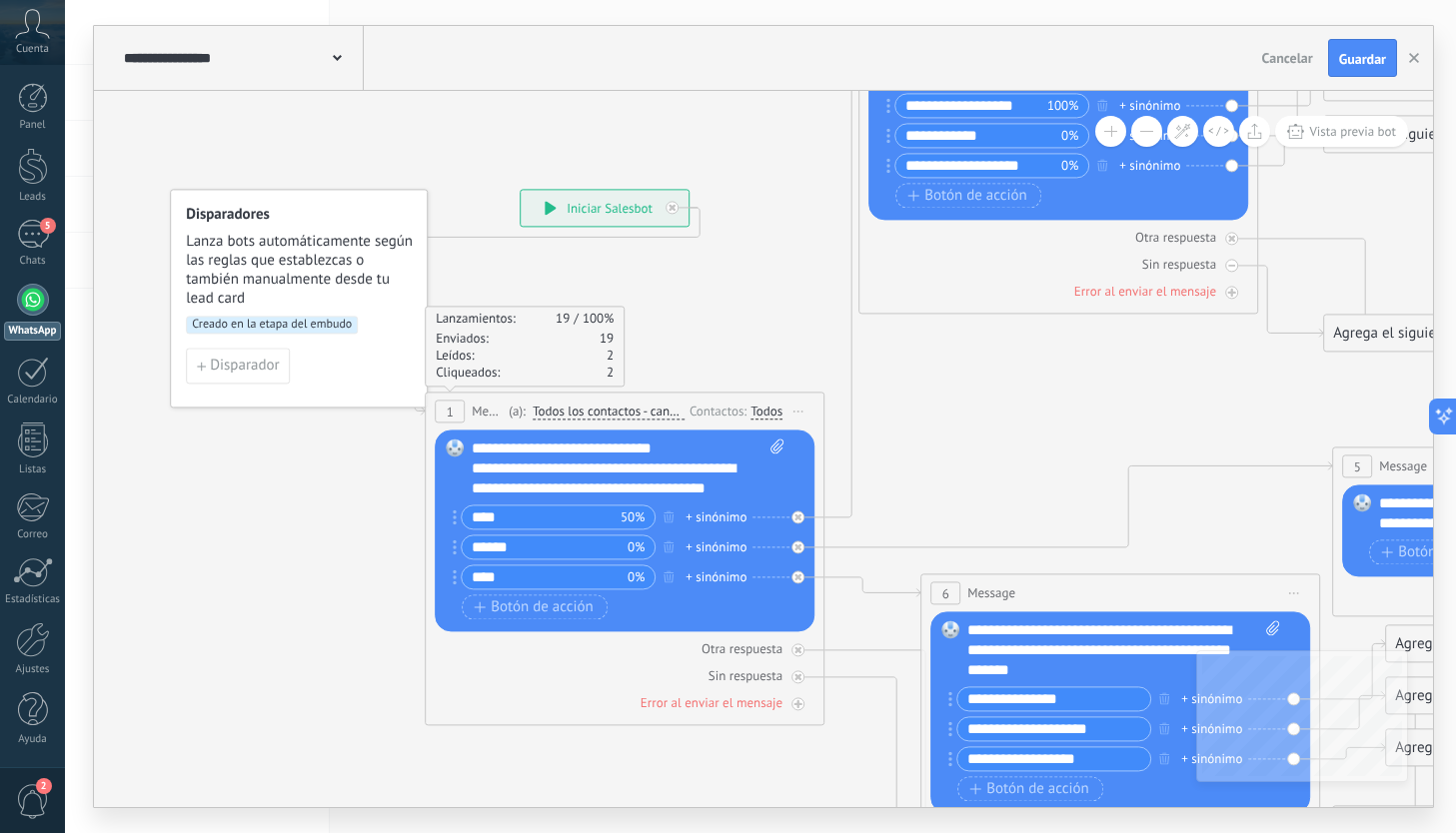 type on "******" 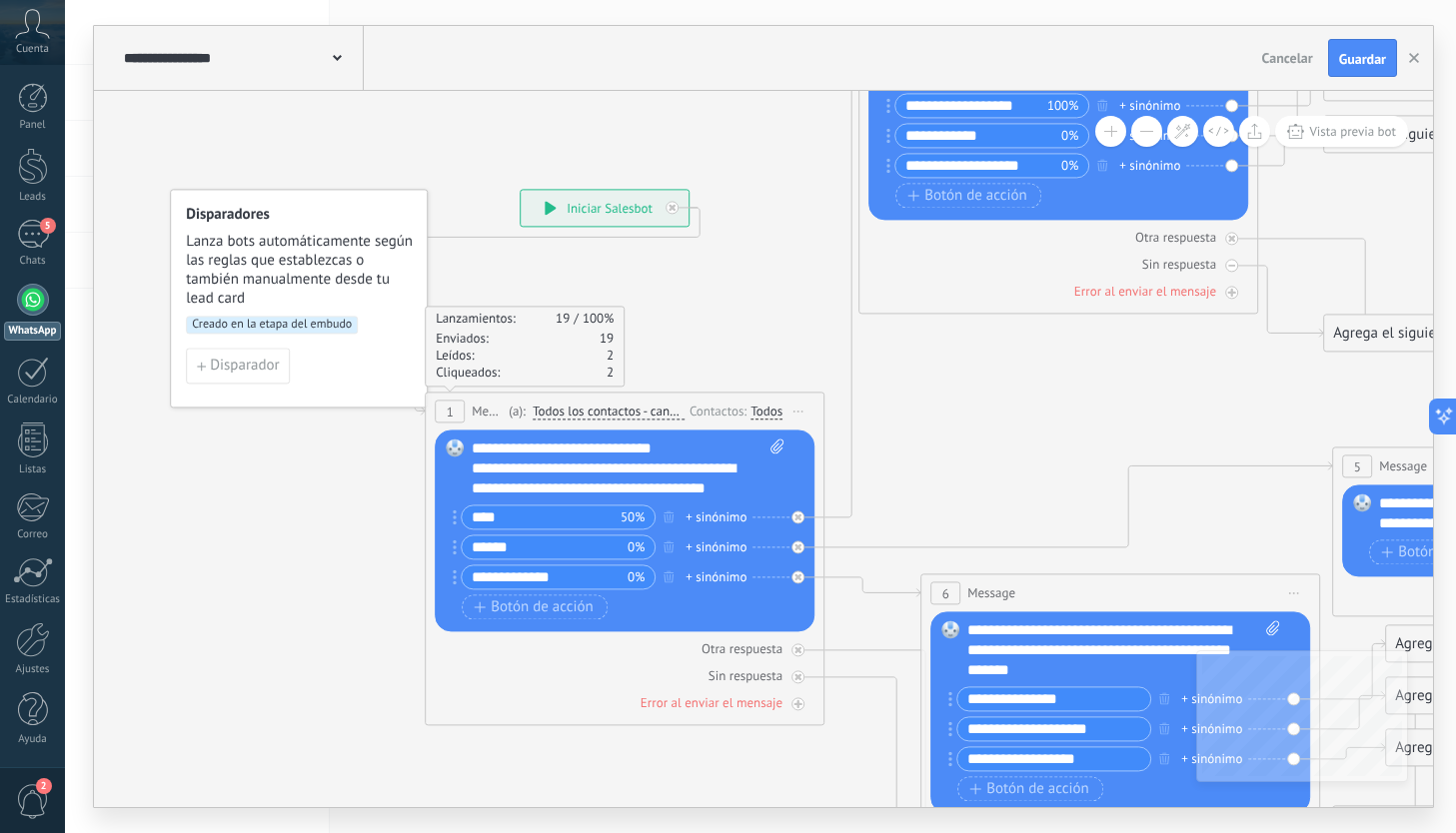 click on "**********" at bounding box center [545, 576] 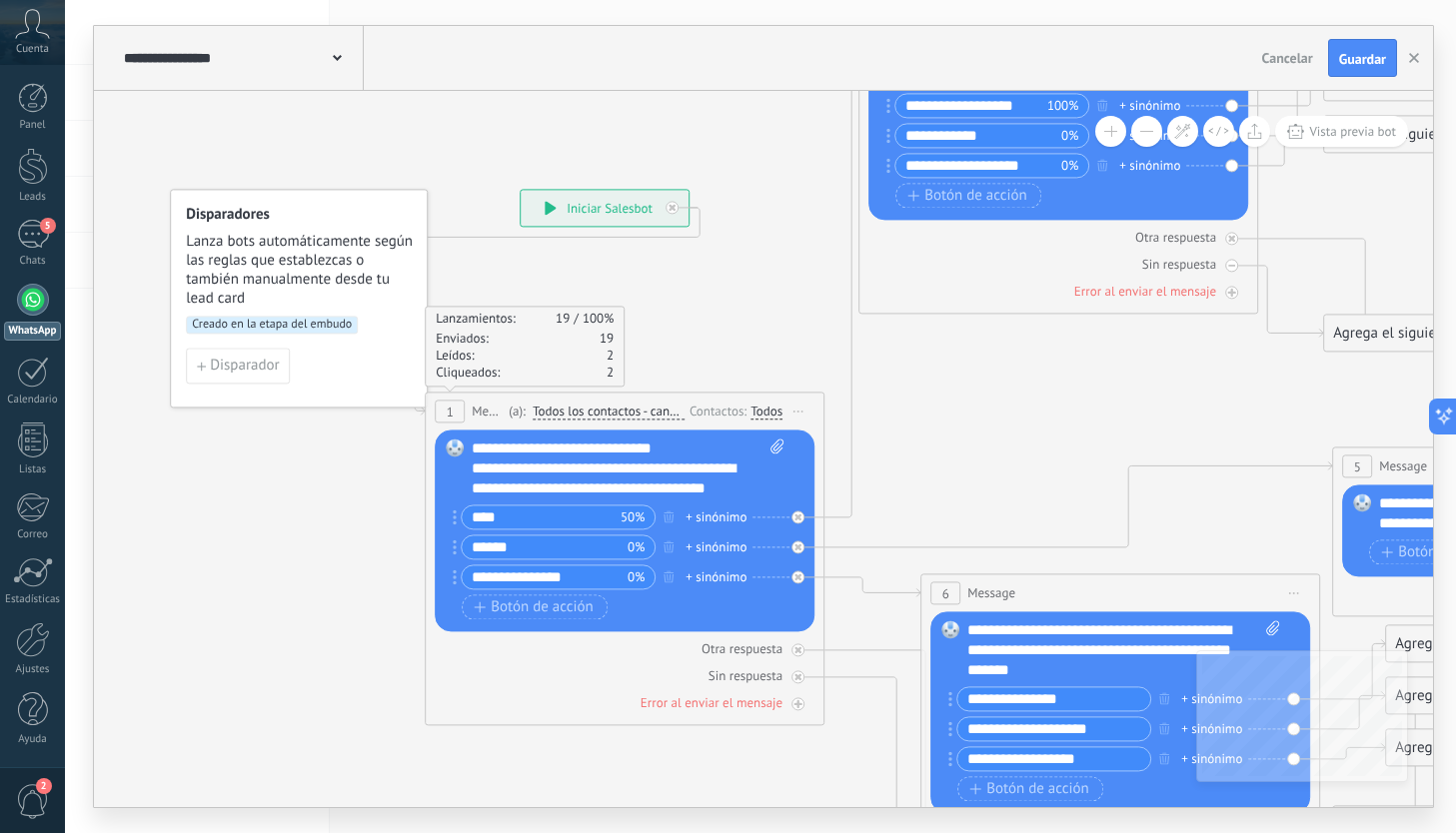 type on "**********" 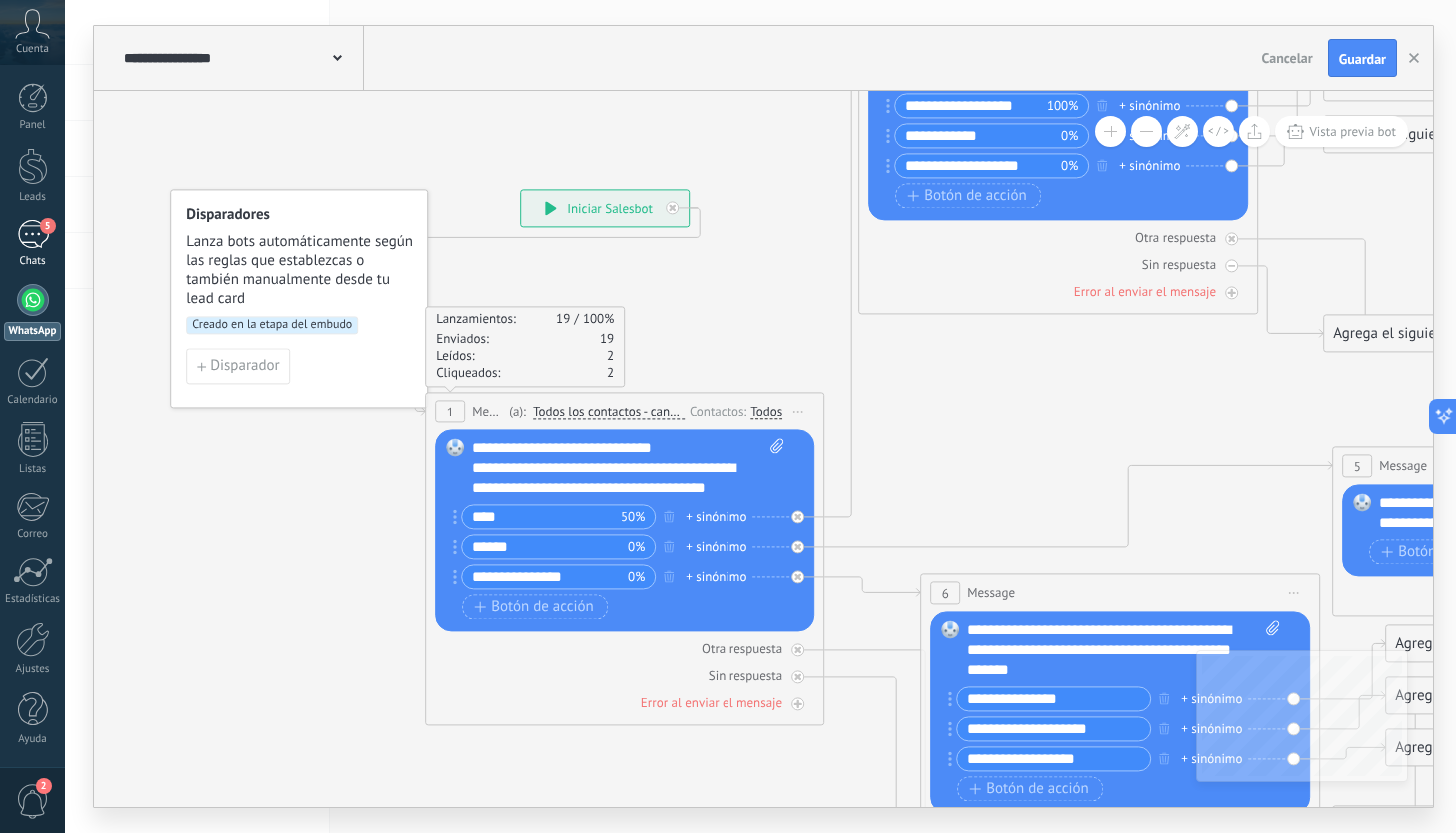click on "5" at bounding box center [33, 234] 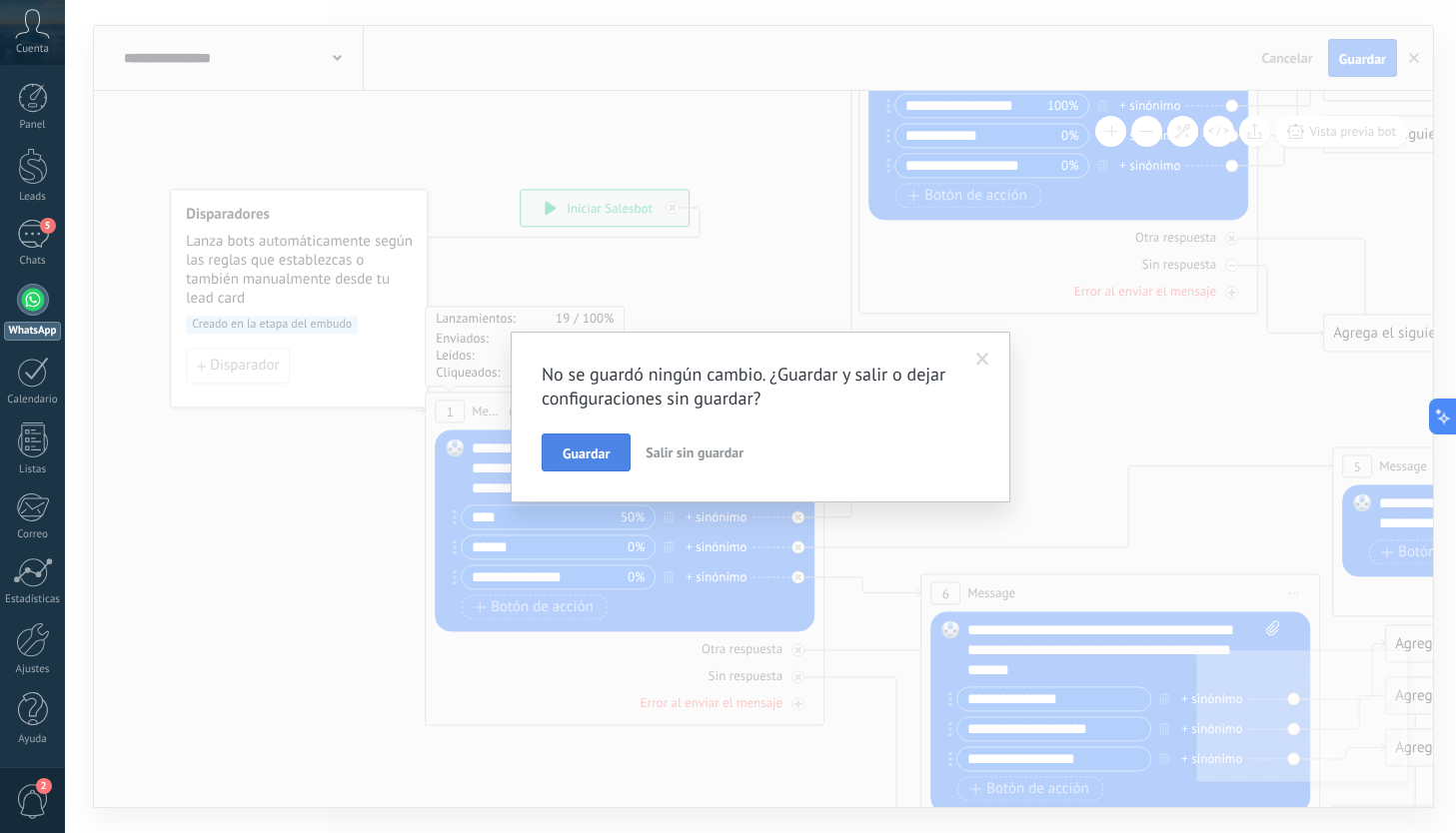 click on "Guardar" at bounding box center (586, 453) 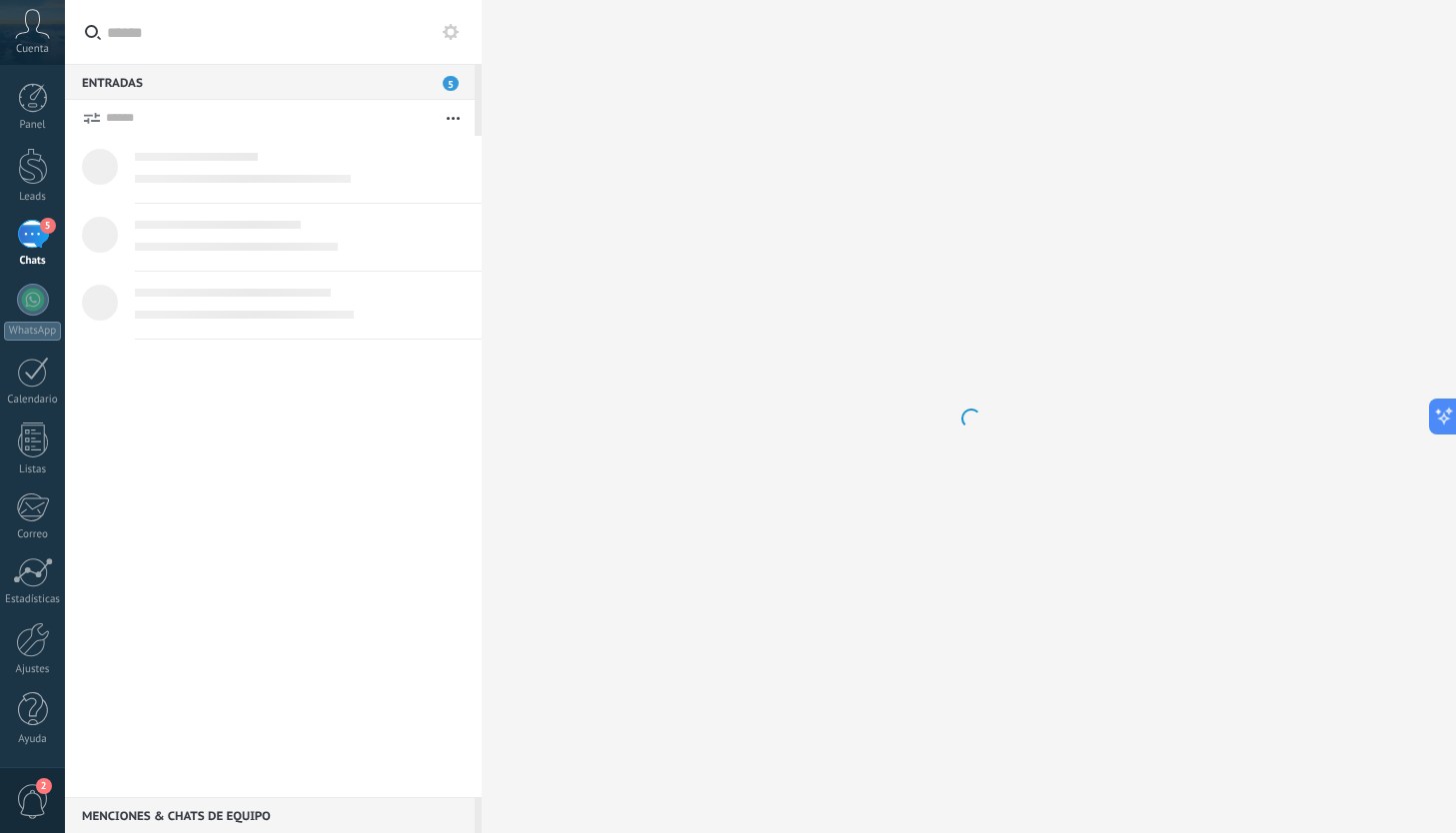 click on "5" at bounding box center [33, 234] 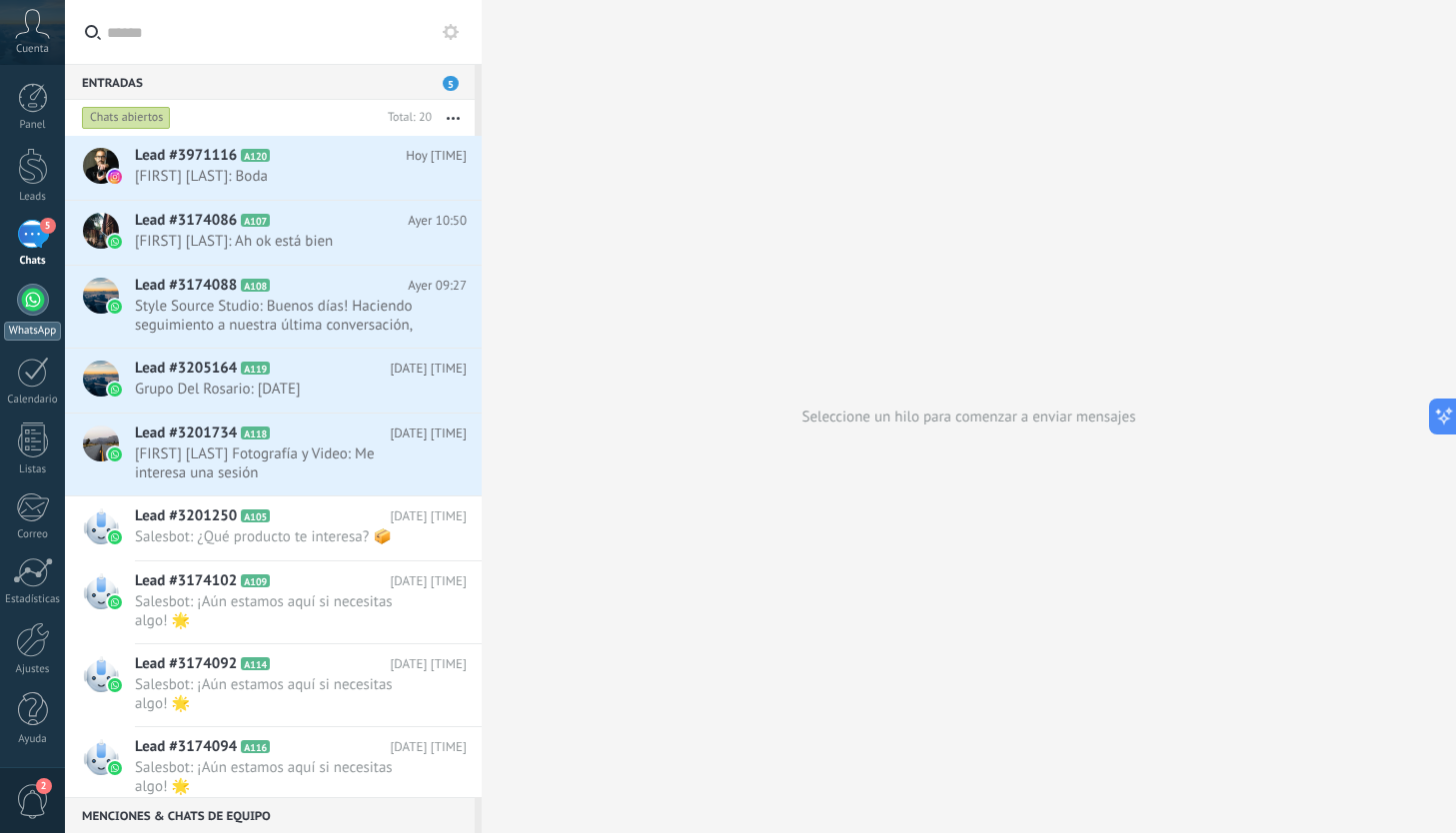 click at bounding box center (33, 300) 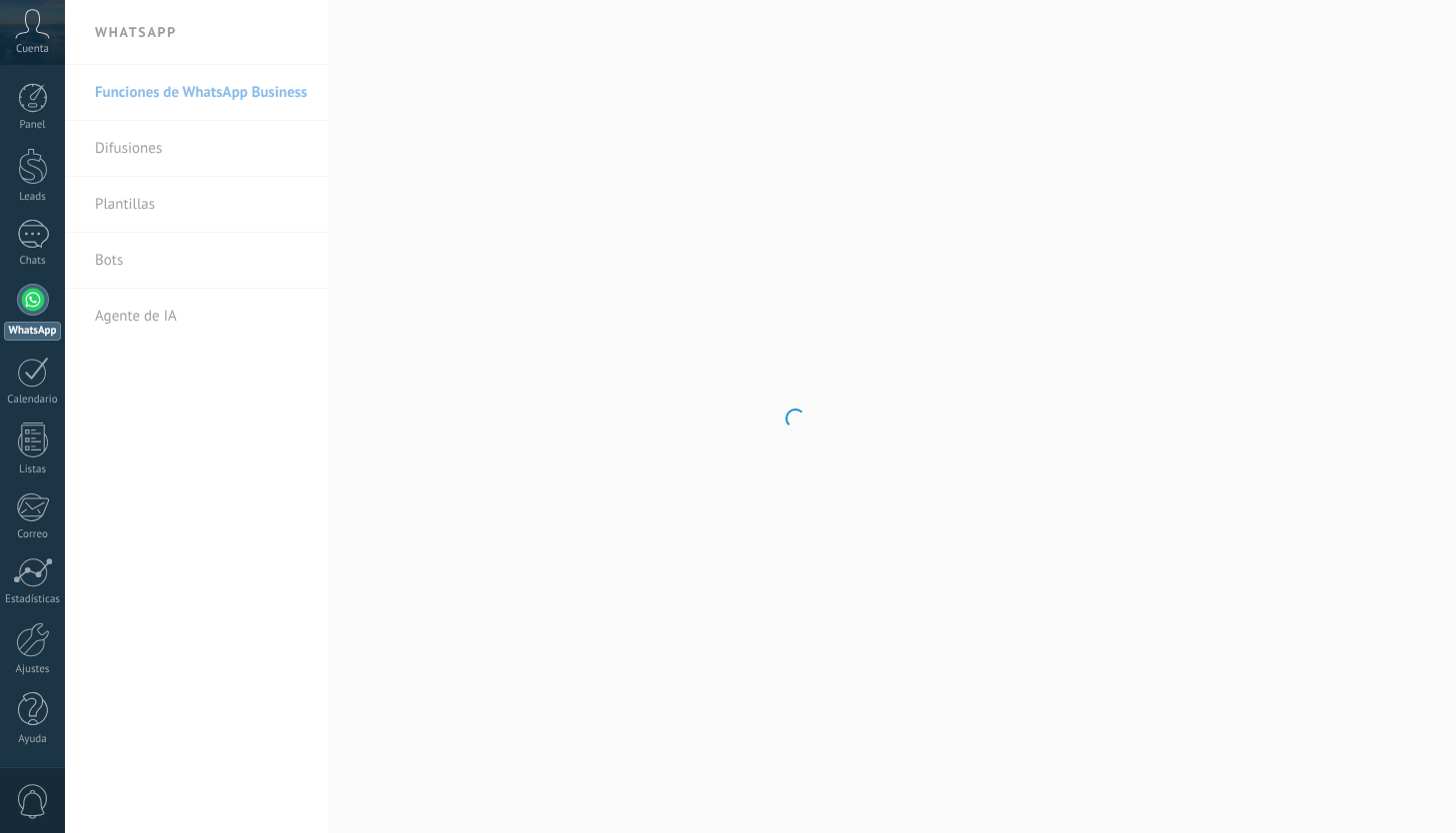 scroll, scrollTop: 0, scrollLeft: 0, axis: both 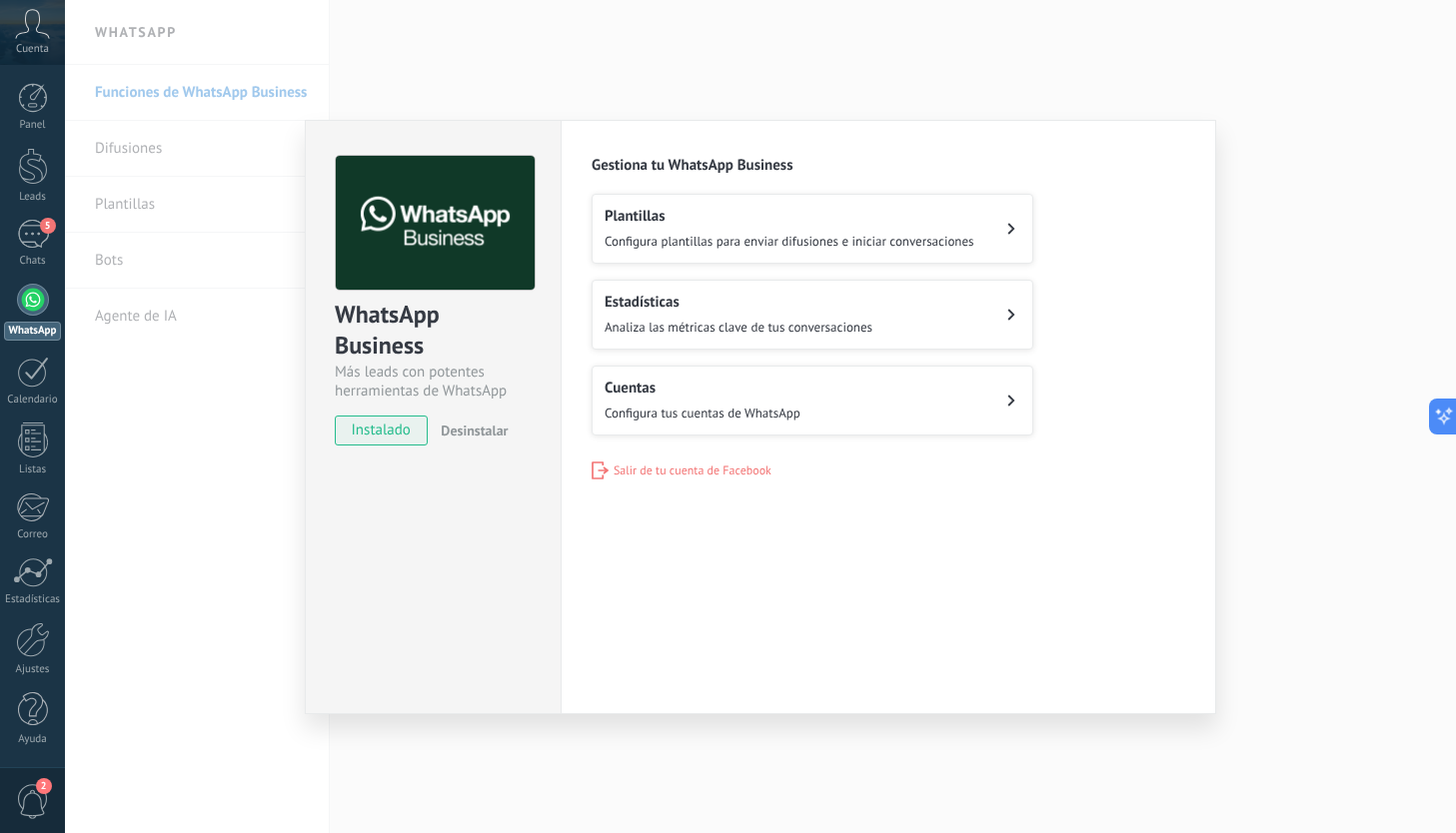 click on "WhatsApp Business Más leads con potentes herramientas de WhatsApp instalado Desinstalar Configuraciones Autorizaciones This tab logs the users who have granted integration access to this account. If you want to to remove a user's ability to send requests to the account on behalf of this integration, you can revoke access. If access is revoked from all users, the integration will stop working. This app is installed, but no one has given it access yet. WhatsApp Cloud API más _:  Guardar Gestiona tu WhatsApp Business Plantillas Configura plantillas para enviar difusiones e iniciar conversaciones Estadísticas Analiza las métricas clave de tus conversaciones Cuentas Configura tus cuentas de WhatsApp Salir de tu cuenta de Facebook" at bounding box center [760, 416] 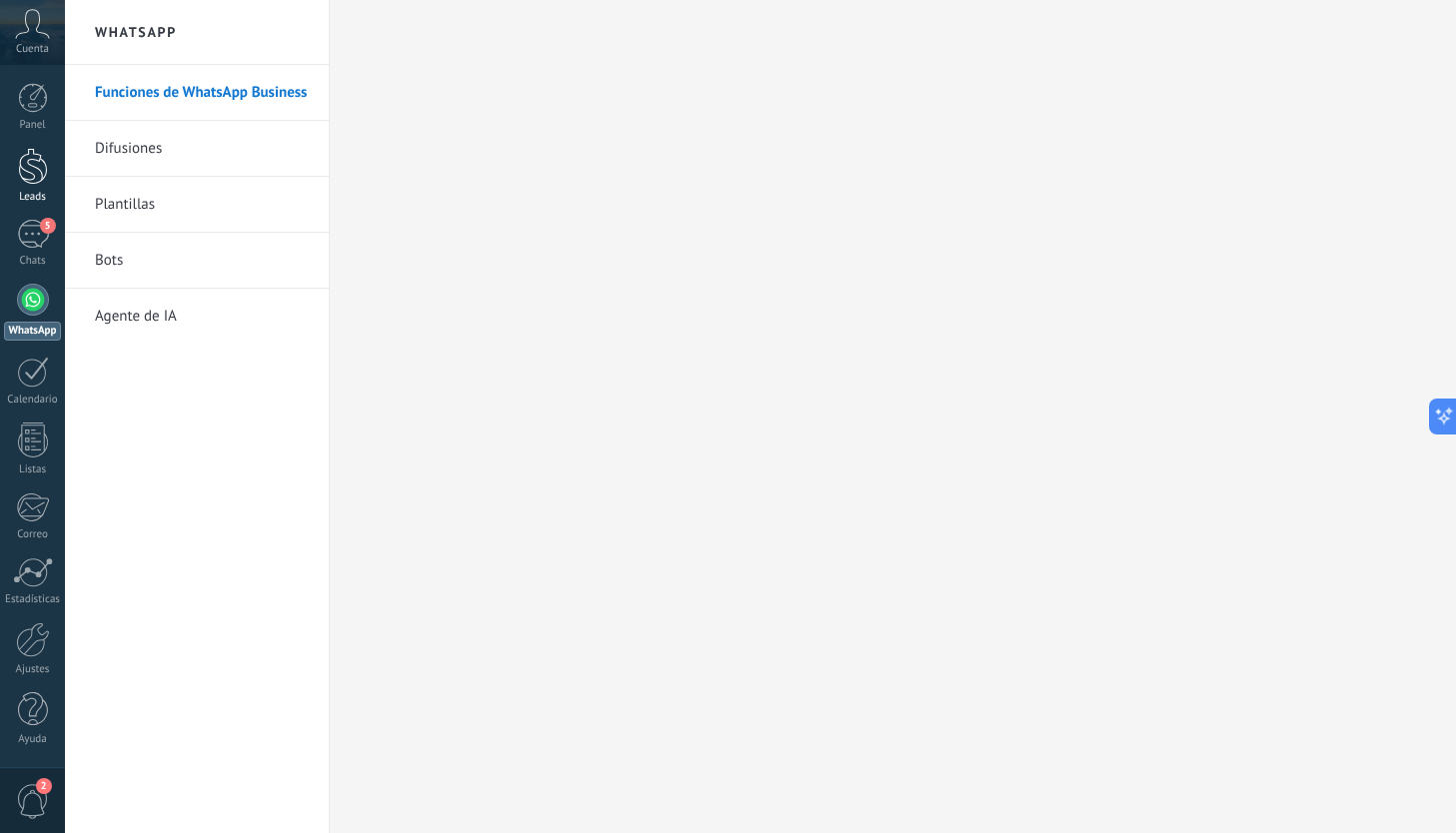 click at bounding box center [33, 166] 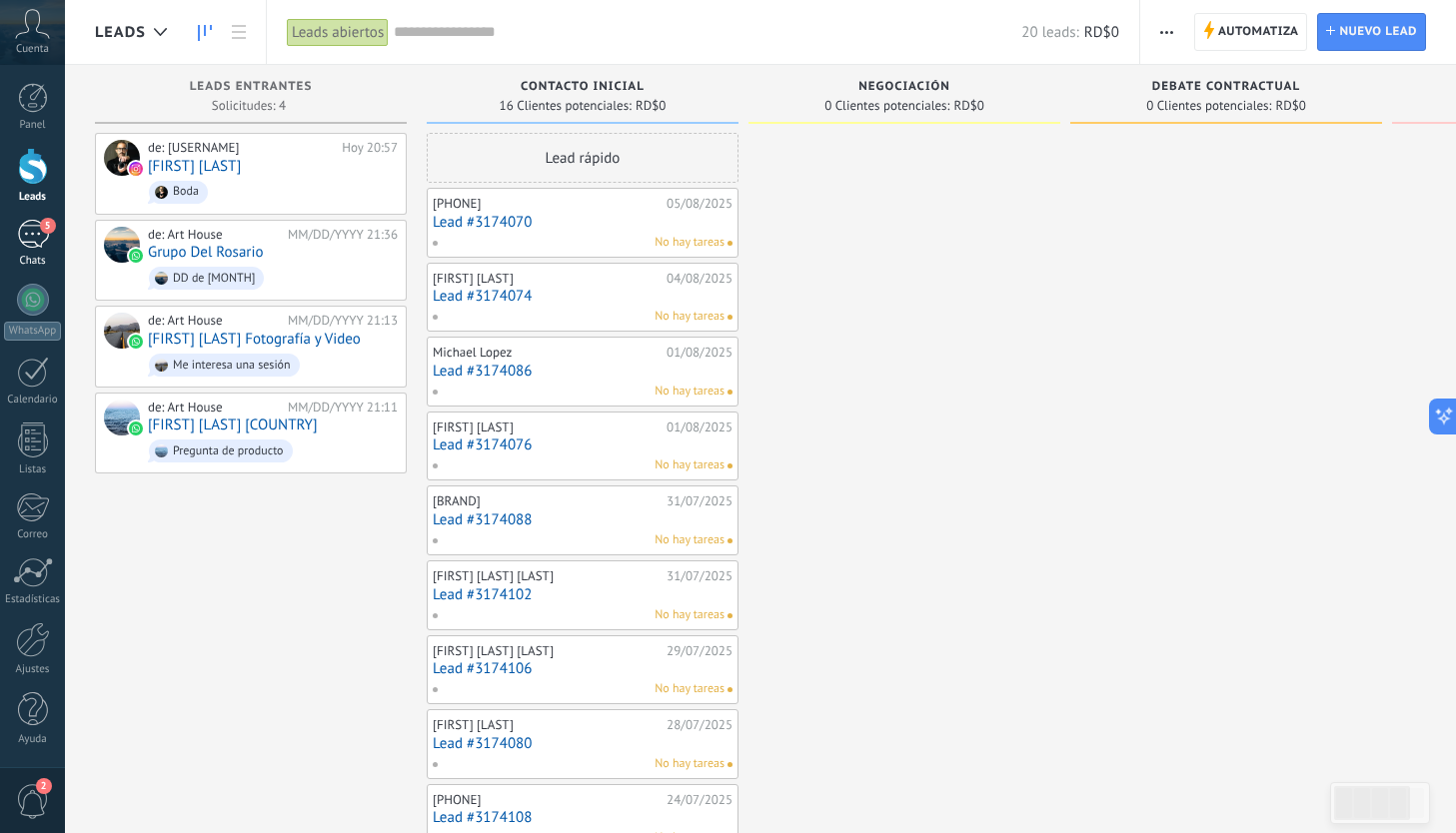 click on "5" at bounding box center [33, 234] 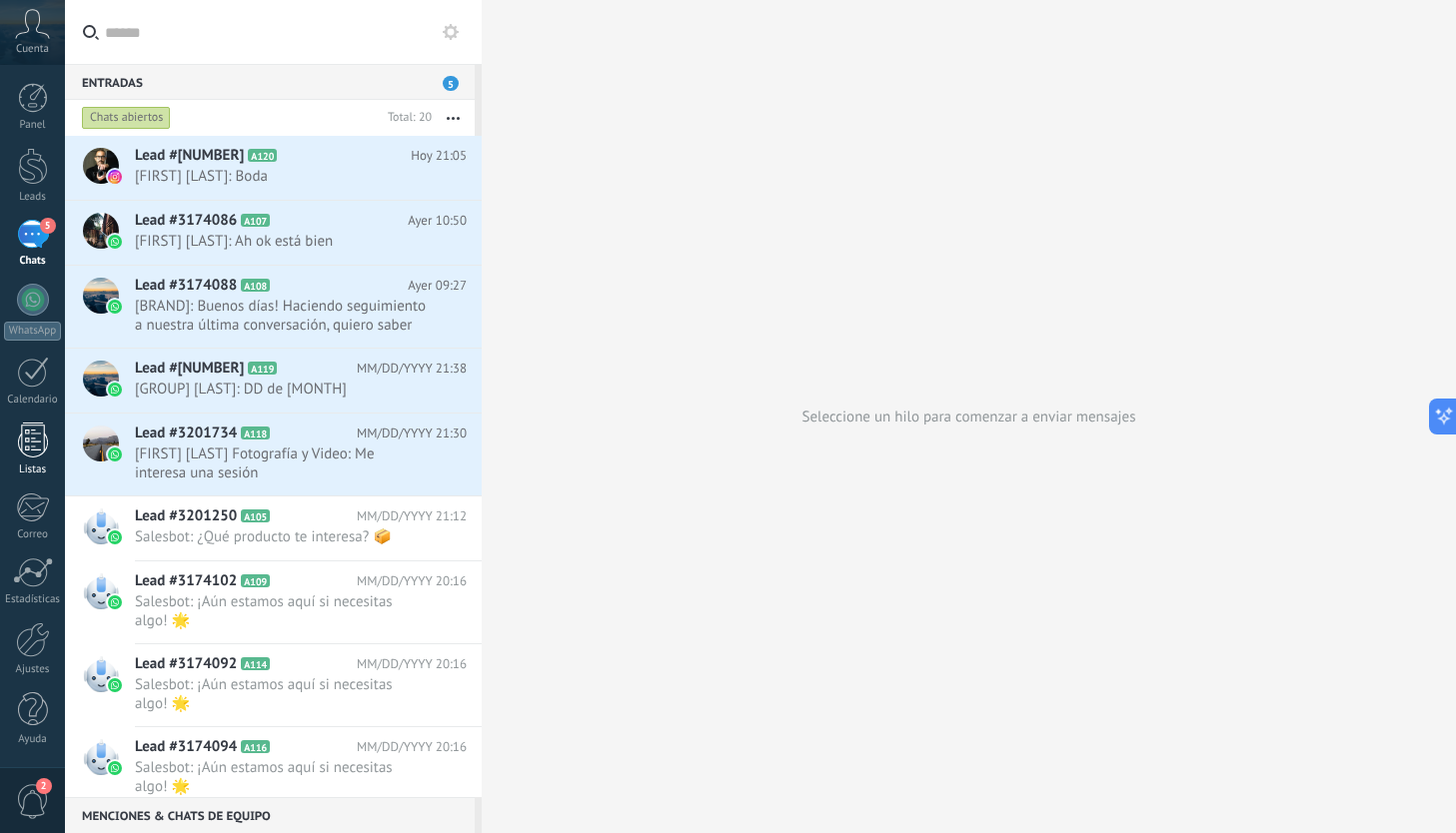 click at bounding box center [33, 439] 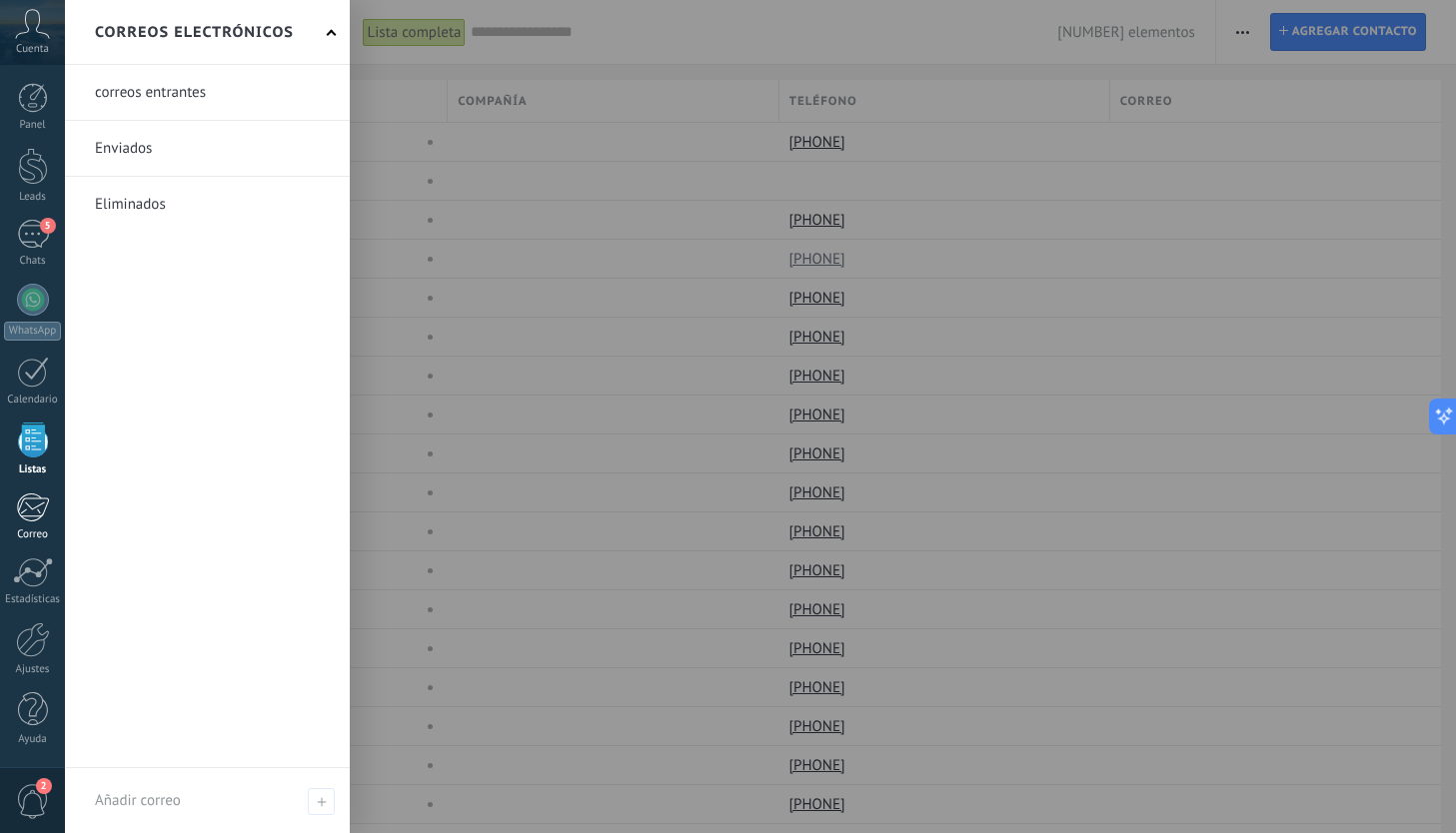 click at bounding box center (32, 507) 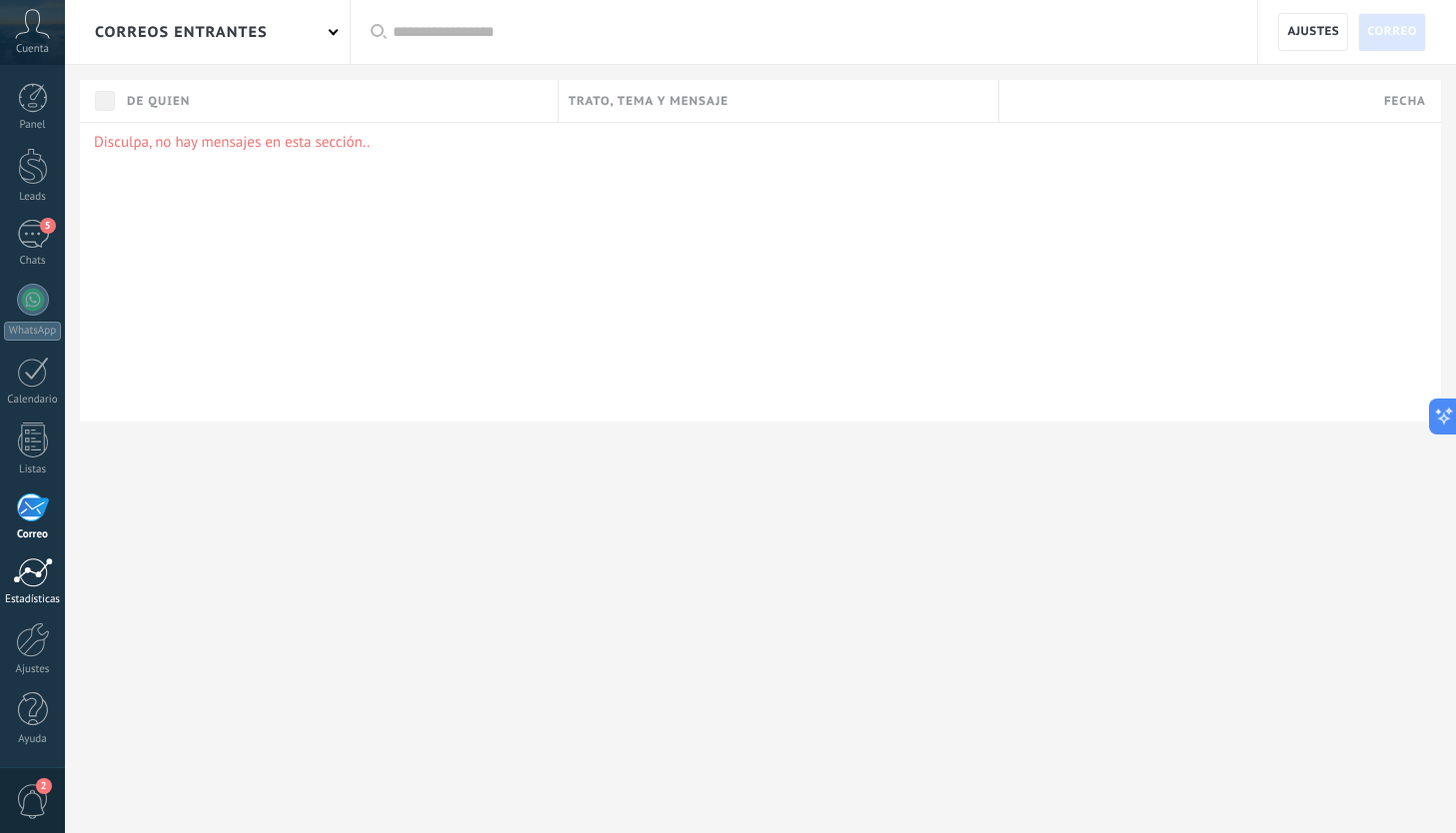 click at bounding box center [33, 572] 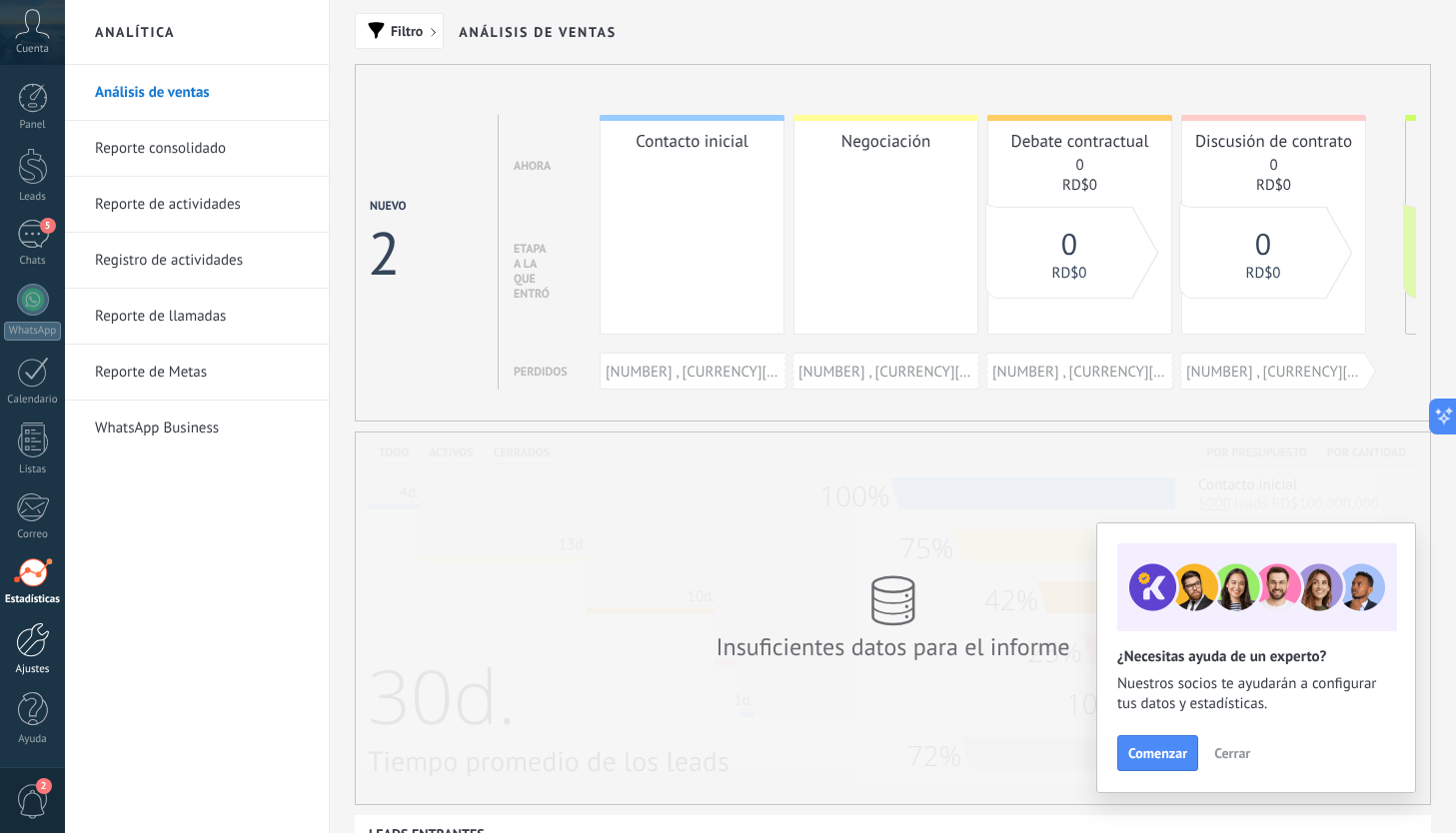 click at bounding box center [33, 639] 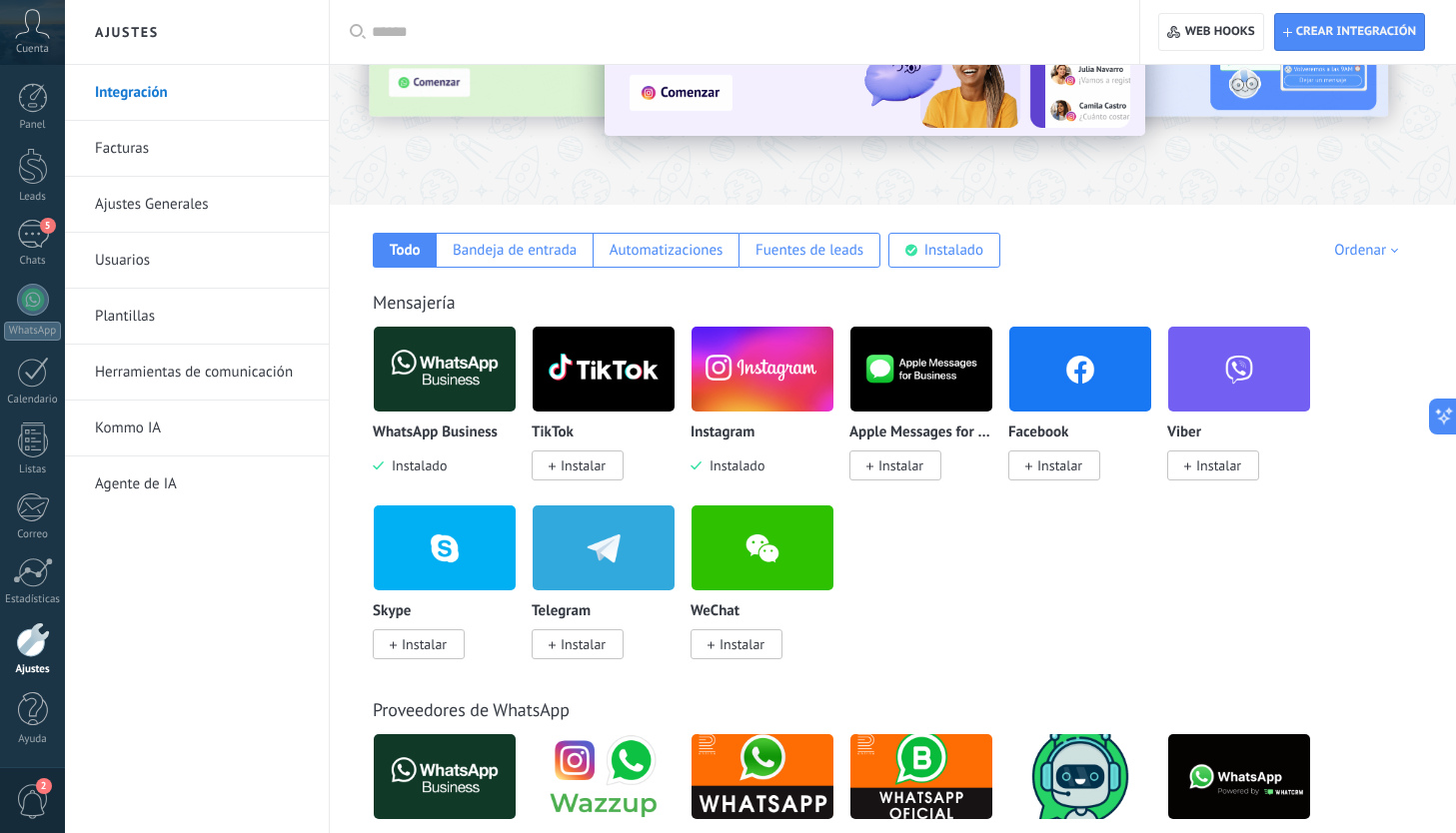 scroll, scrollTop: 193, scrollLeft: 0, axis: vertical 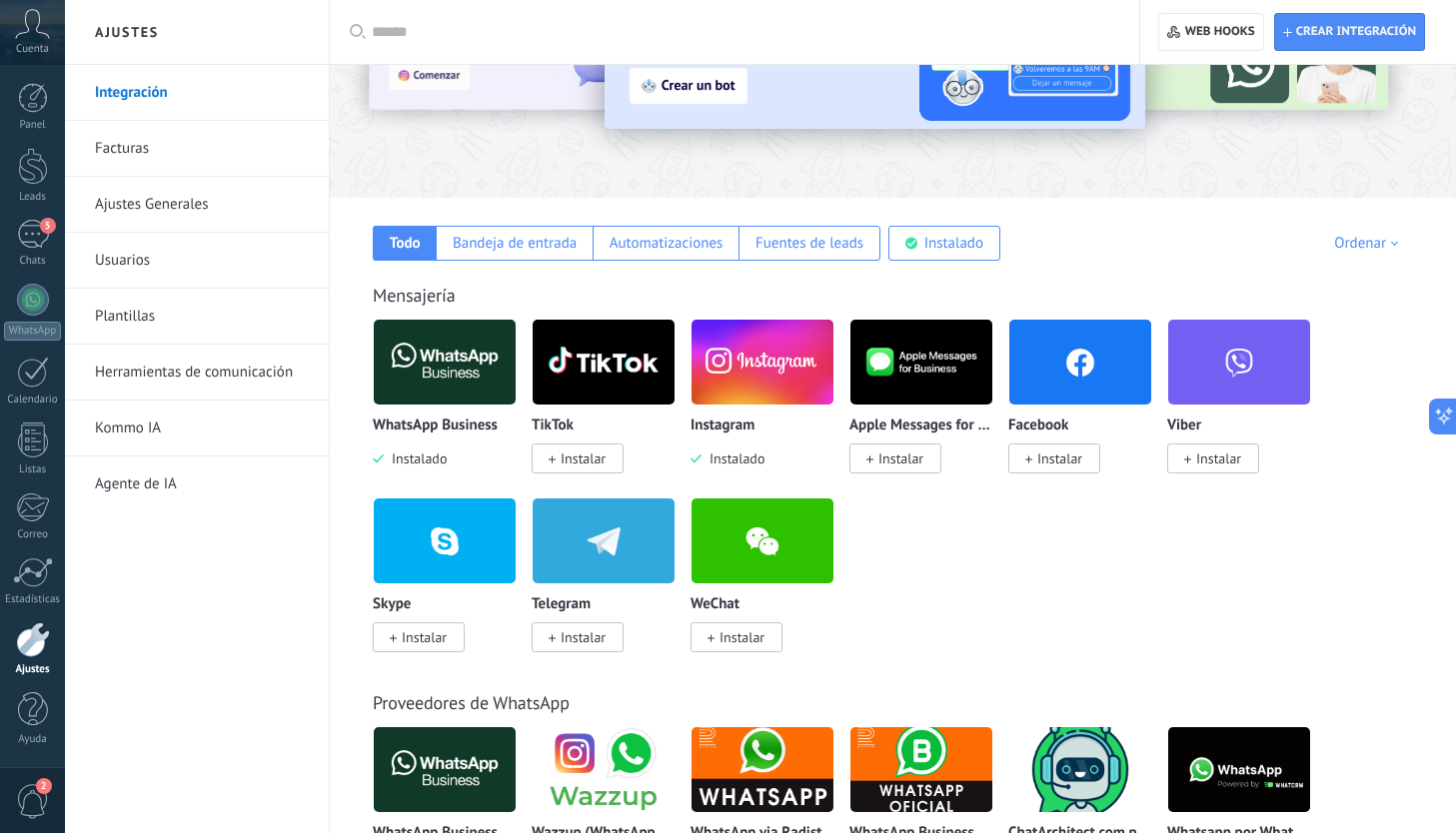 click on "Facturas" at bounding box center (202, 149) 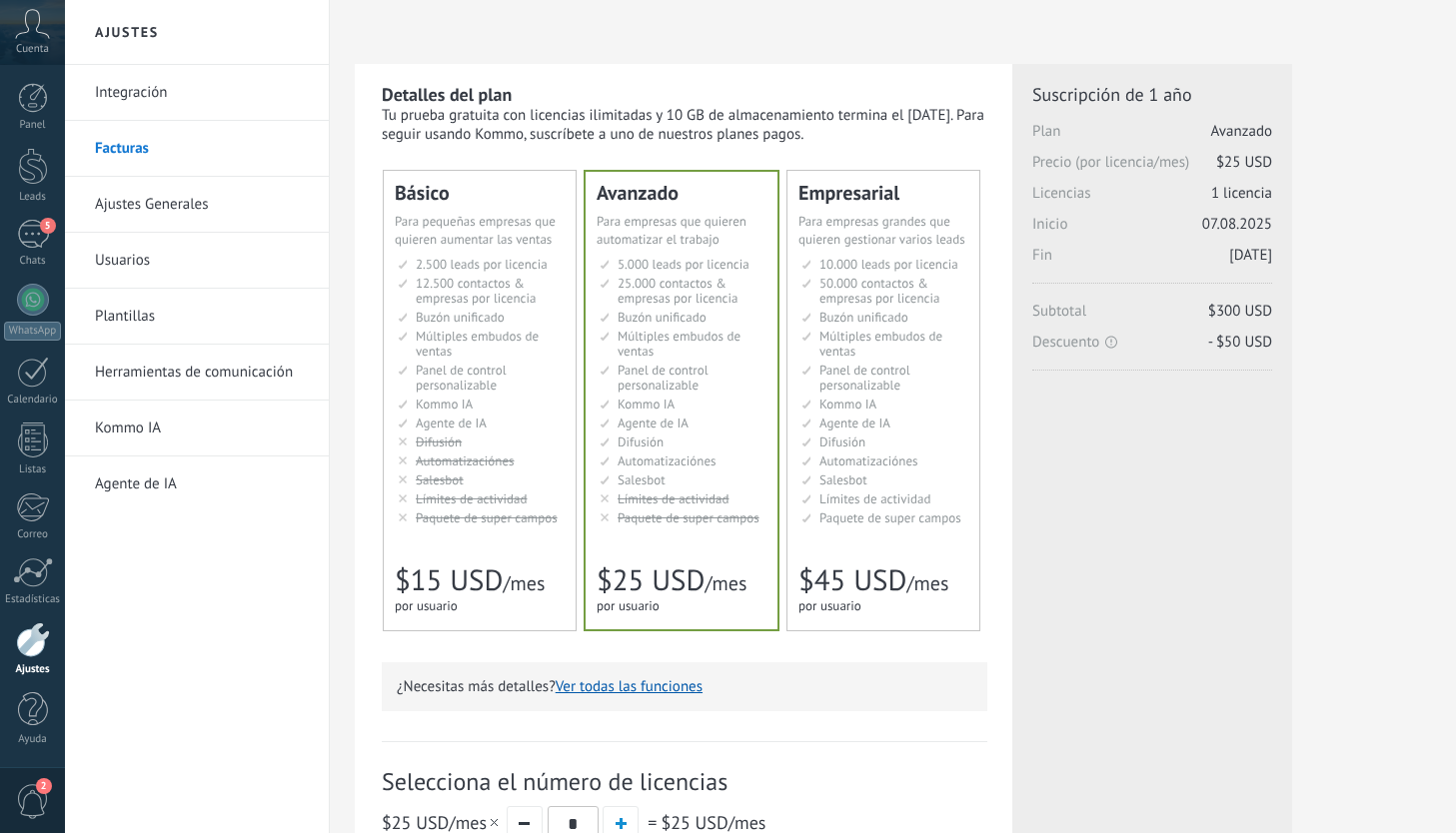 scroll, scrollTop: 0, scrollLeft: 0, axis: both 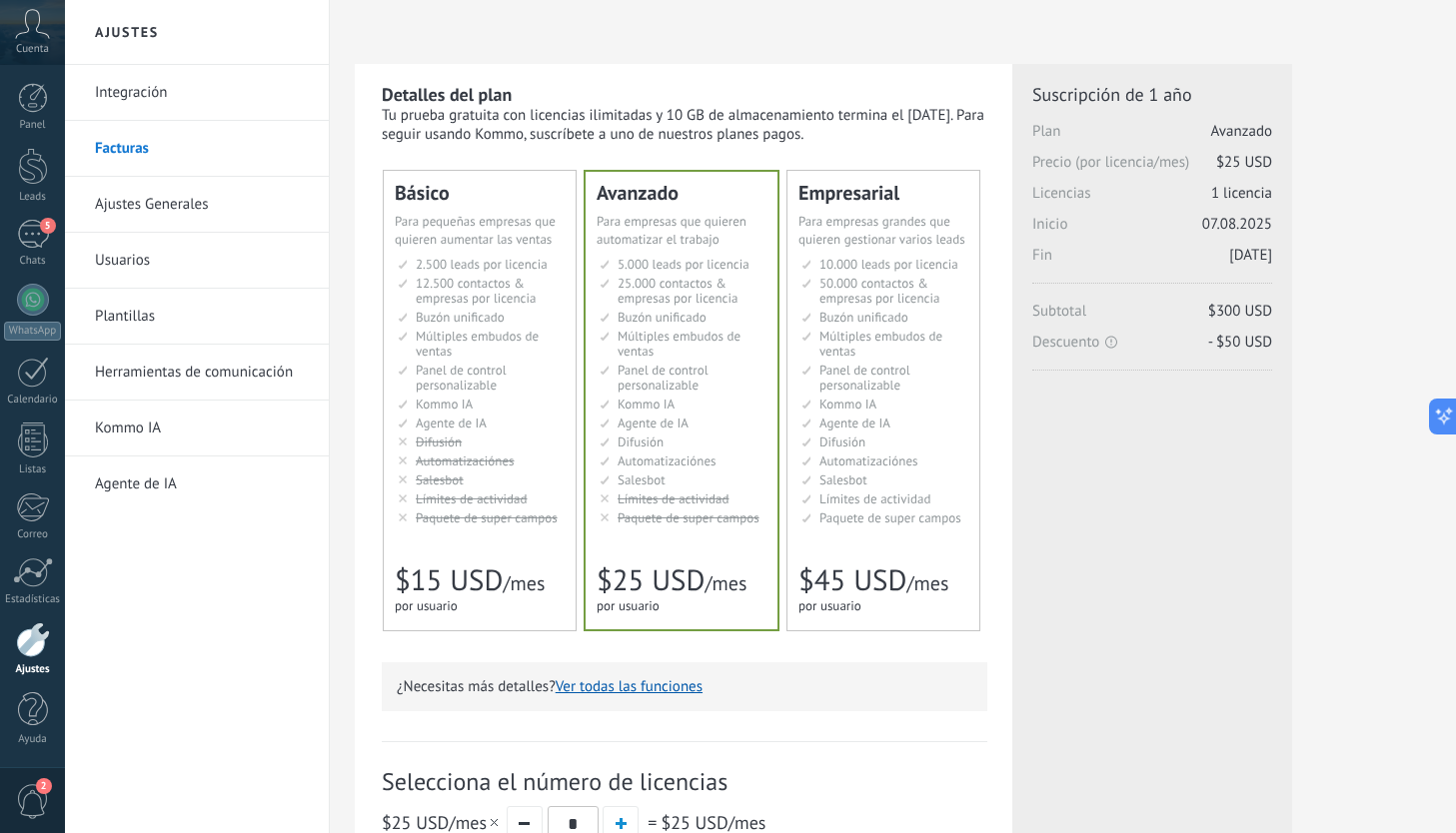 click on "Ajustes Generales" at bounding box center (202, 205) 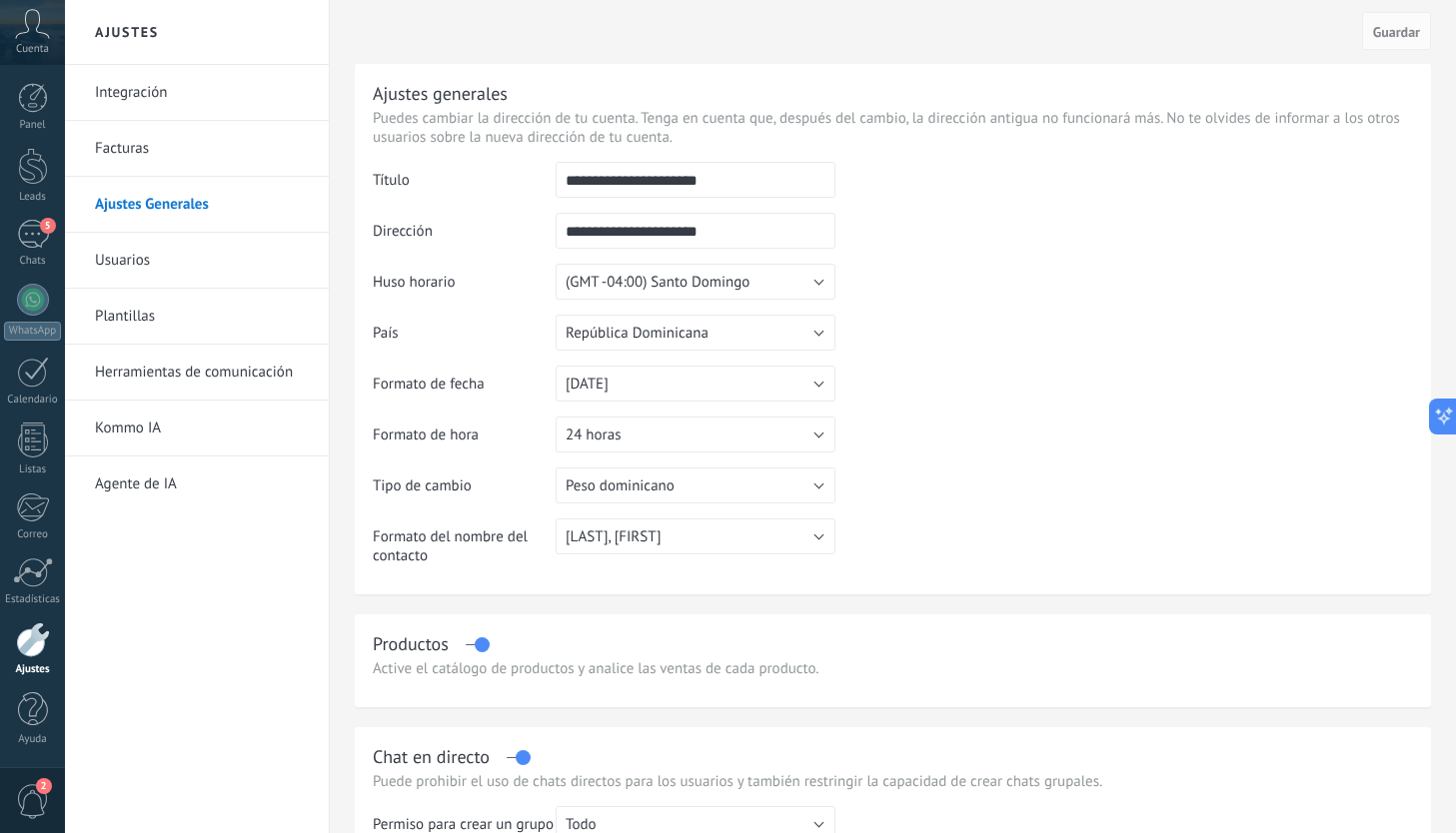 click on "Usuarios" at bounding box center [202, 261] 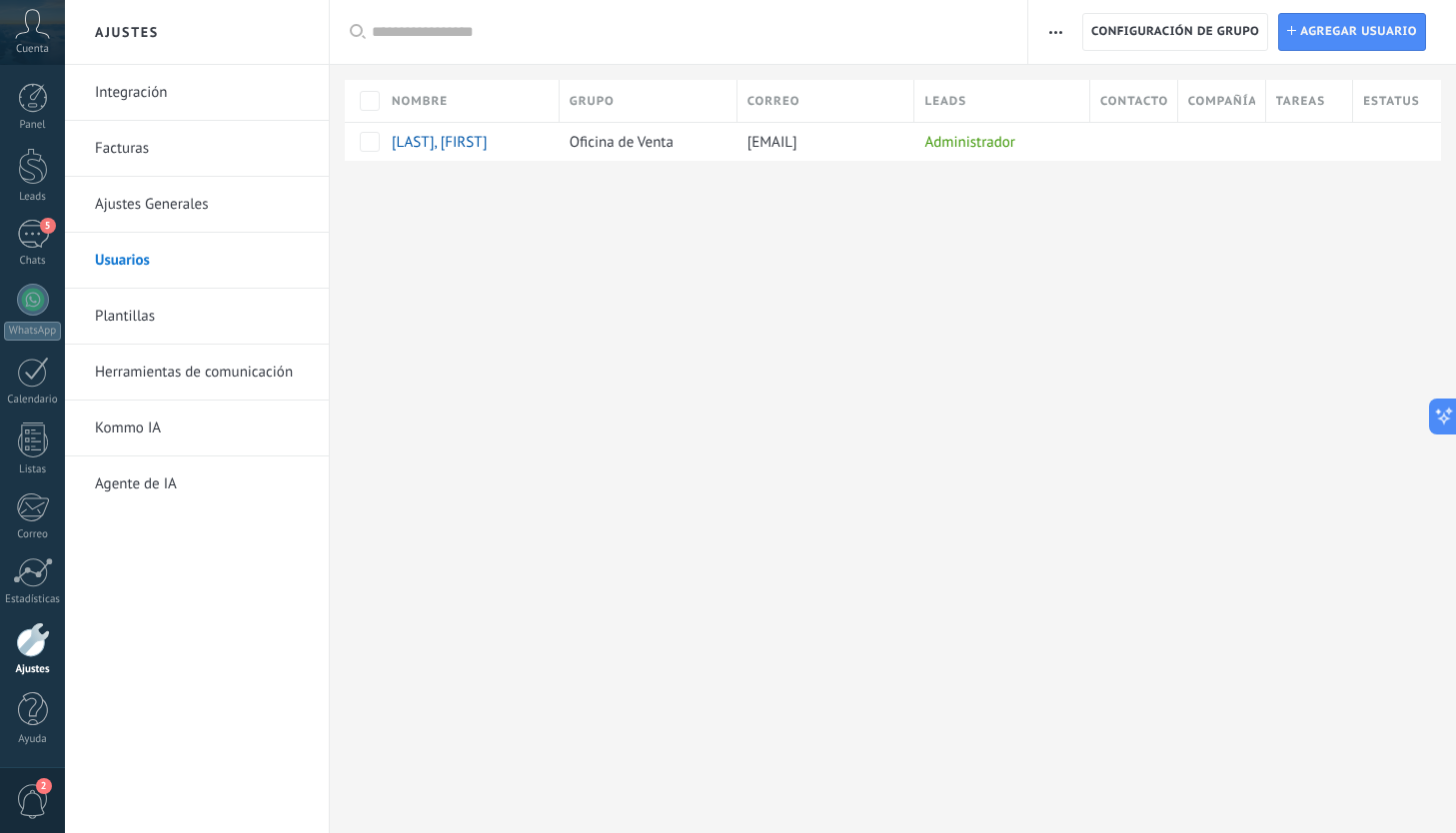 click on "Plantillas" at bounding box center (202, 317) 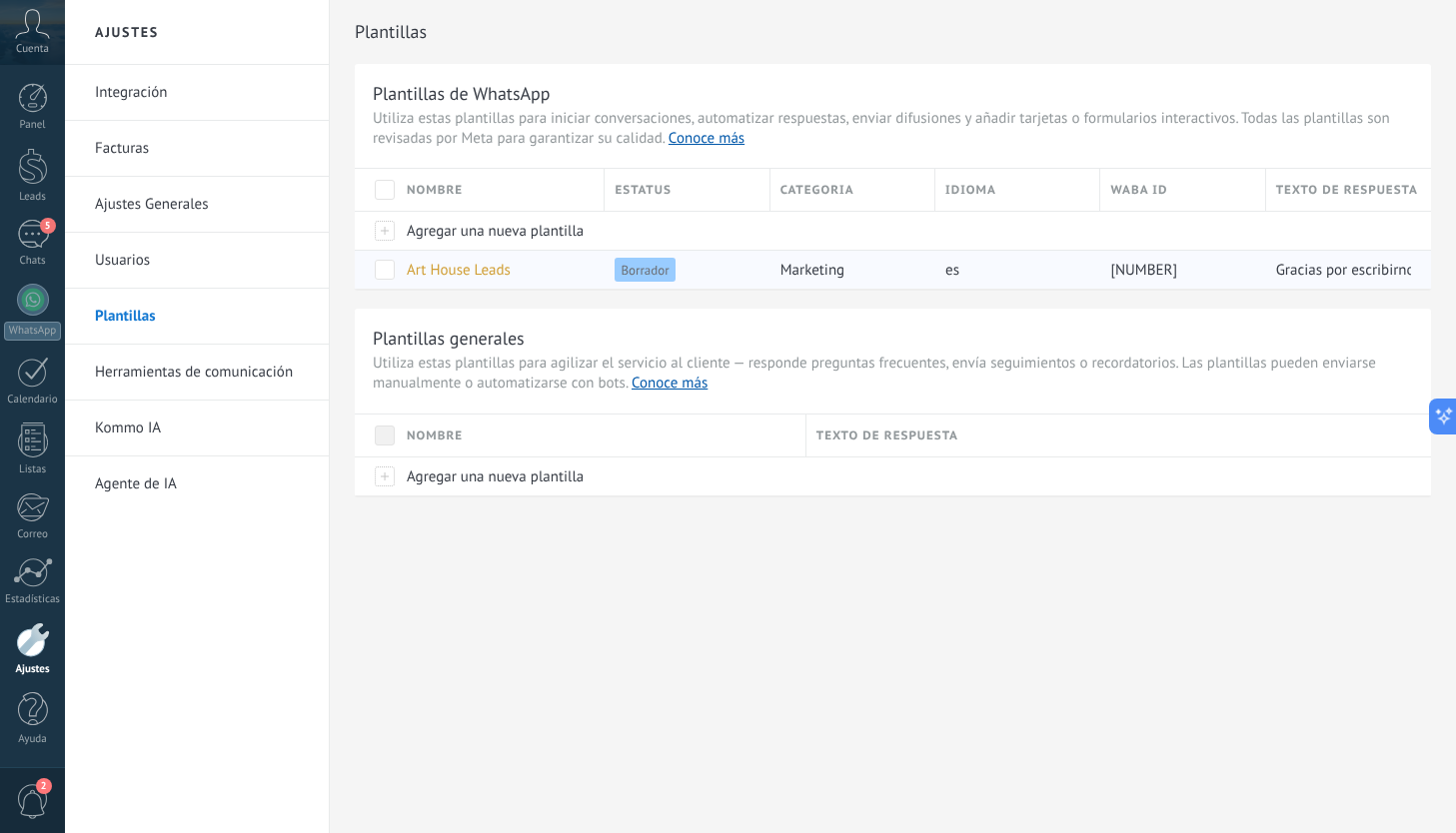 click on "Art House Leads" at bounding box center (459, 270) 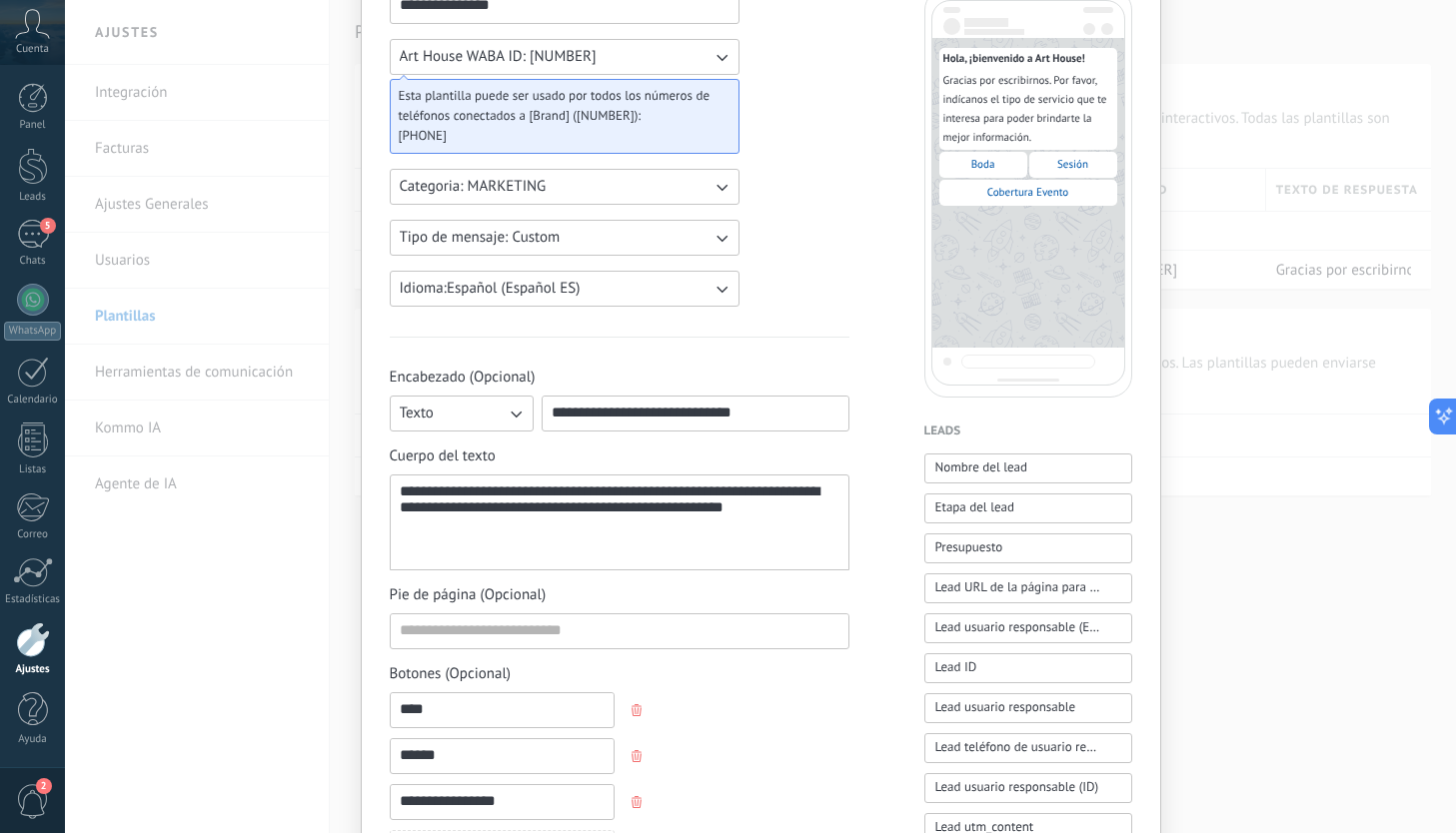 scroll, scrollTop: 0, scrollLeft: 0, axis: both 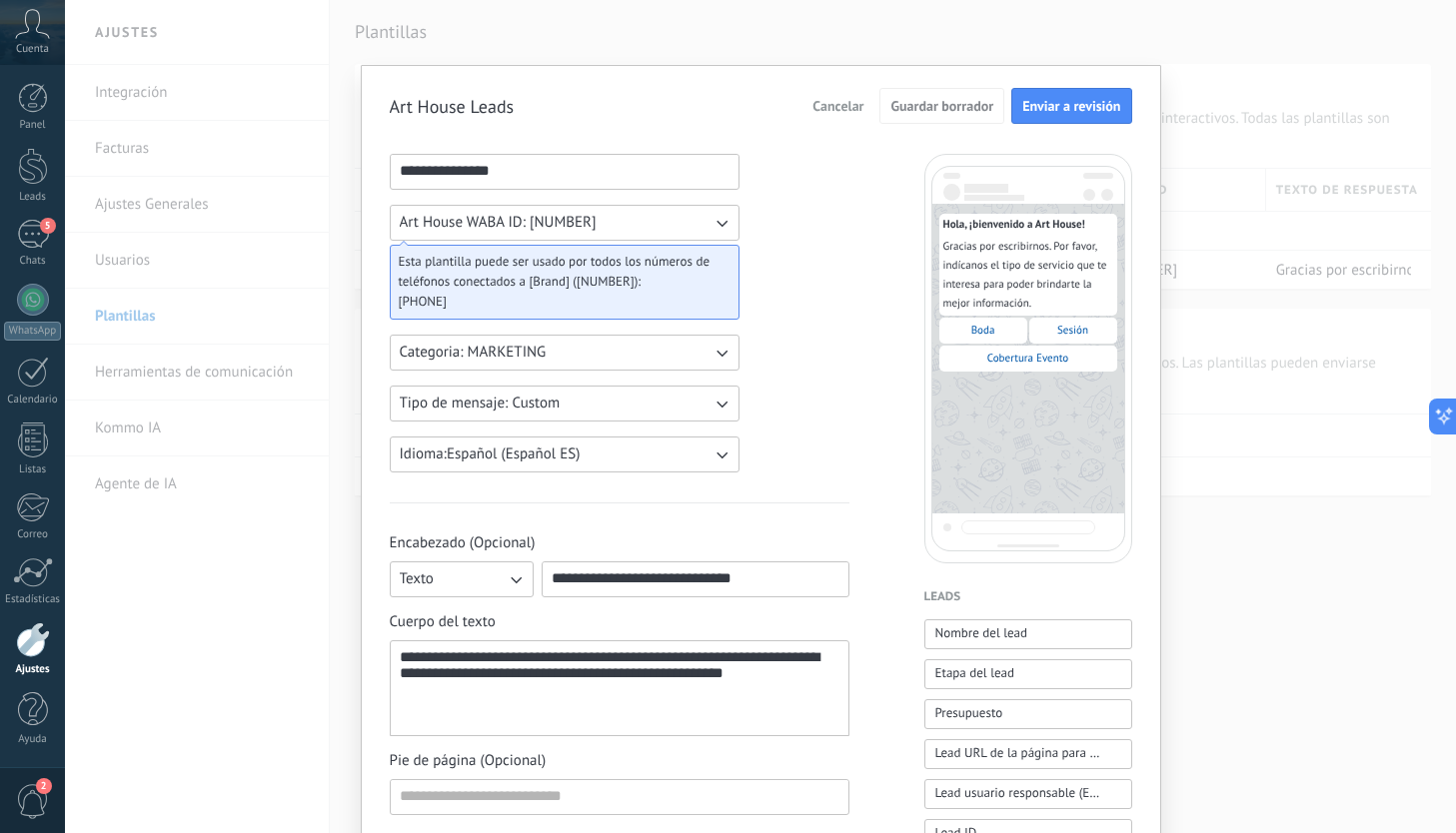 click on "Cancelar" at bounding box center [837, 106] 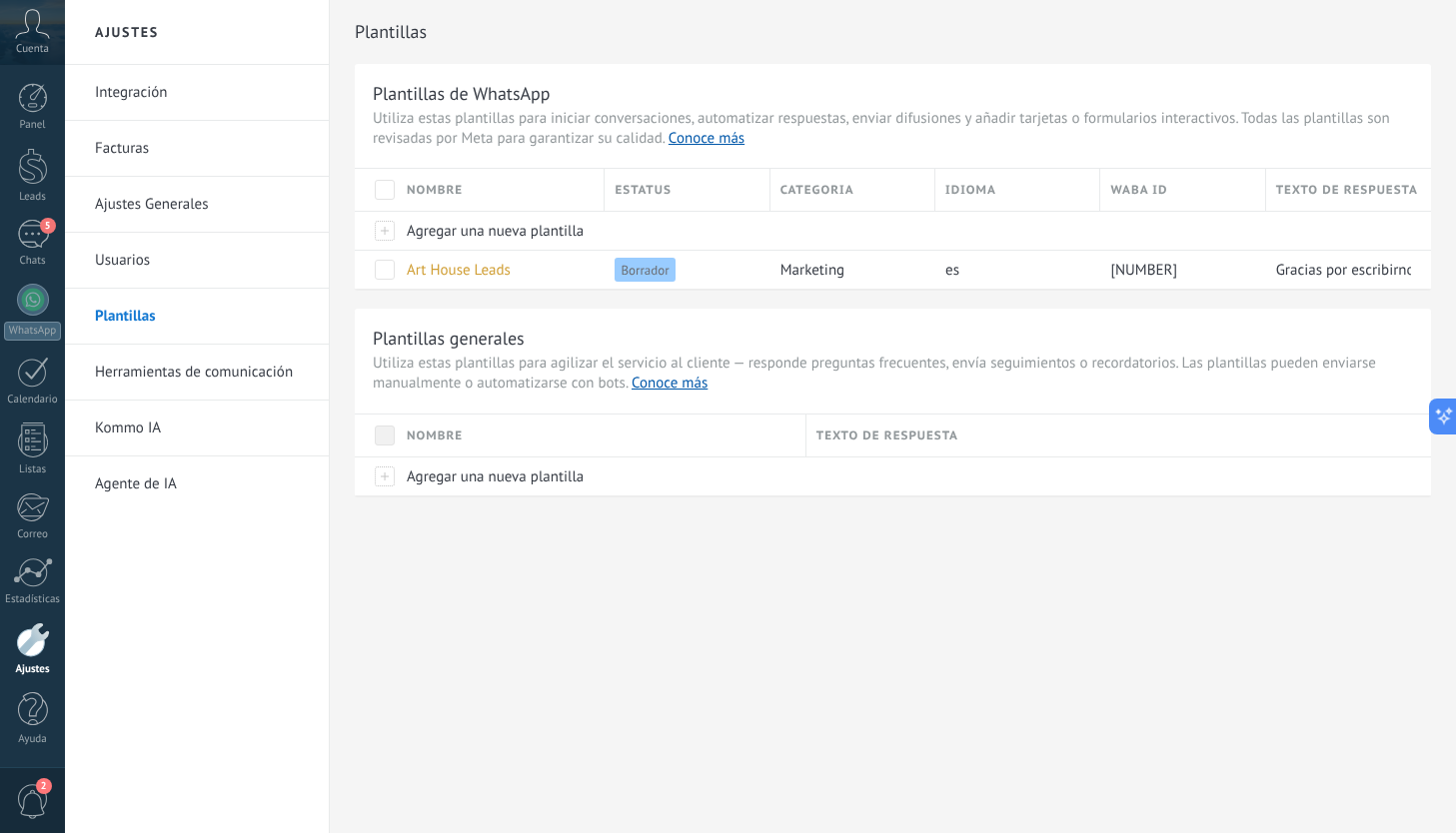 click on "Herramientas de comunicación" at bounding box center (202, 373) 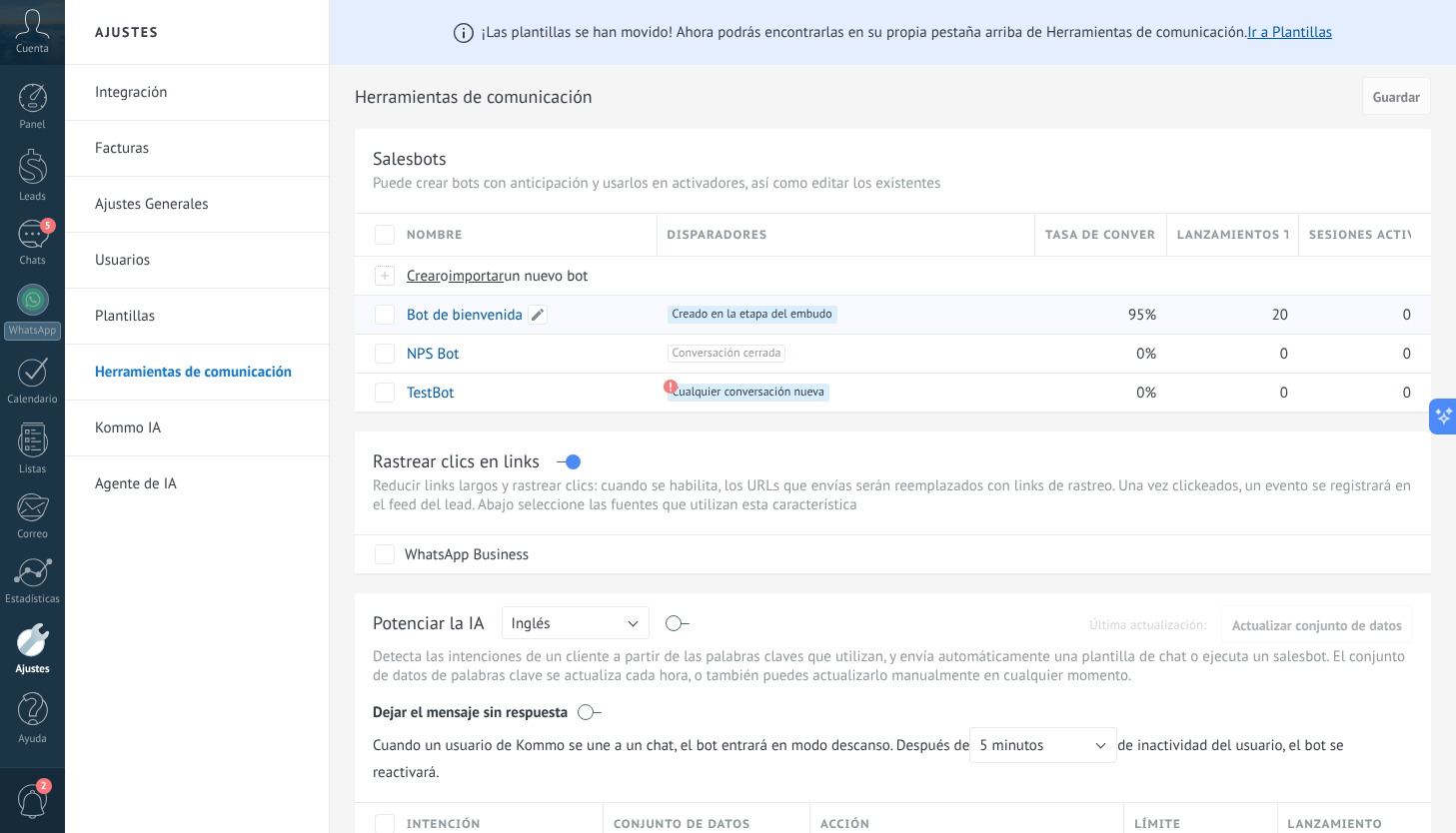 click on "Bot de bienvenida" at bounding box center (465, 315) 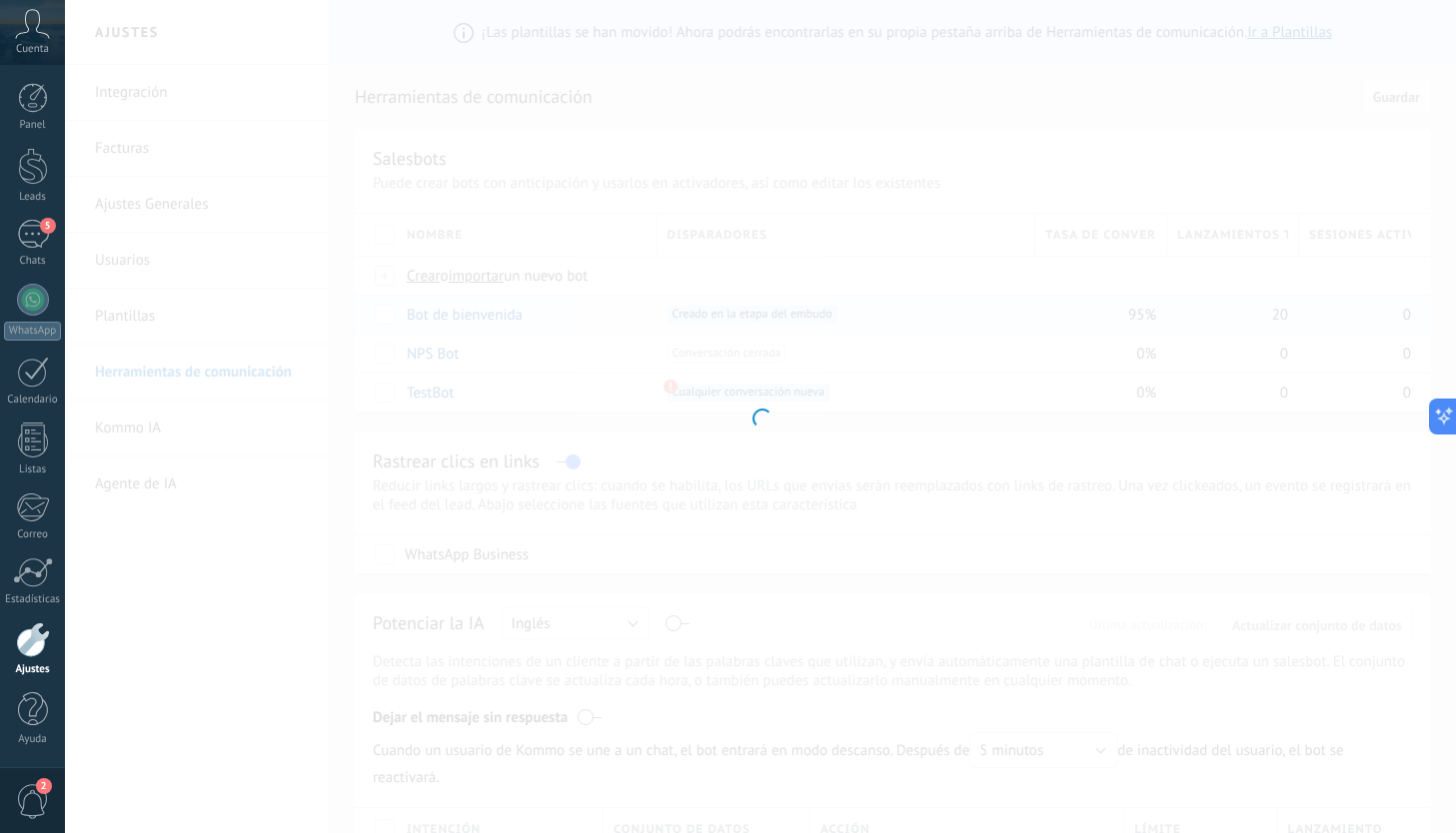 type on "**********" 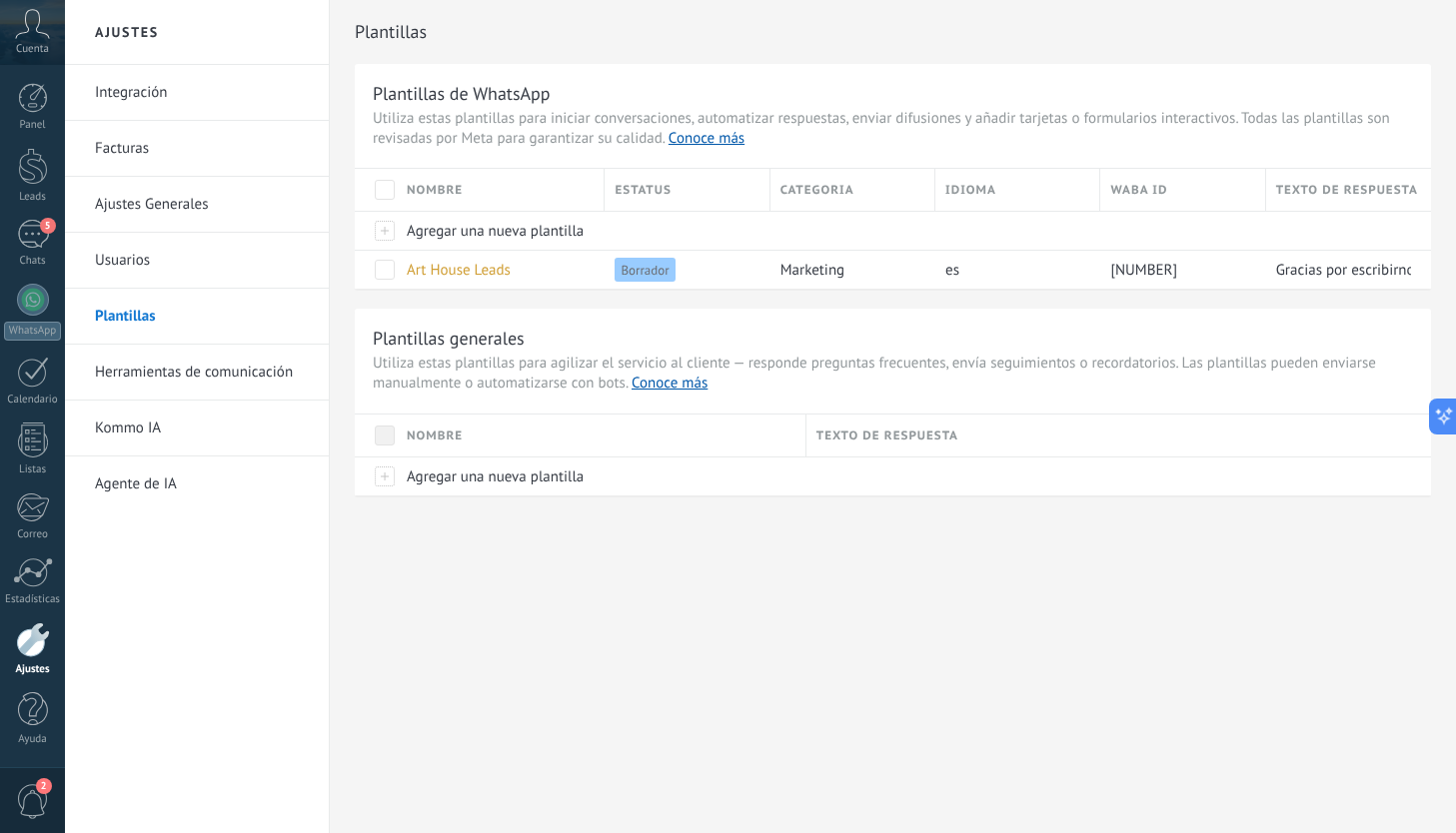click on "Herramientas de comunicación" at bounding box center (202, 373) 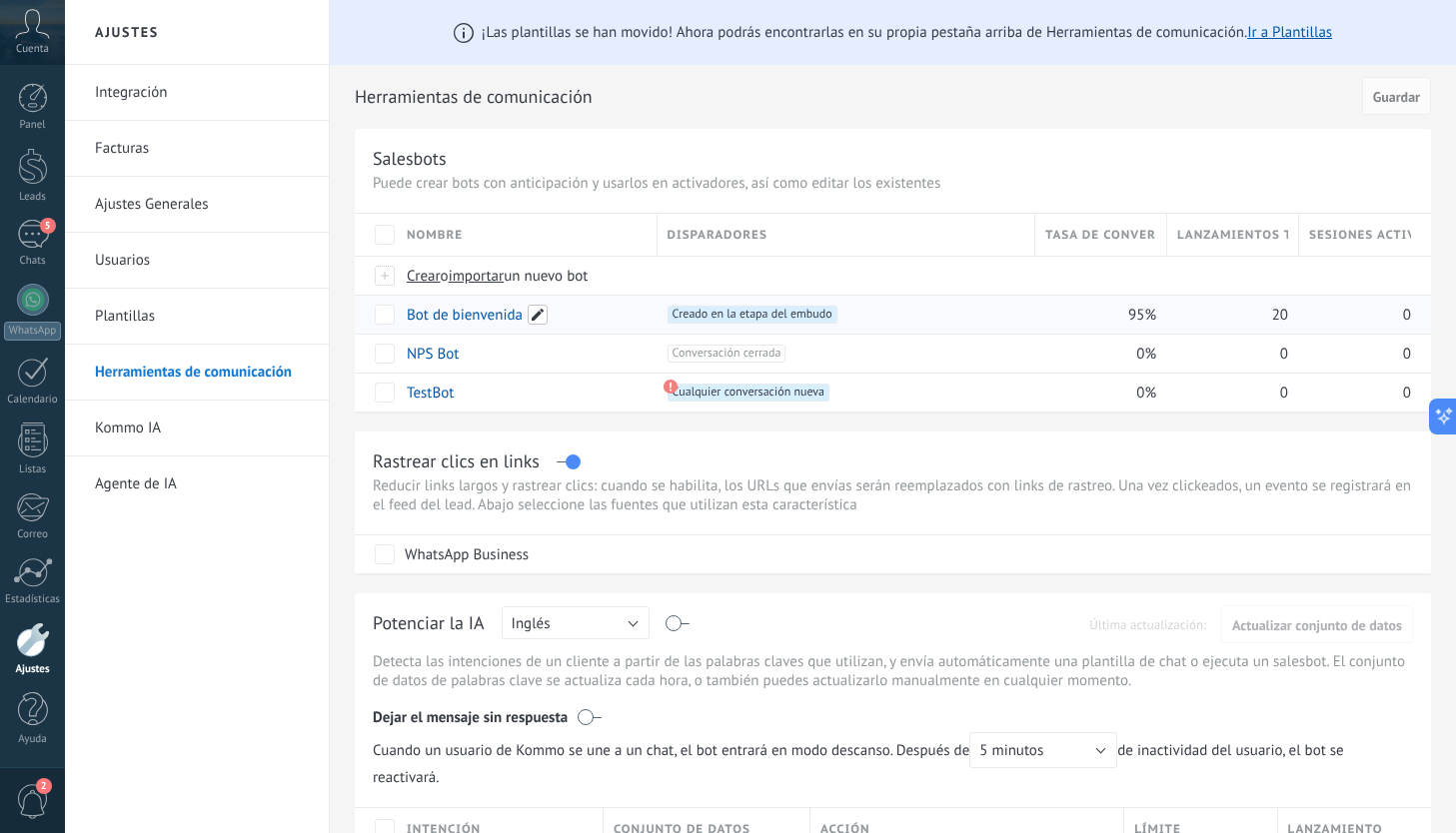 click at bounding box center (538, 315) 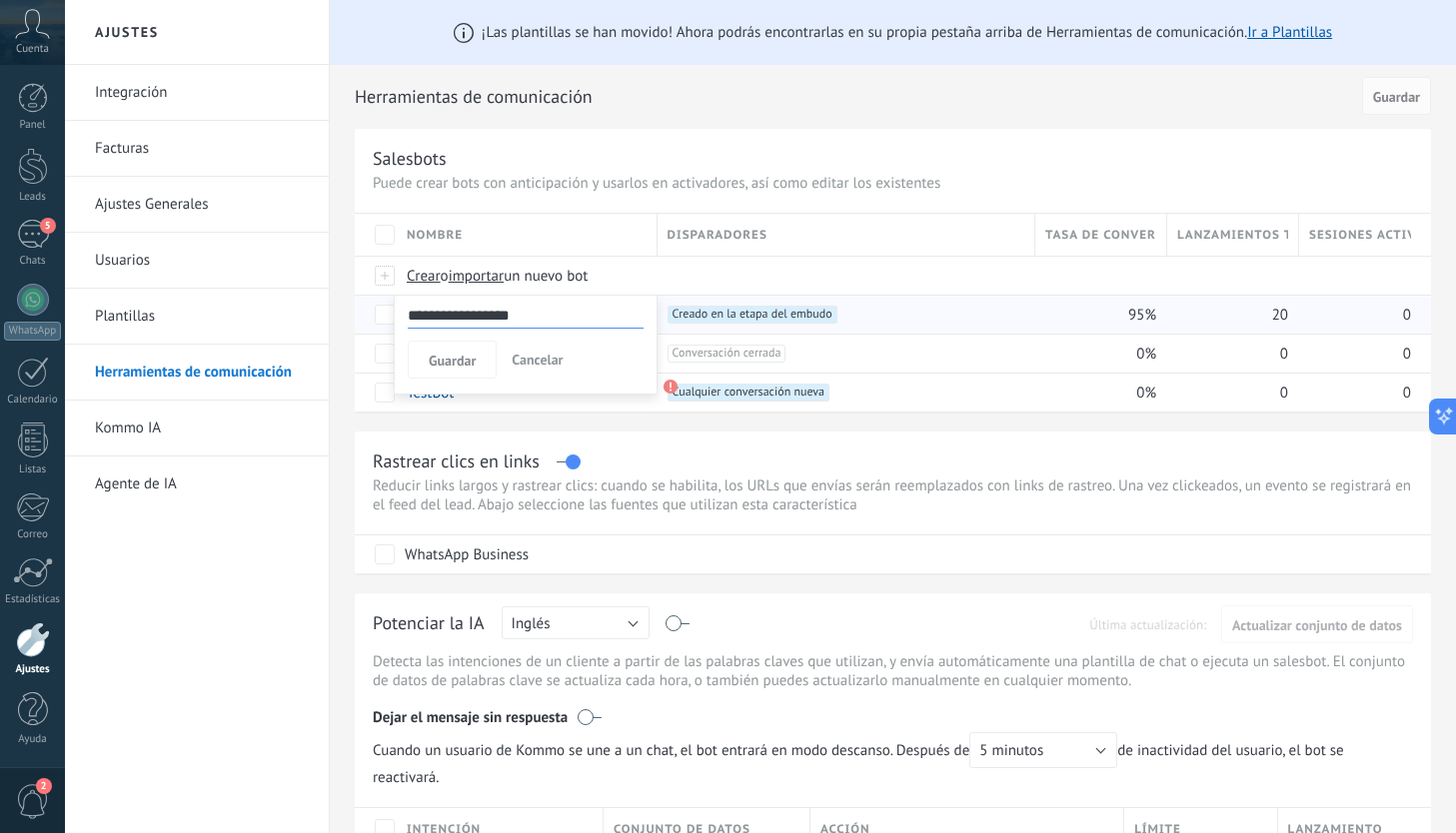 click on "Nombre" at bounding box center (527, 235) 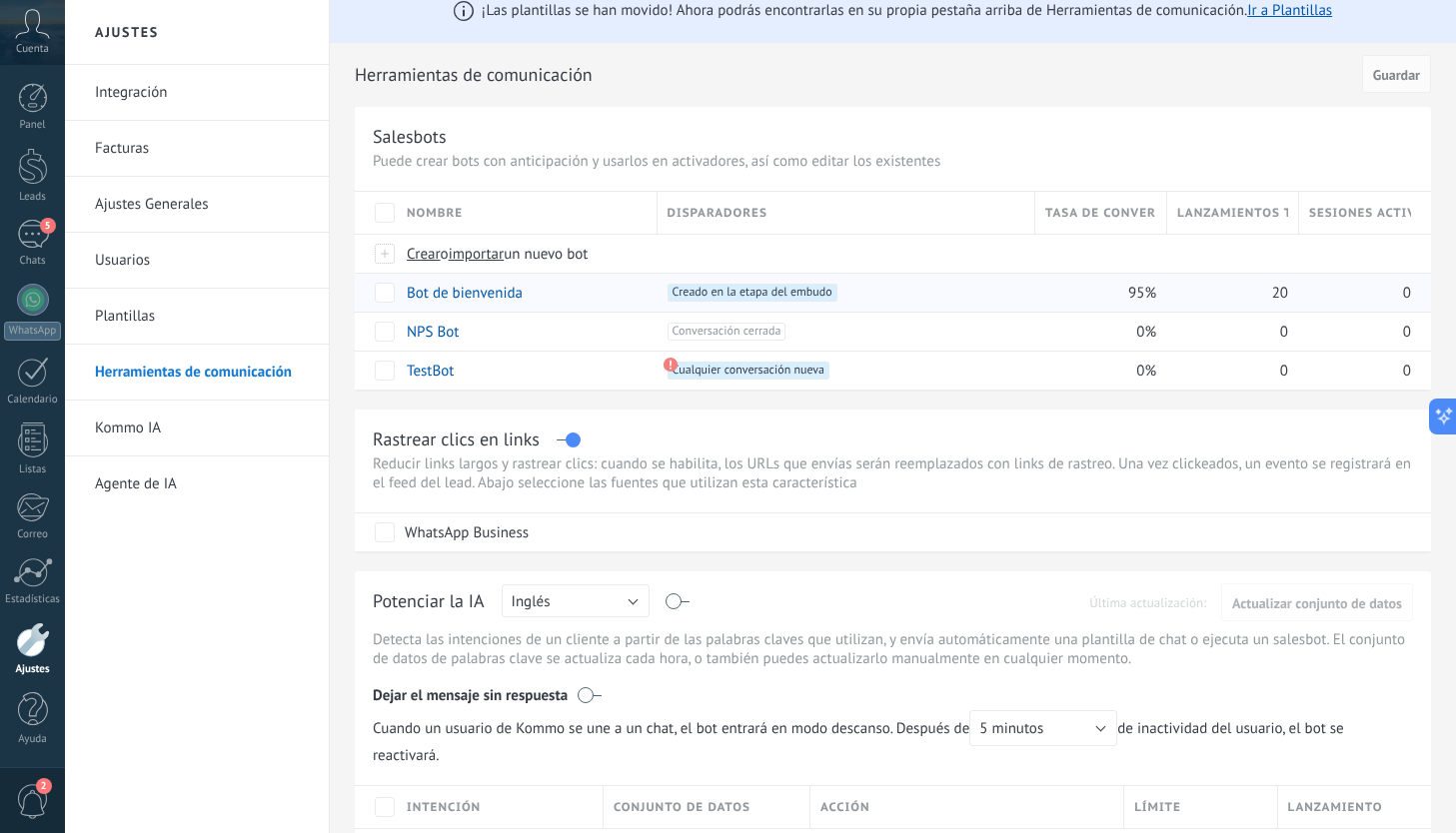 scroll, scrollTop: 0, scrollLeft: 0, axis: both 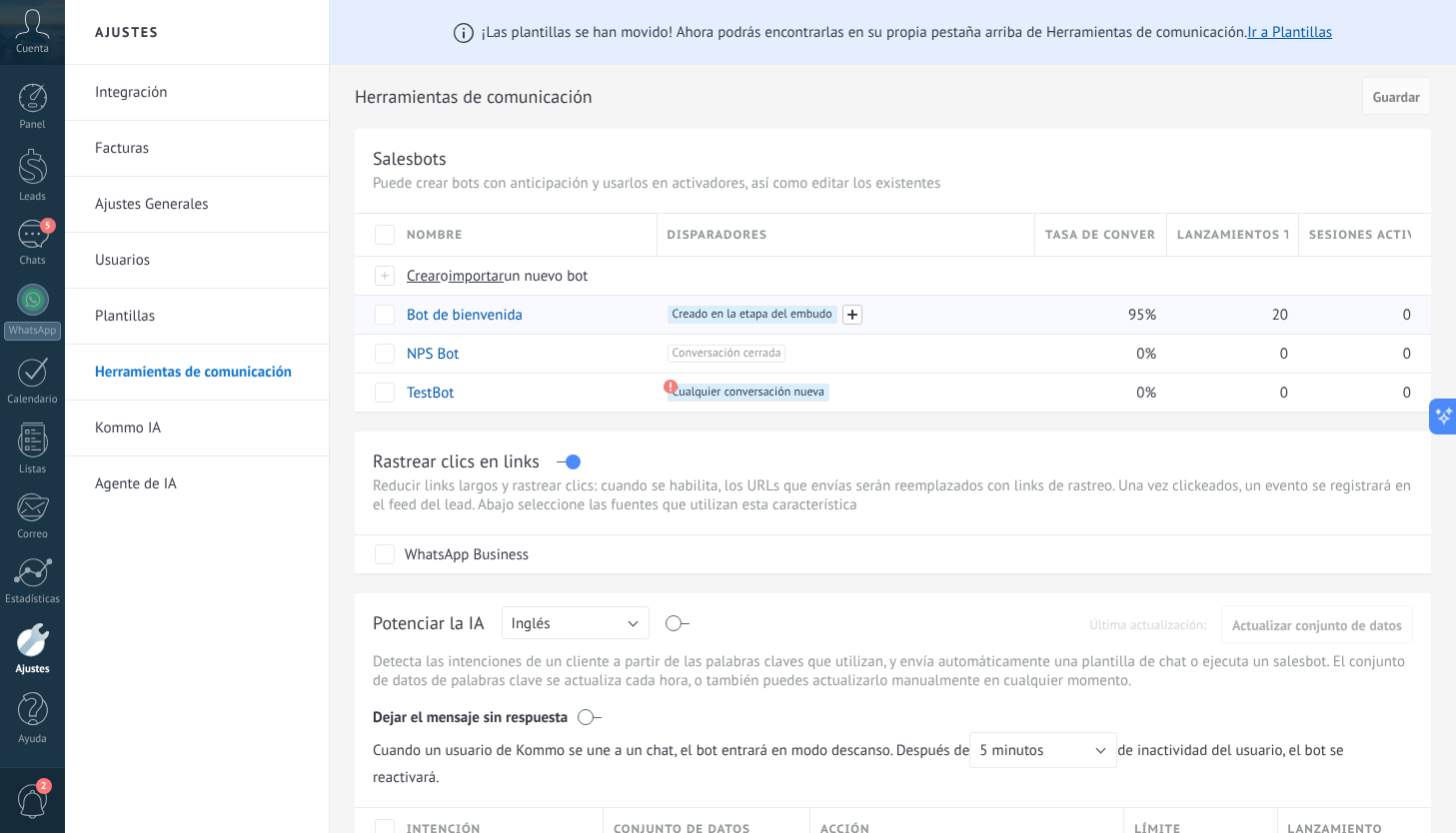 click at bounding box center (852, 315) 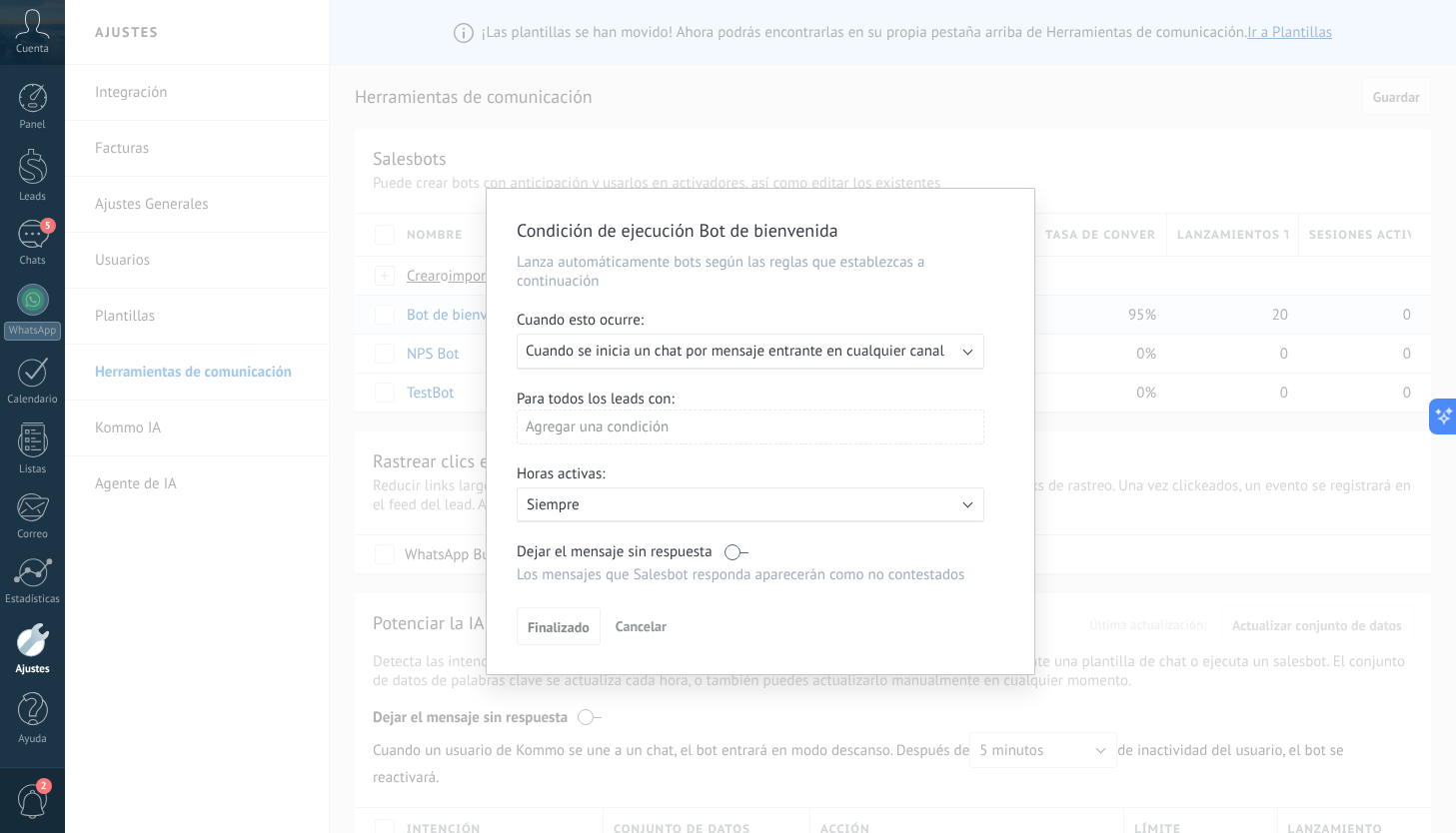 click on "Cancelar" at bounding box center [641, 626] 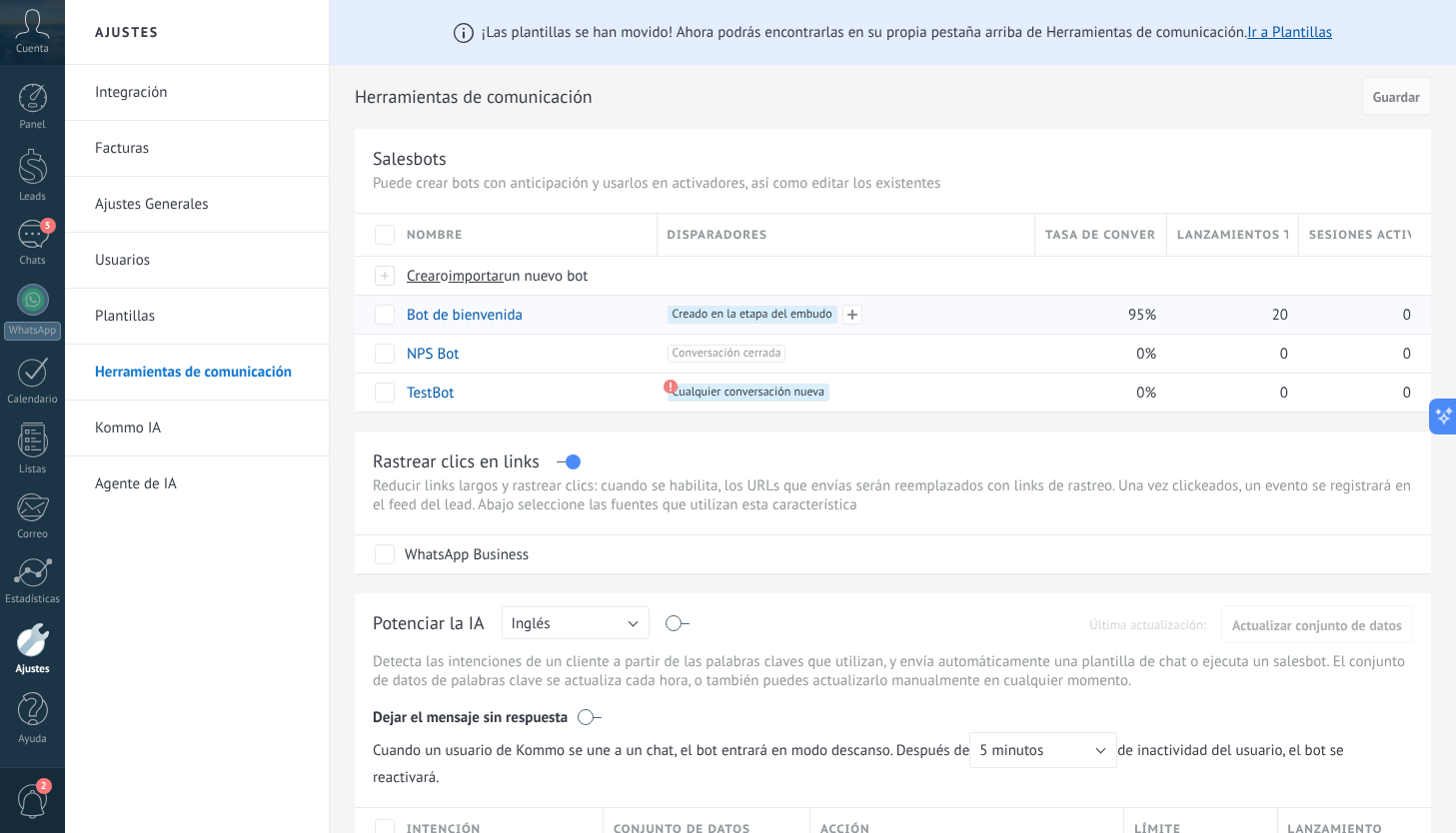 click on "Creado en la etapa del embudo +0" at bounding box center [752, 315] 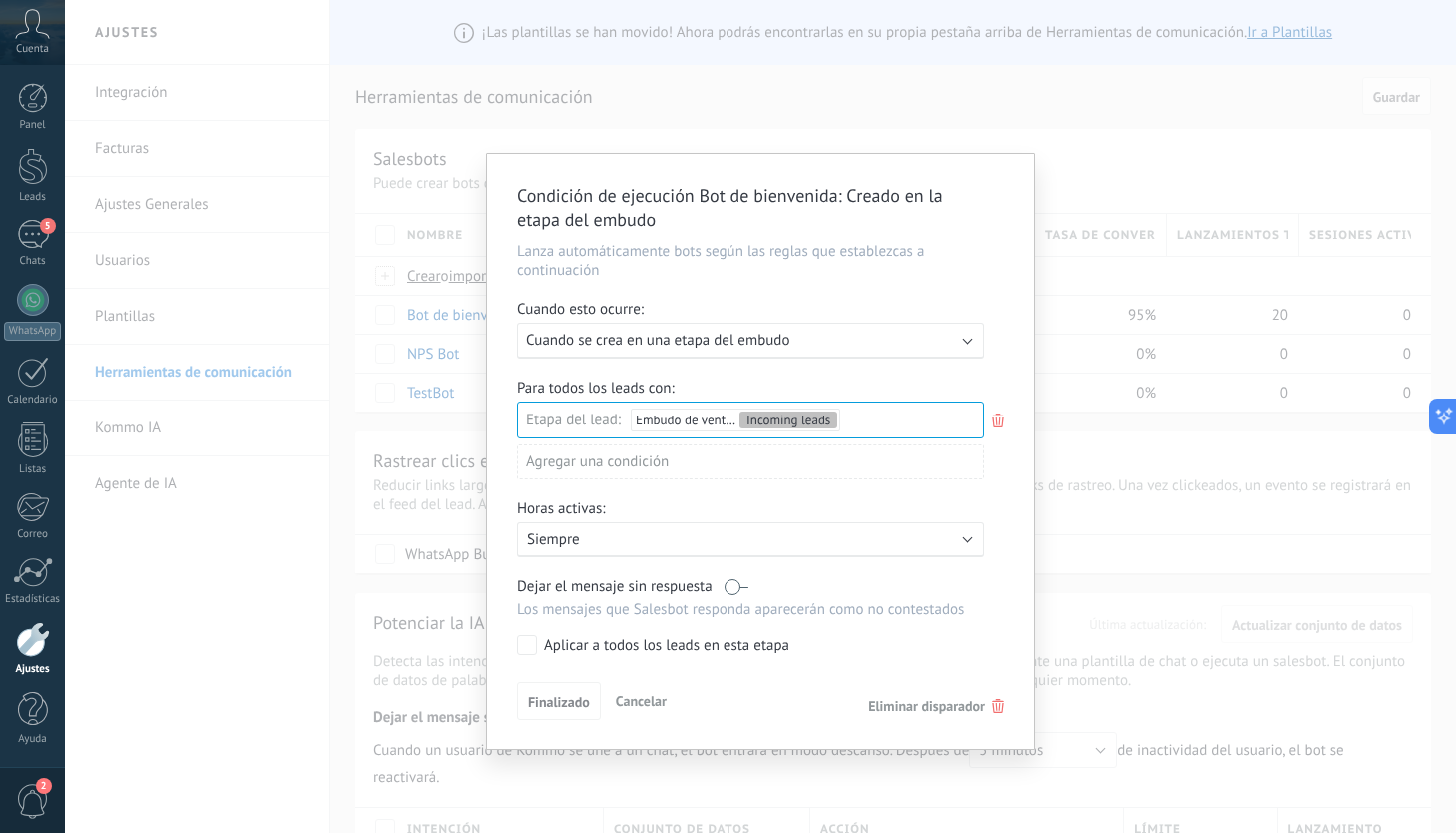click at bounding box center [968, 339] 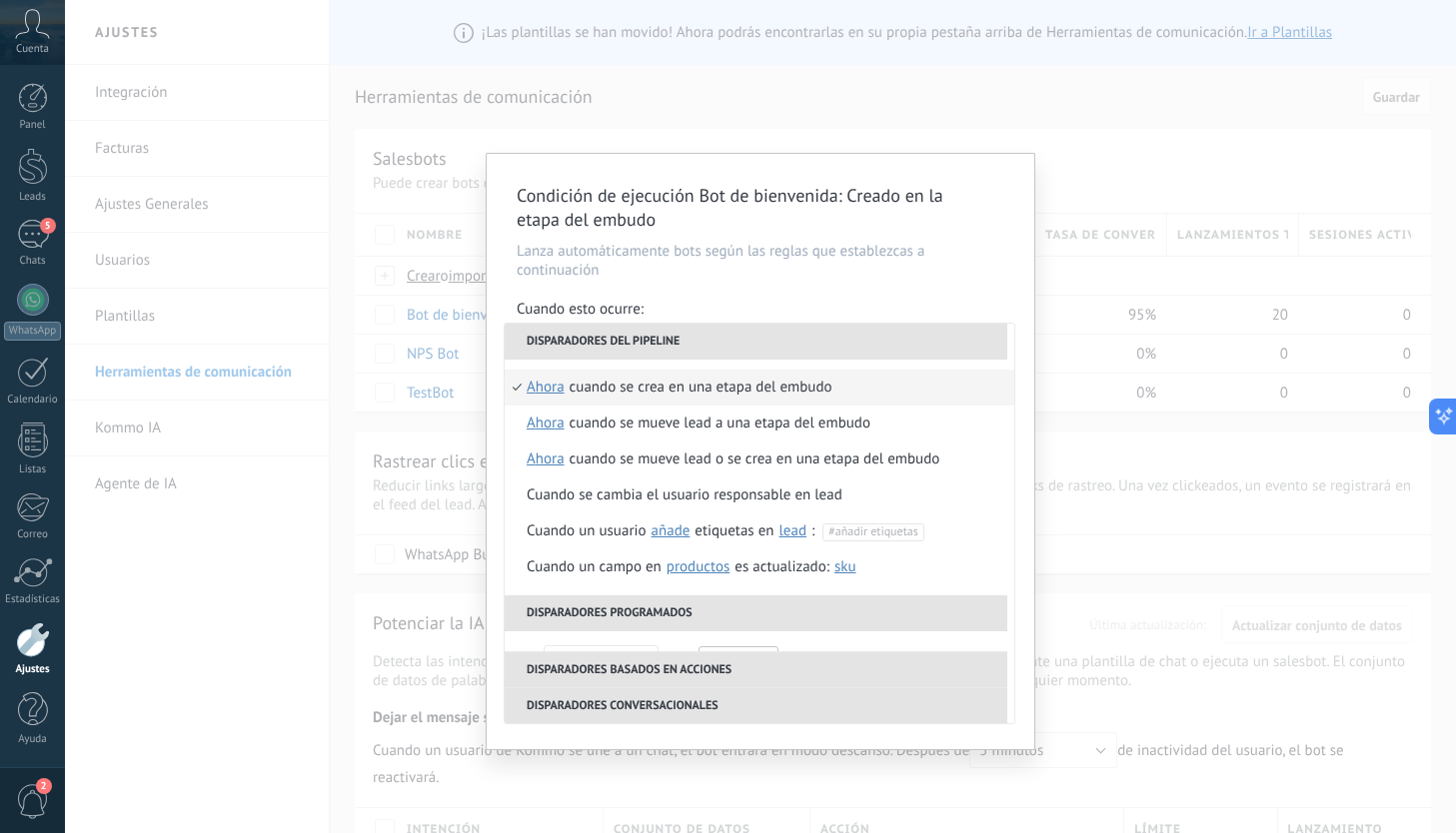 click on "Lanza automáticamente bots según las reglas que establezcas a continuación" at bounding box center [760, 261] 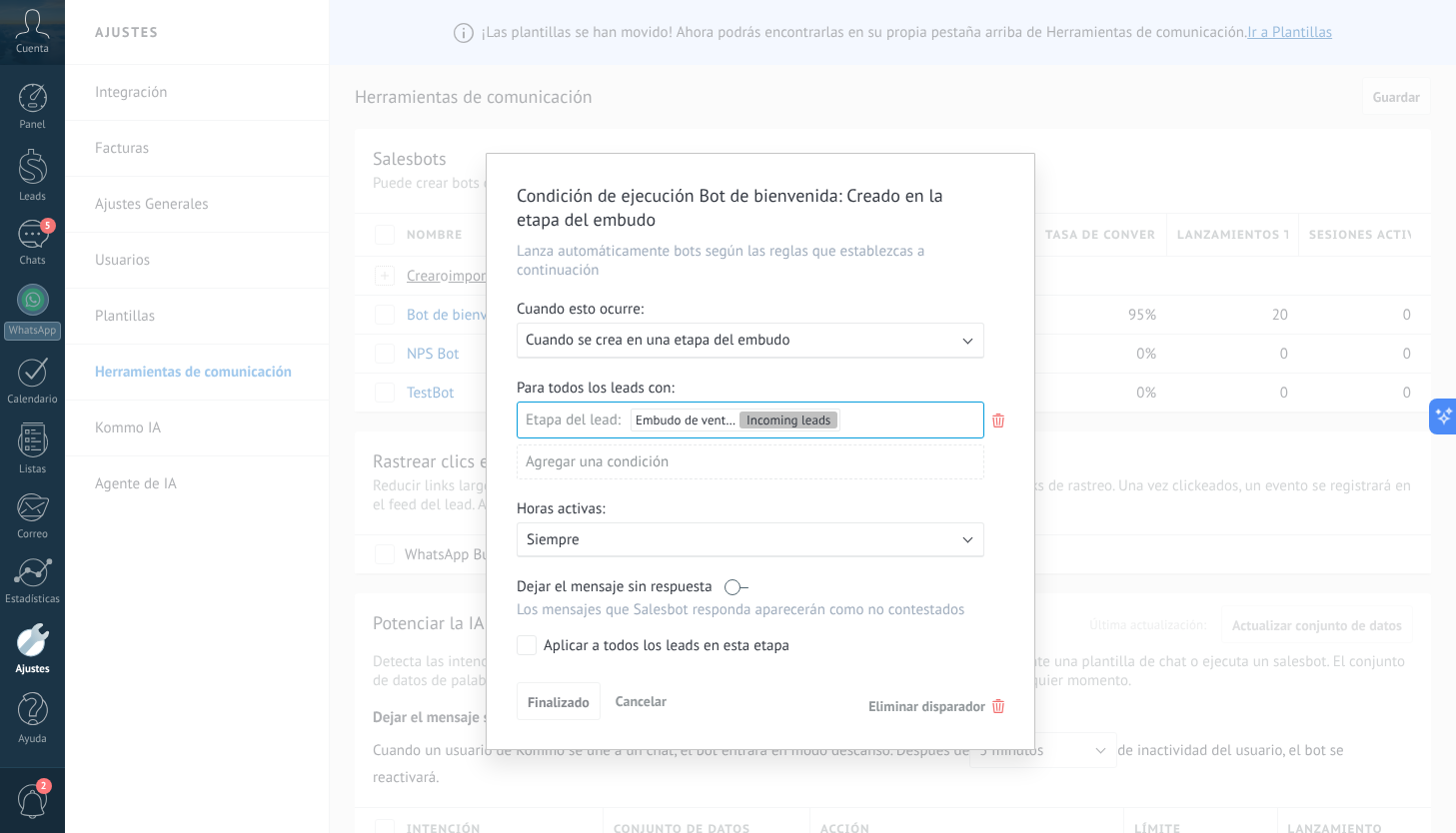click on "Cancelar" at bounding box center (641, 701) 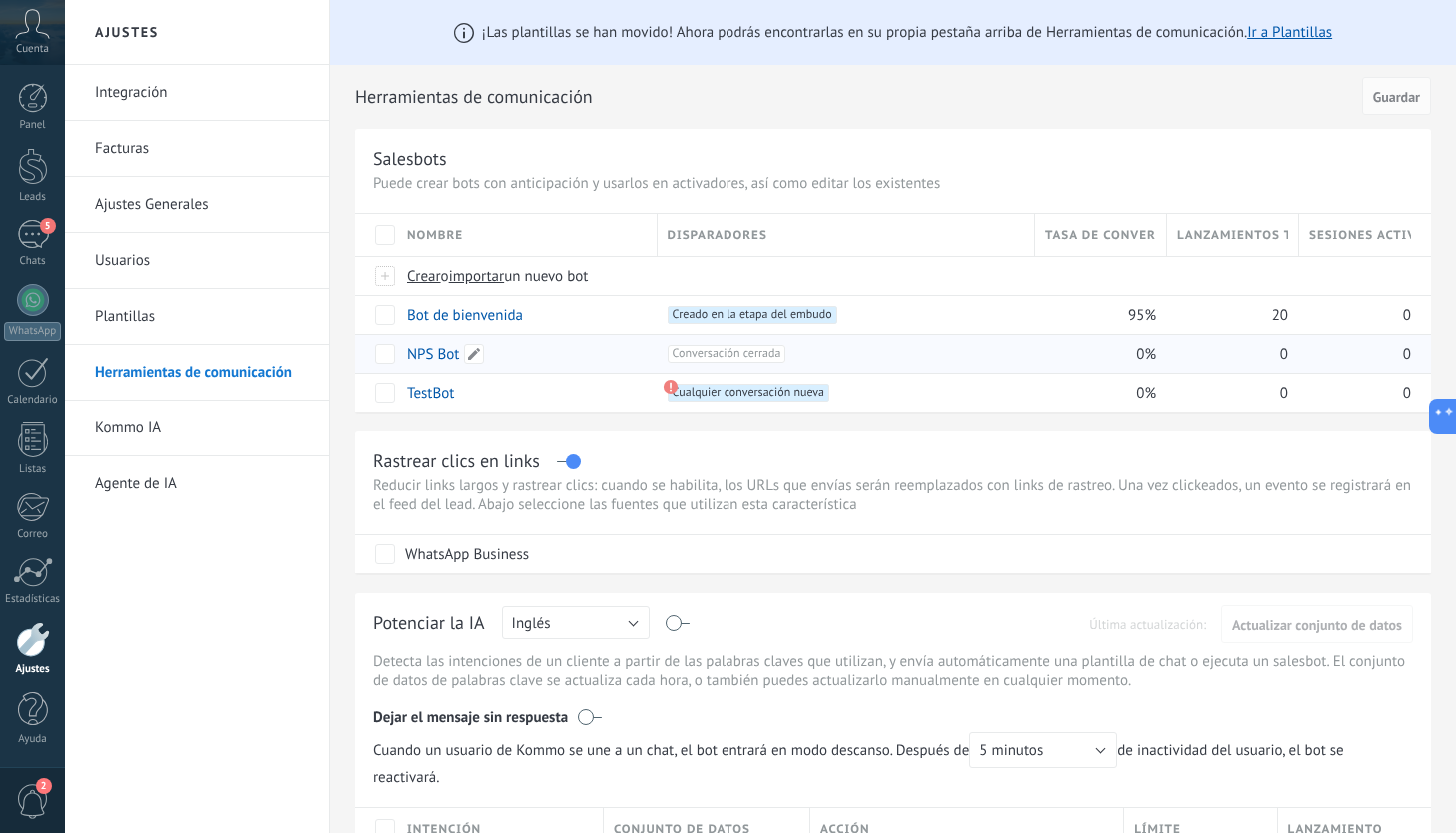 click on "NPS Bot" at bounding box center [433, 354] 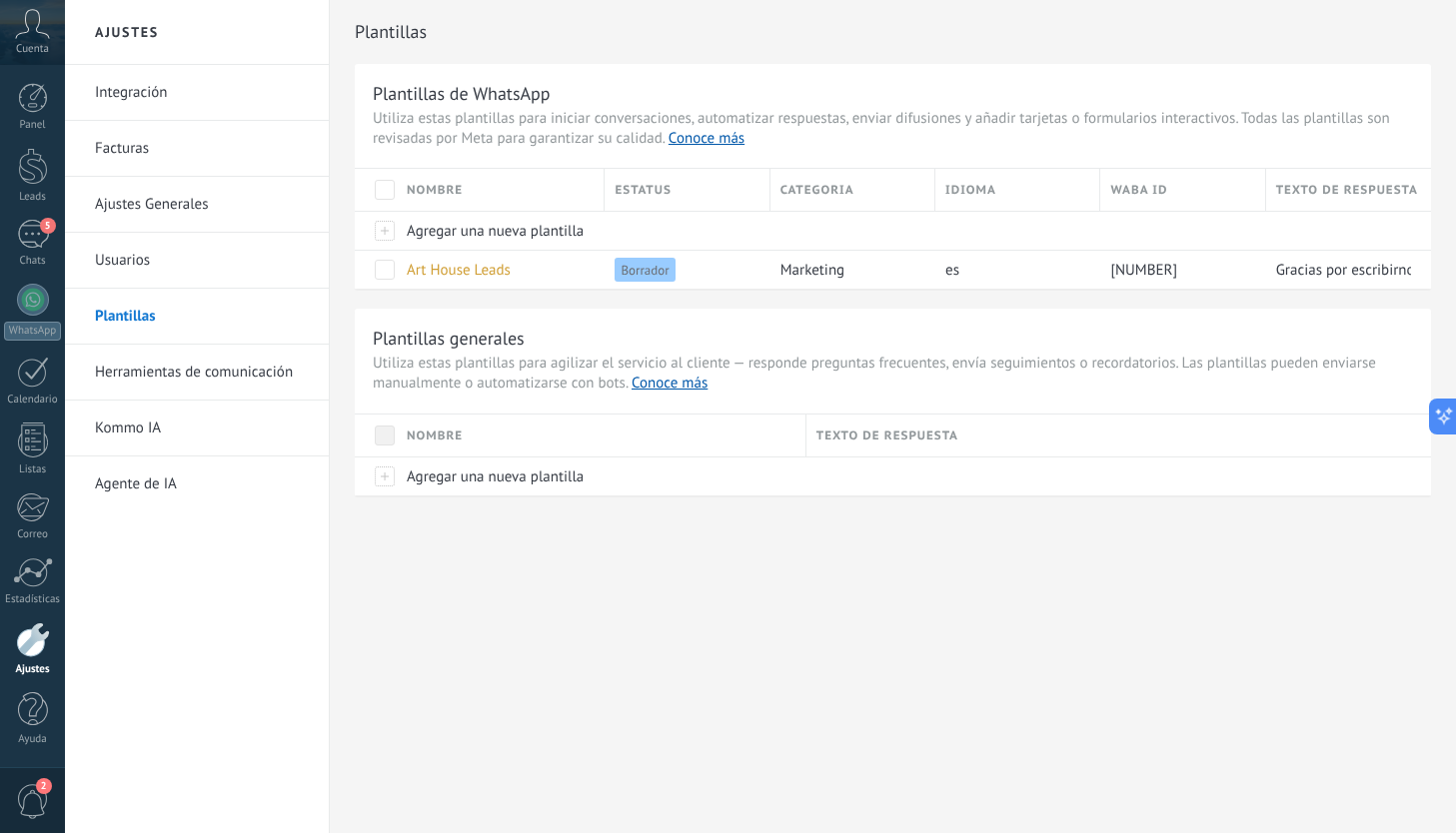 click on "Herramientas de comunicación" at bounding box center [202, 373] 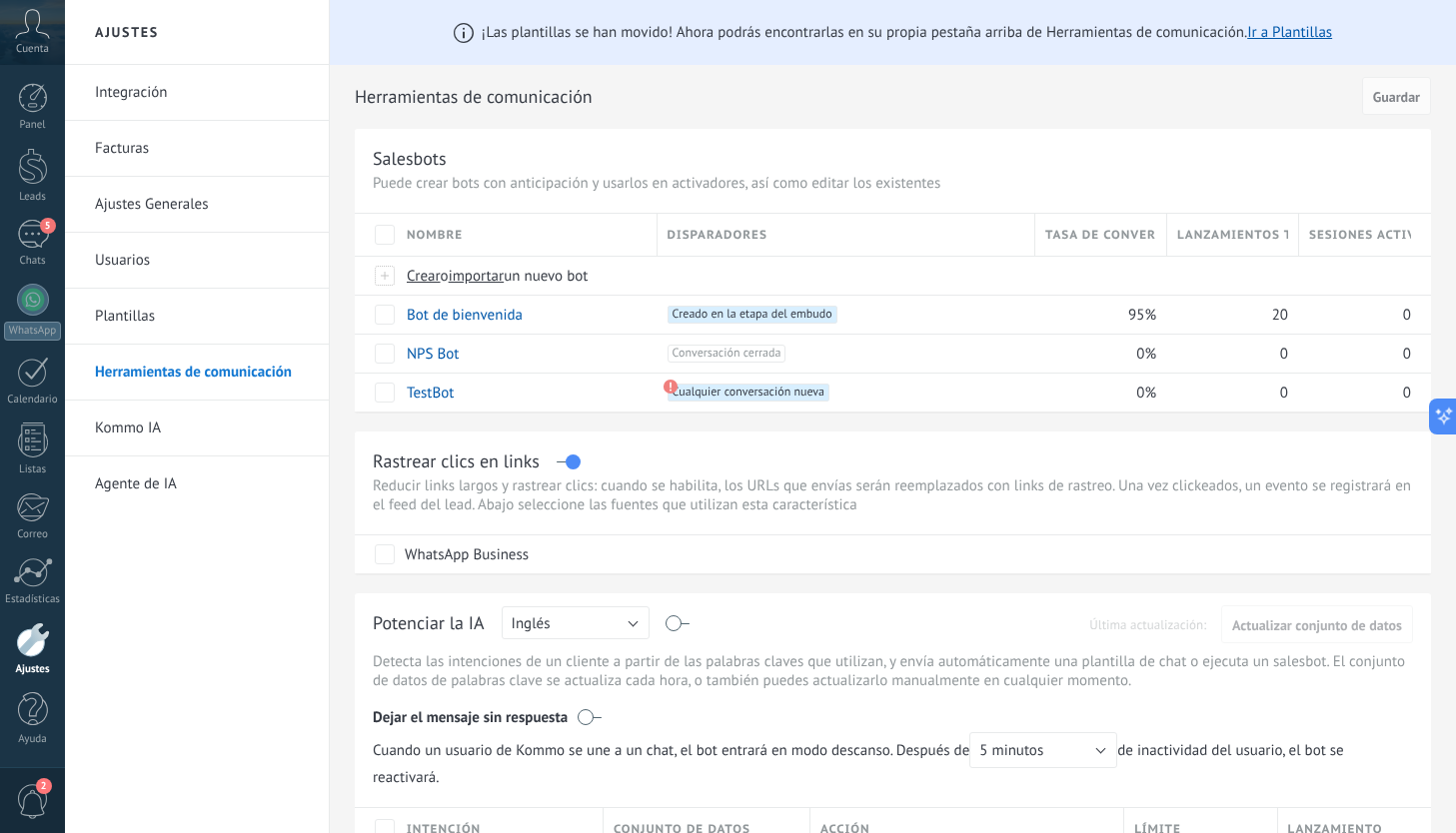 click on "Kommo IA" at bounding box center [202, 428] 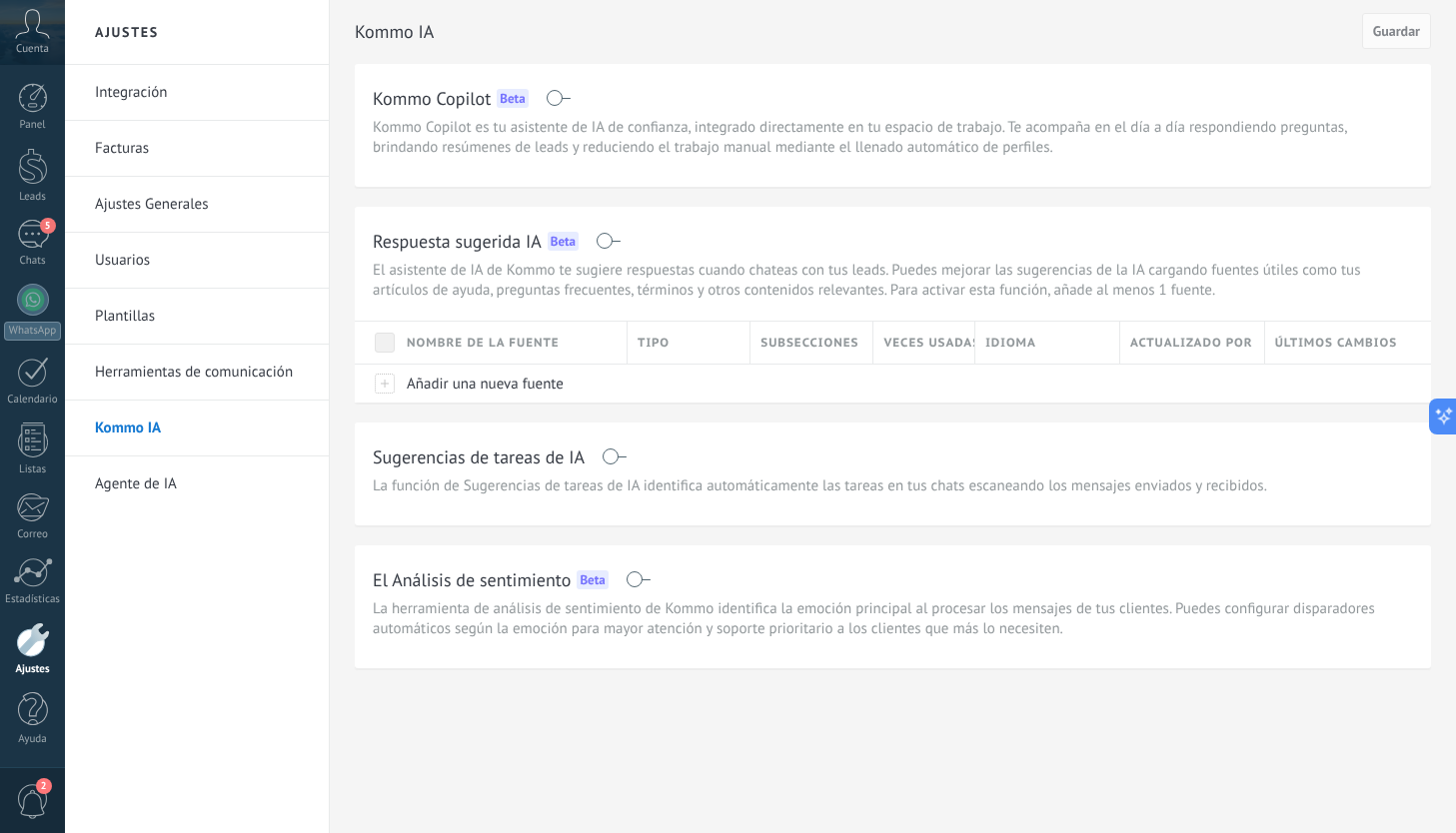 click on "Agente de IA" at bounding box center [202, 484] 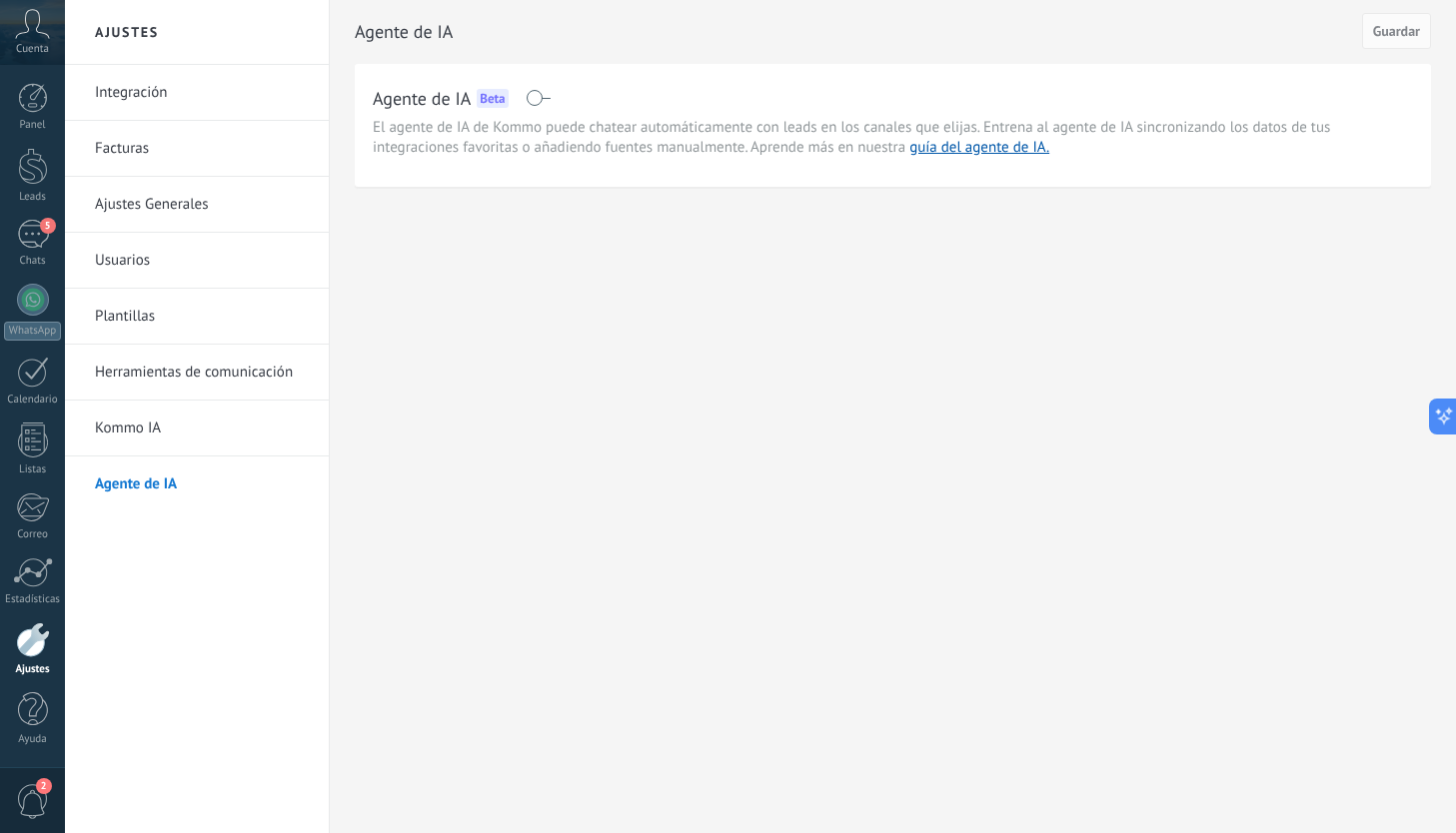 click on "Herramientas de comunicación" at bounding box center [202, 373] 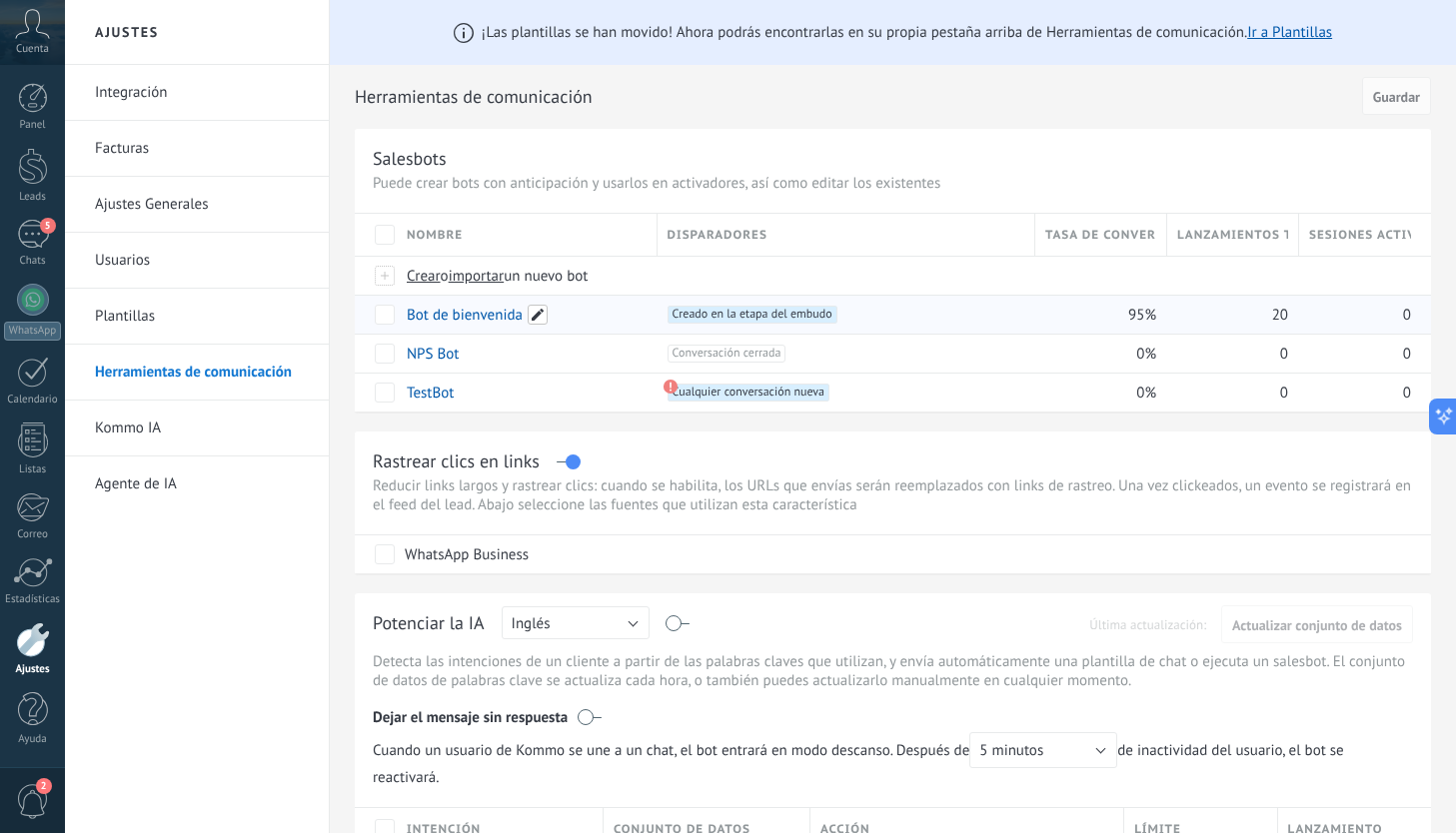 click at bounding box center [538, 315] 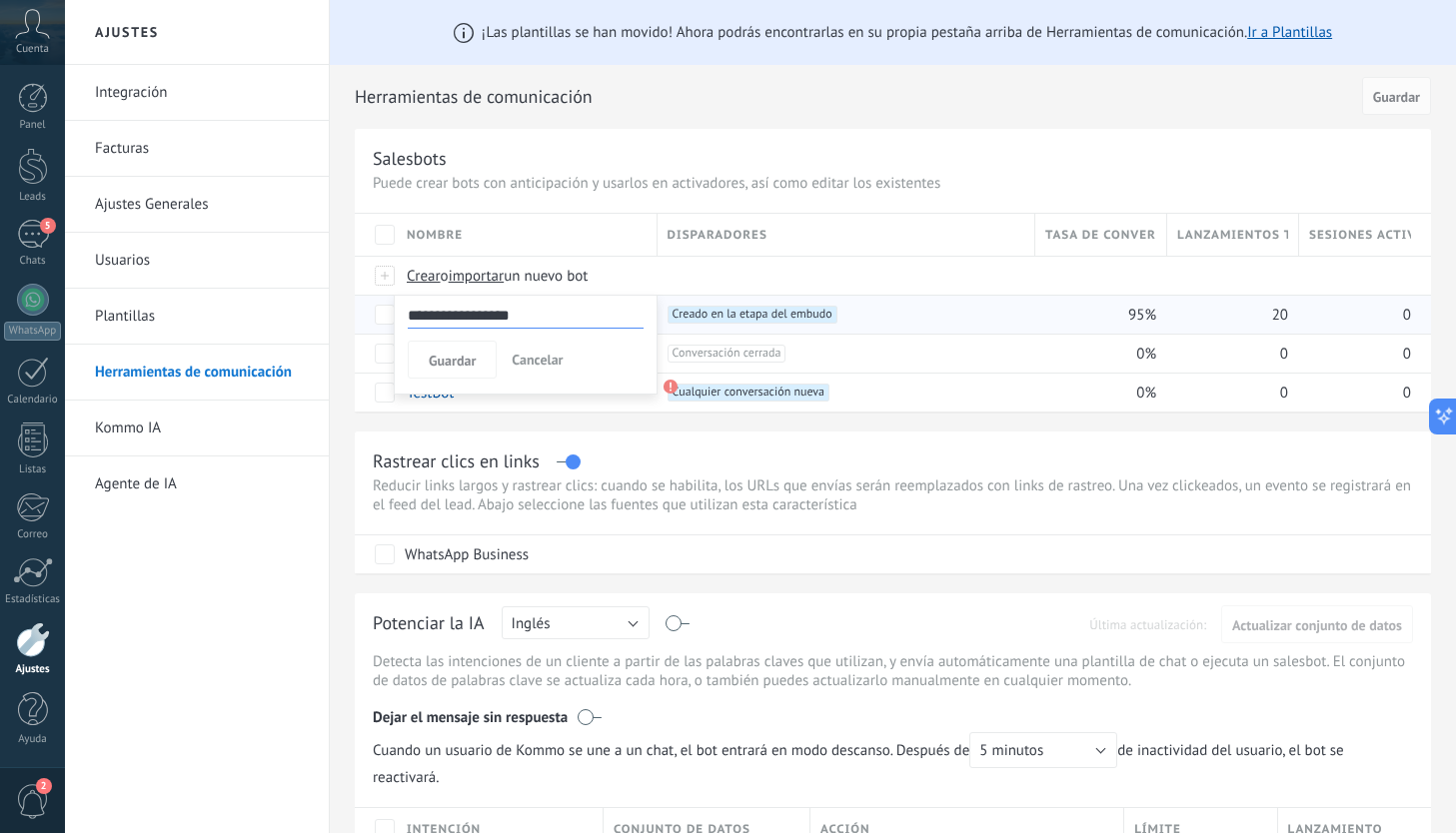 click on "**********" at bounding box center [892, 270] 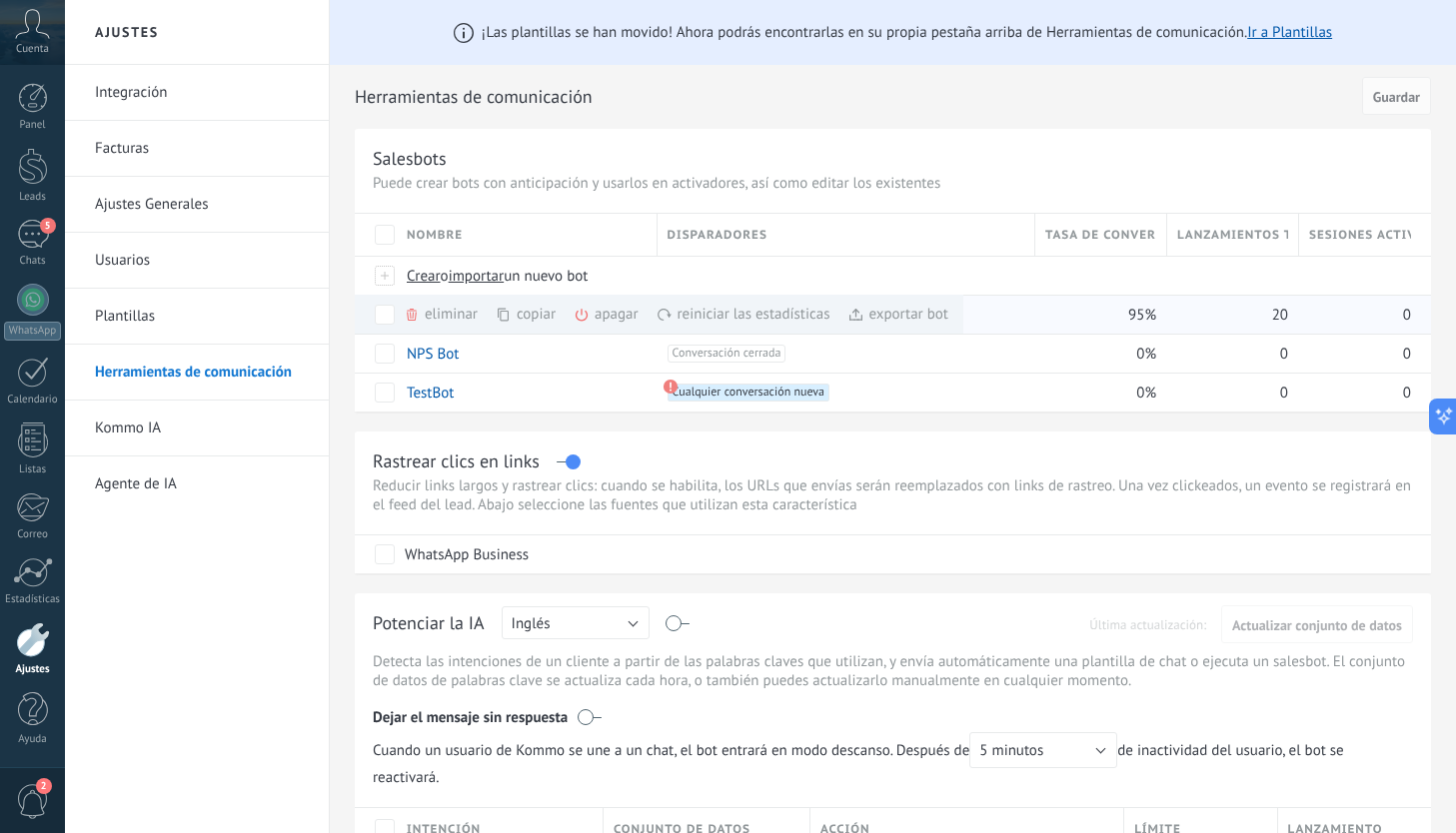click on "apagar màs" at bounding box center (640, 314) 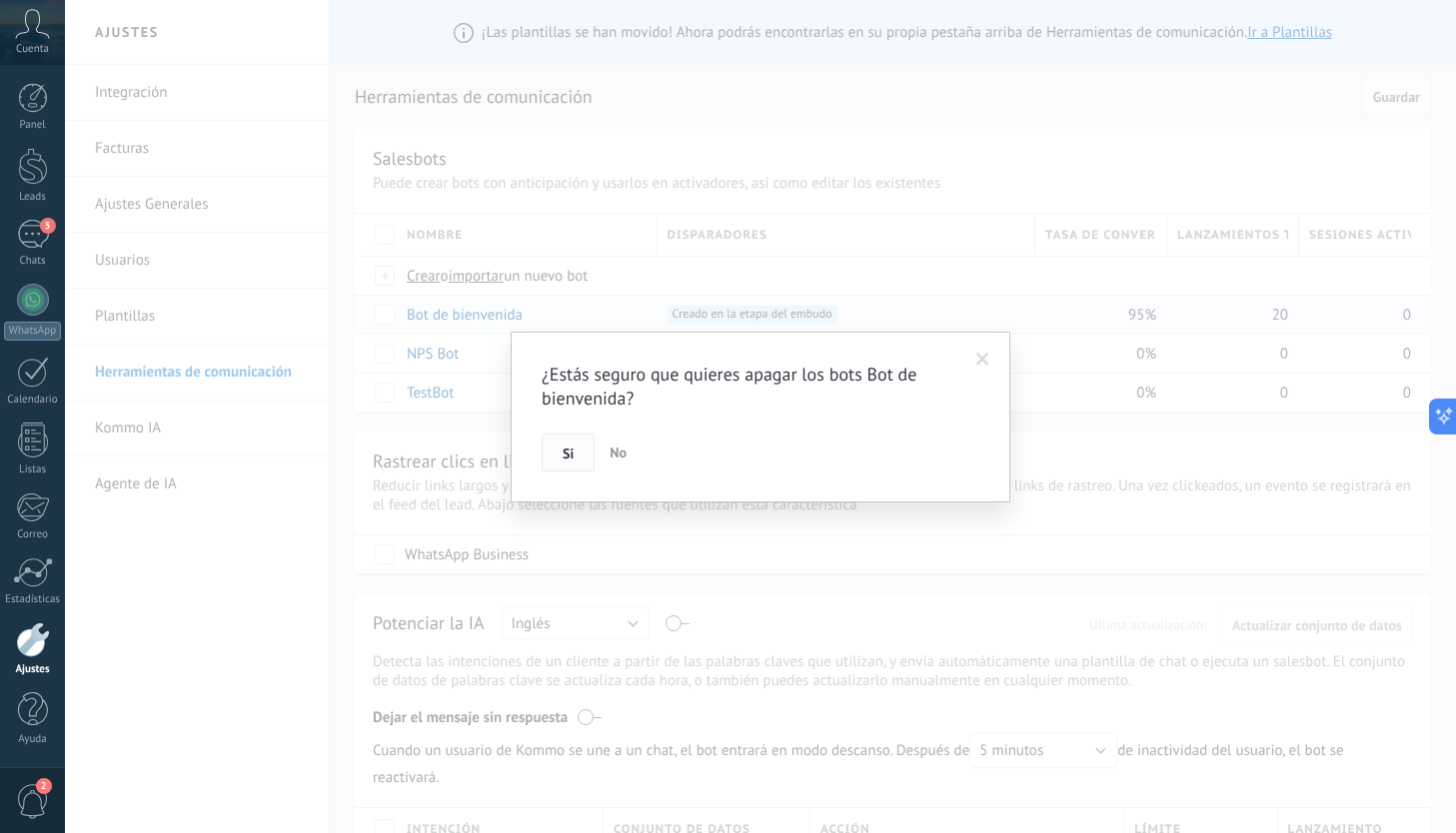 click on "Si" at bounding box center (568, 453) 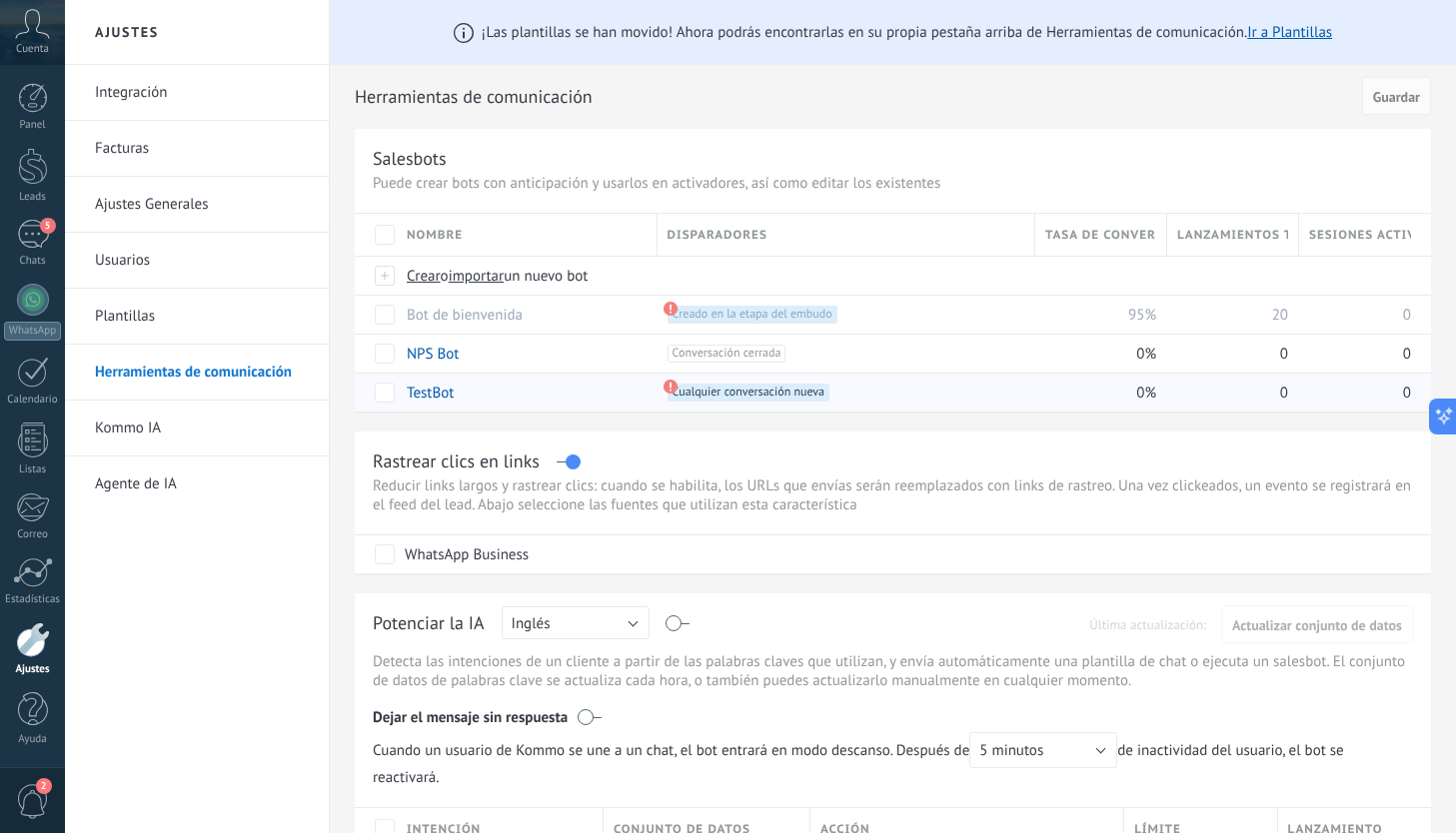 click on "TestBot" at bounding box center [430, 393] 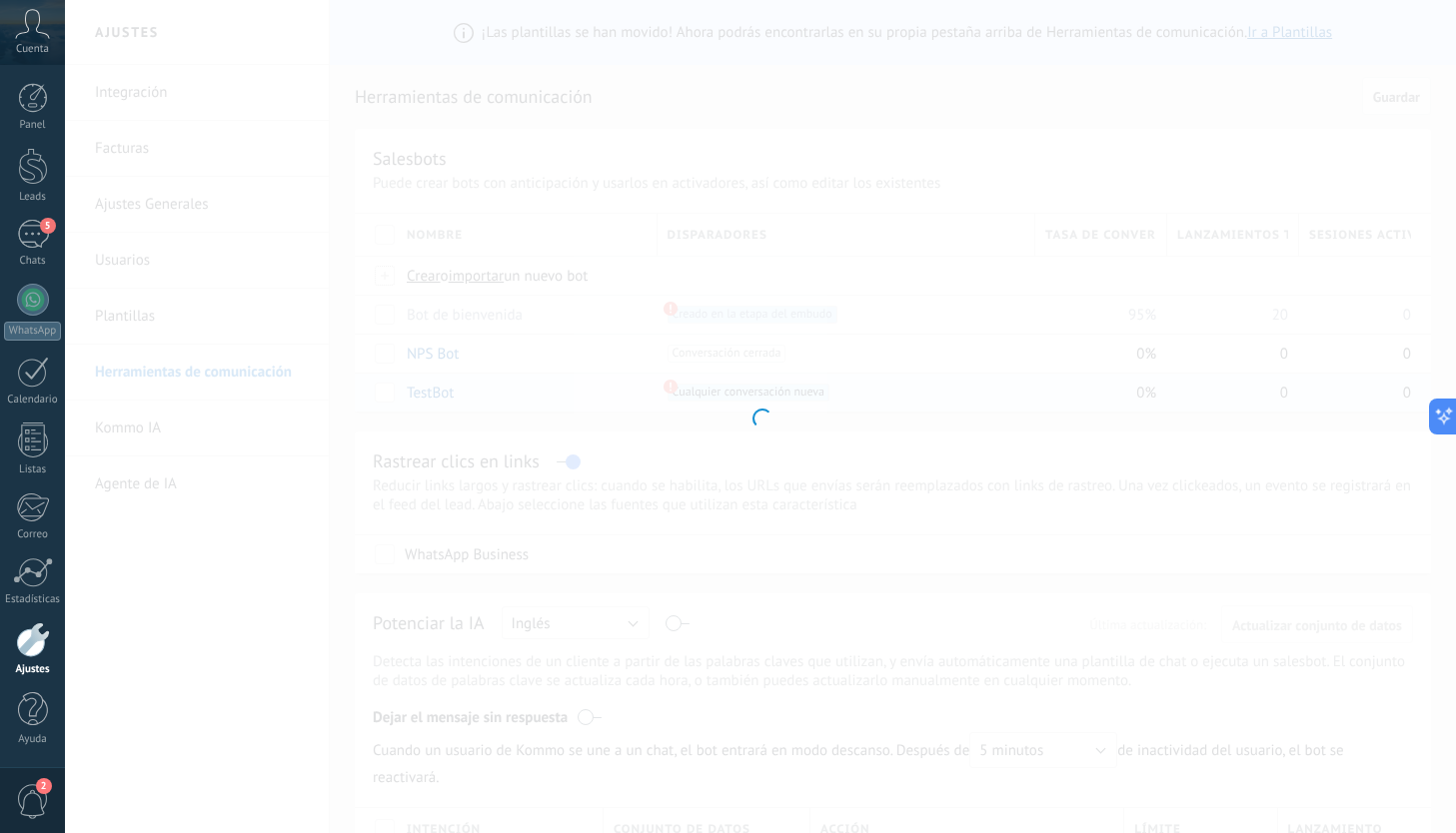 type on "*******" 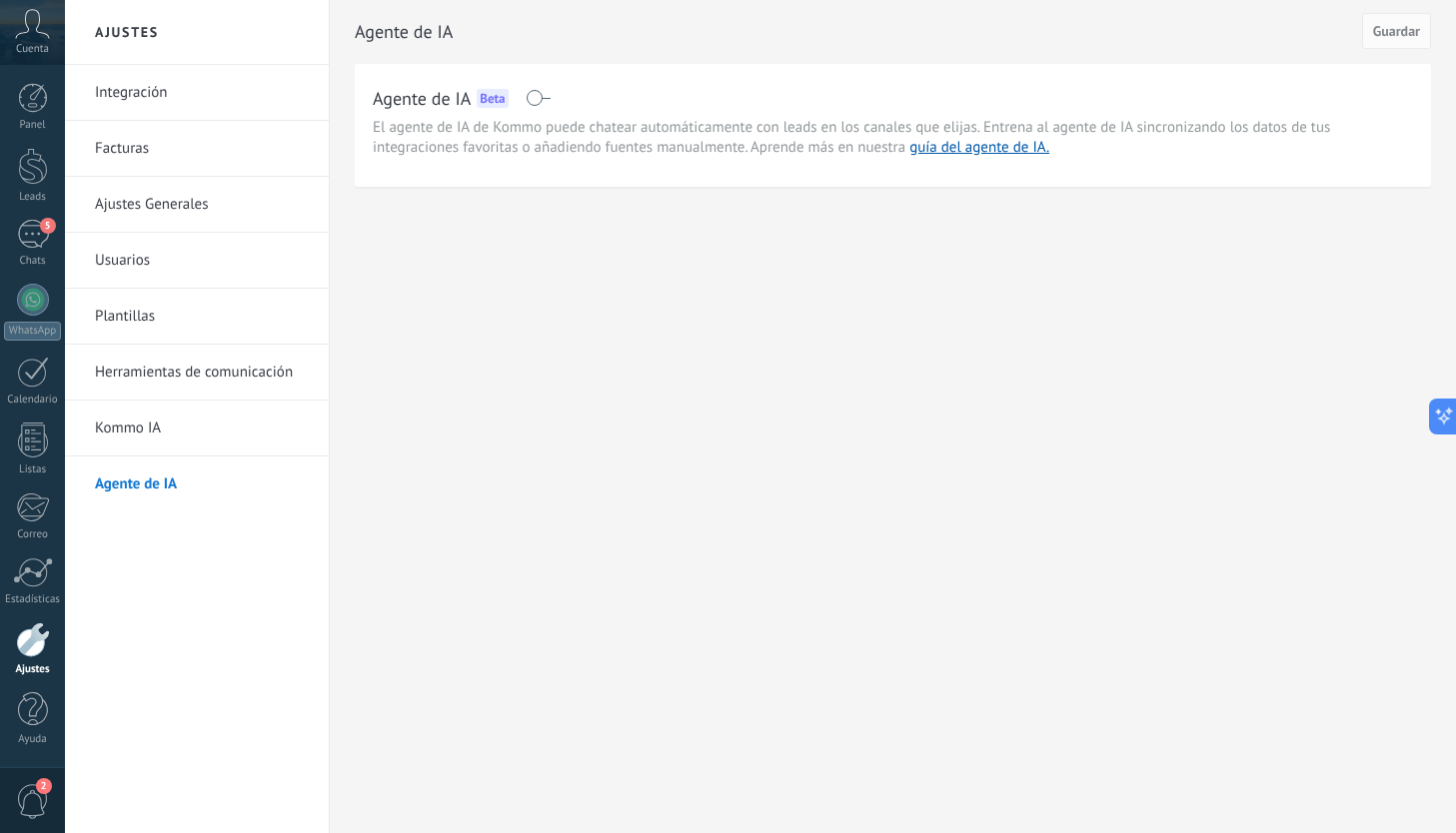 click on "Herramientas de comunicación" at bounding box center (202, 373) 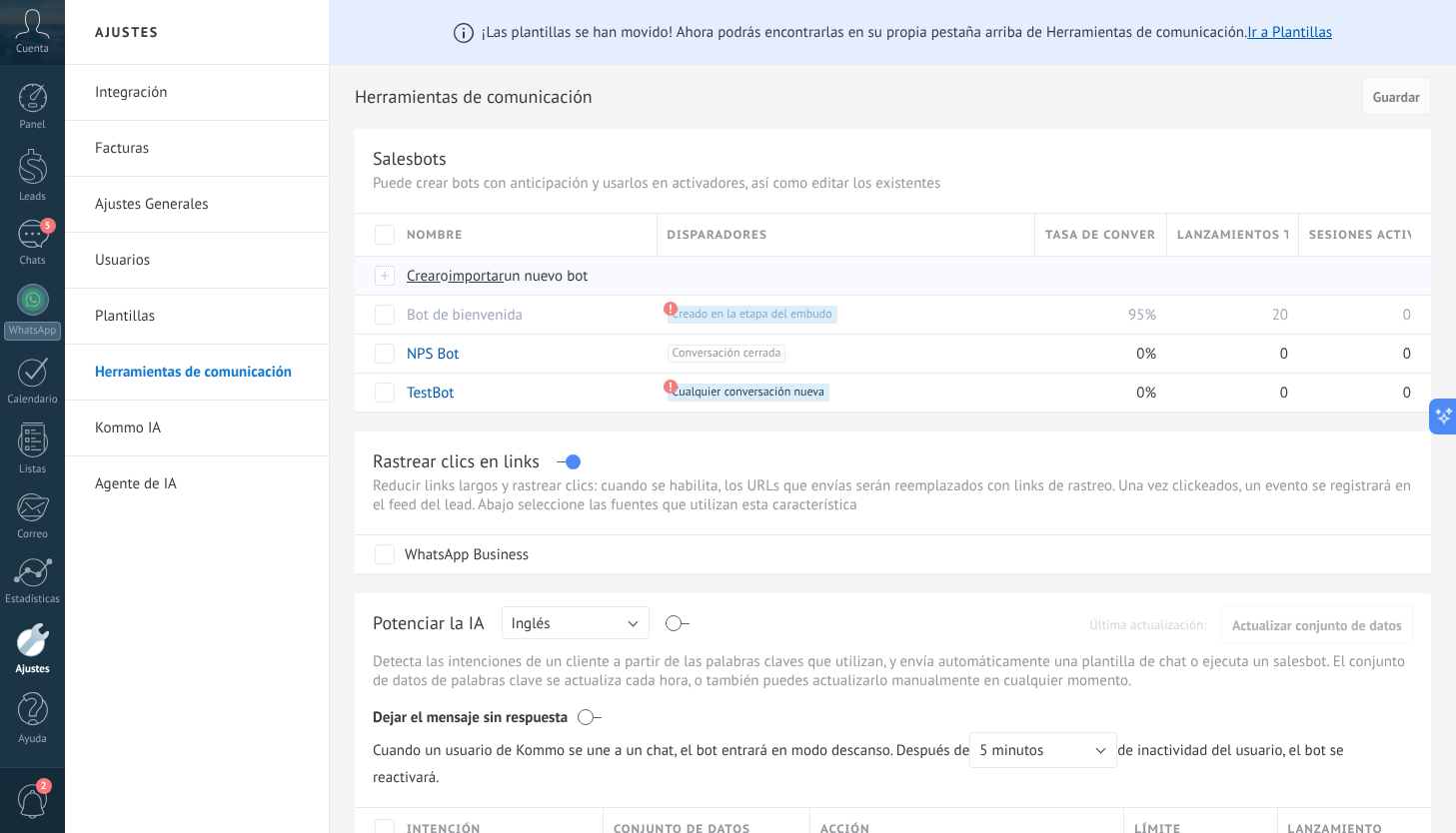 click on "importar" at bounding box center (477, 276) 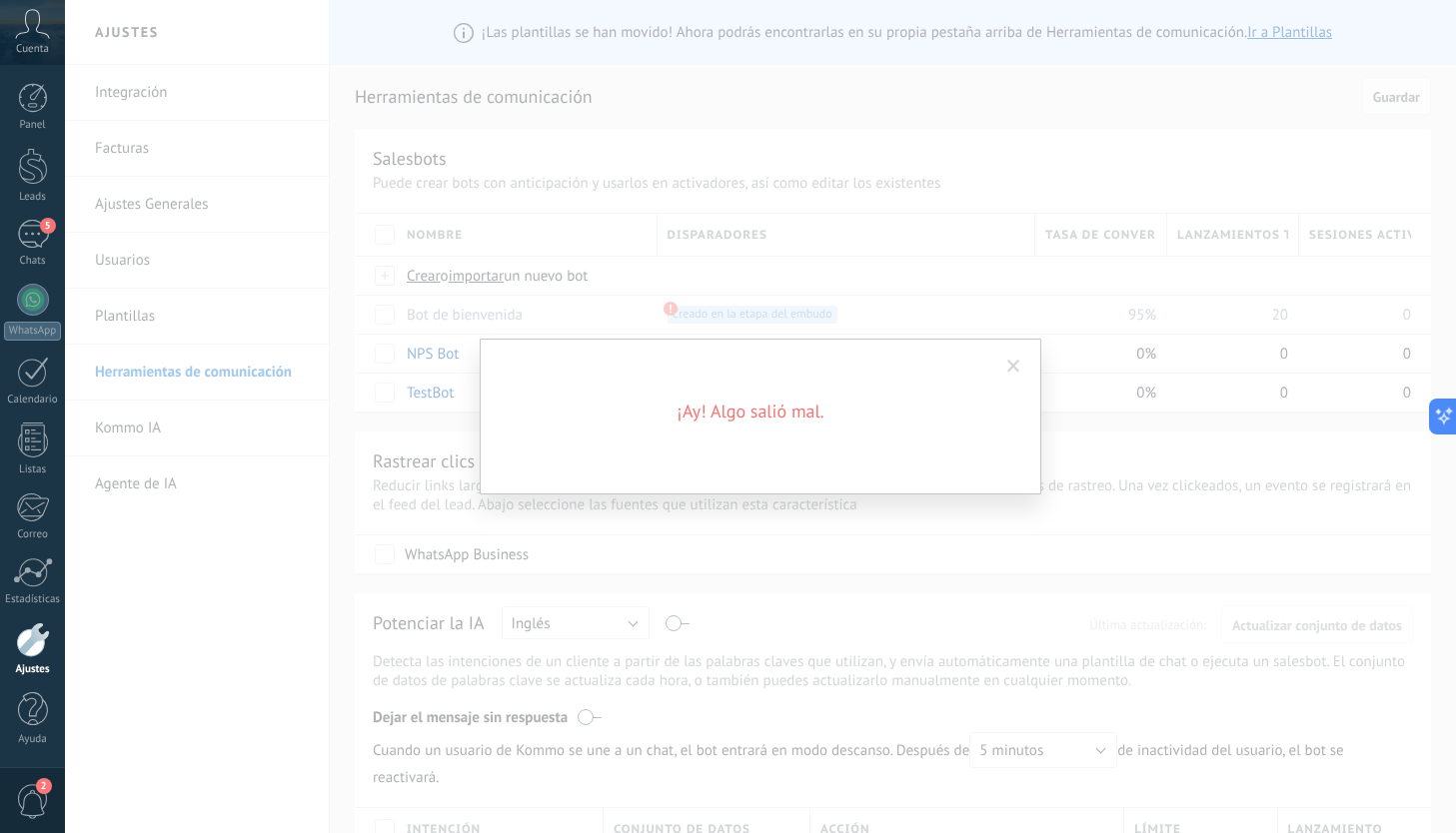 click at bounding box center [1013, 367] 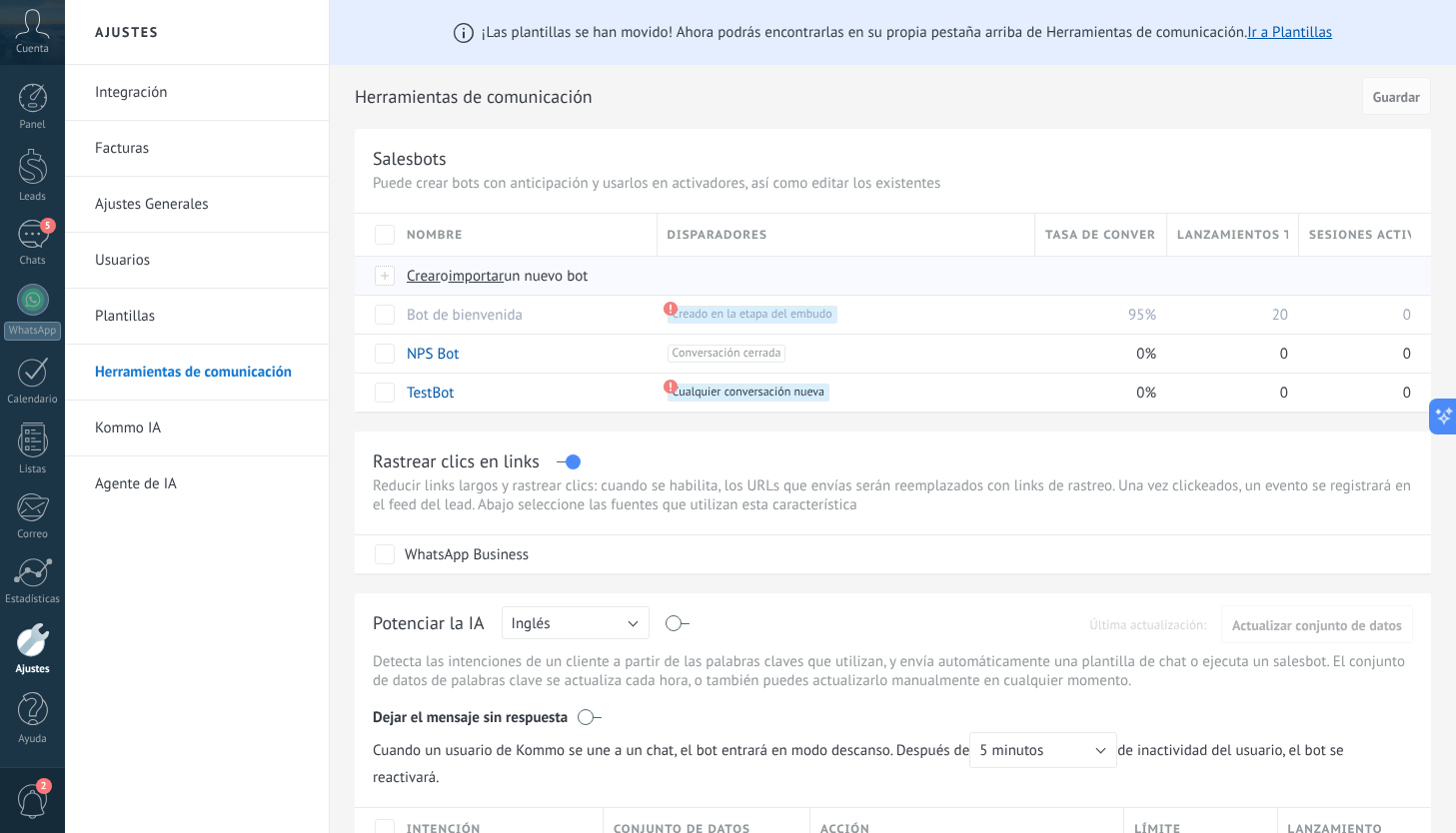 click on "Crear" at bounding box center [424, 276] 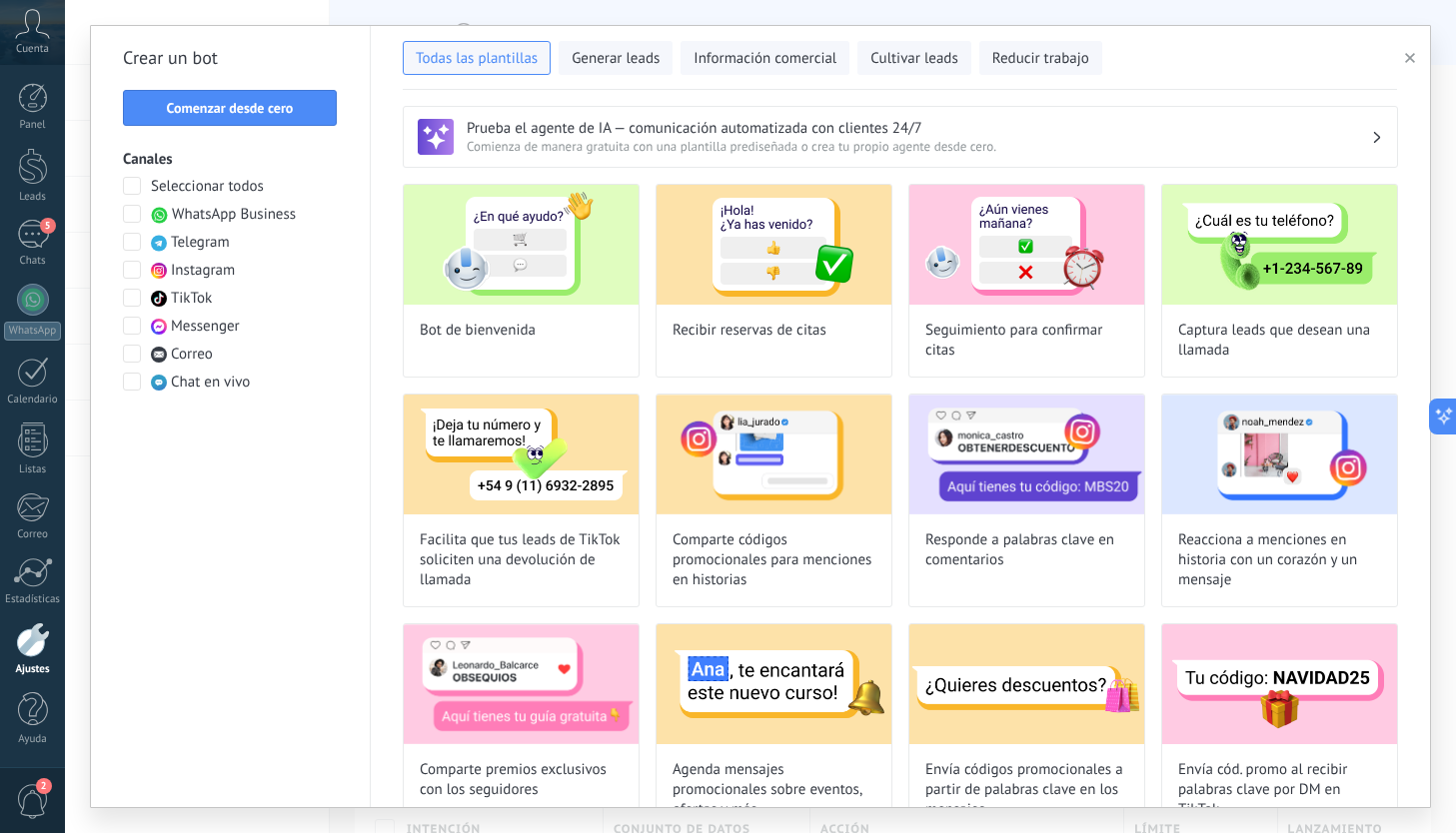 click at bounding box center [132, 214] 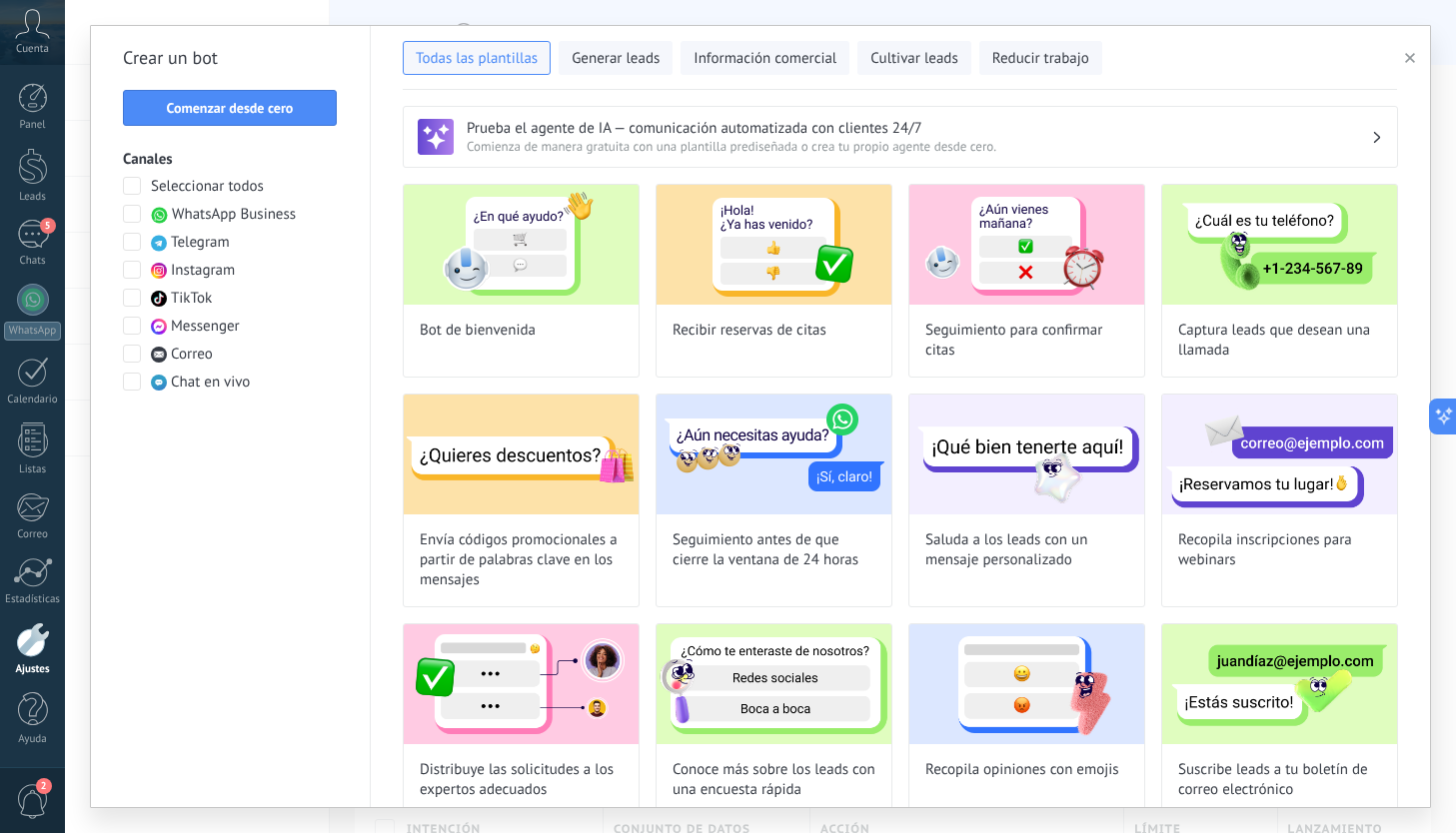 click at bounding box center [132, 270] 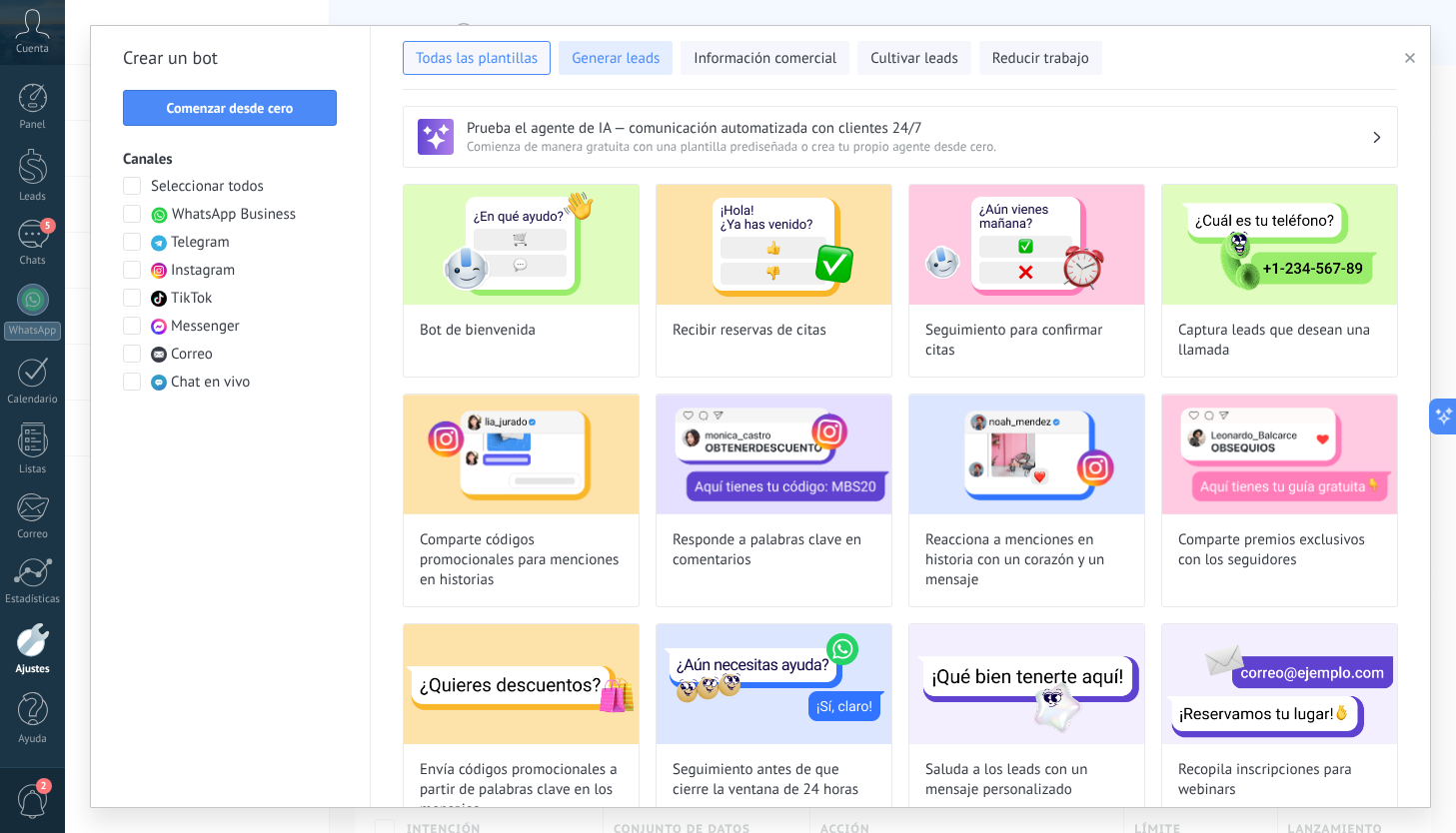 click on "Generar leads" at bounding box center (616, 59) 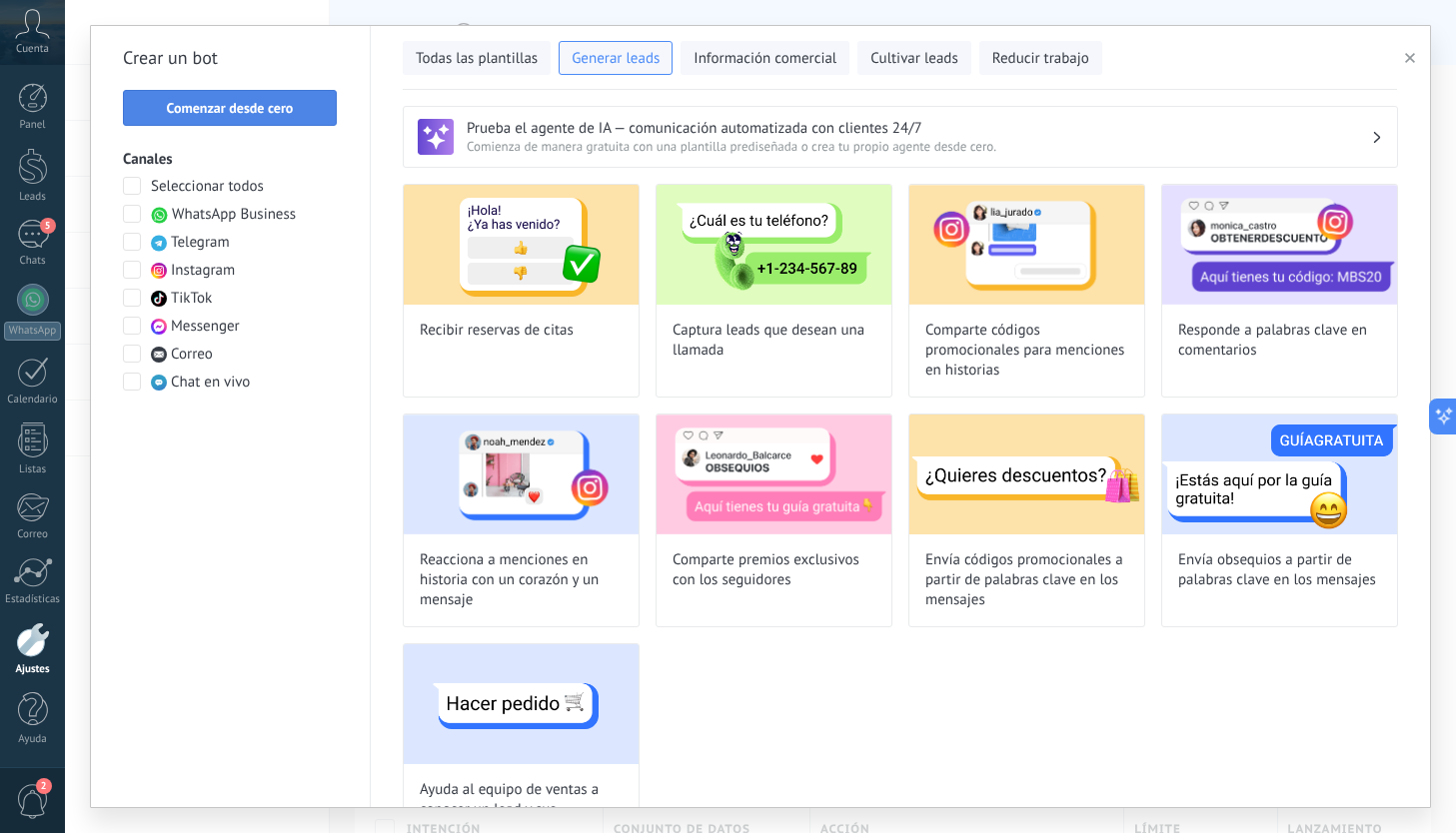 click on "Comenzar desde cero" at bounding box center (230, 108) 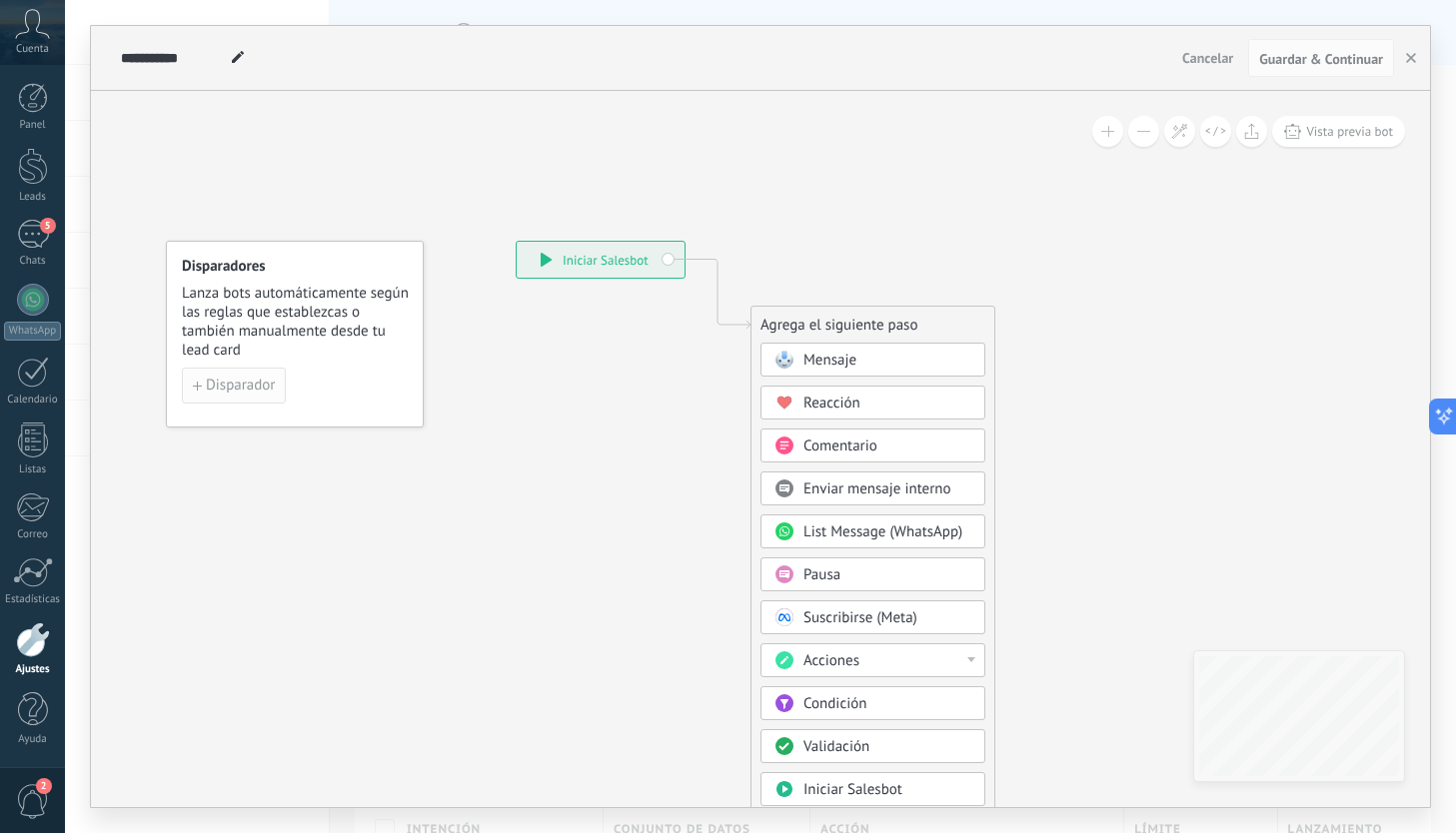 click on "Disparador" at bounding box center (240, 386) 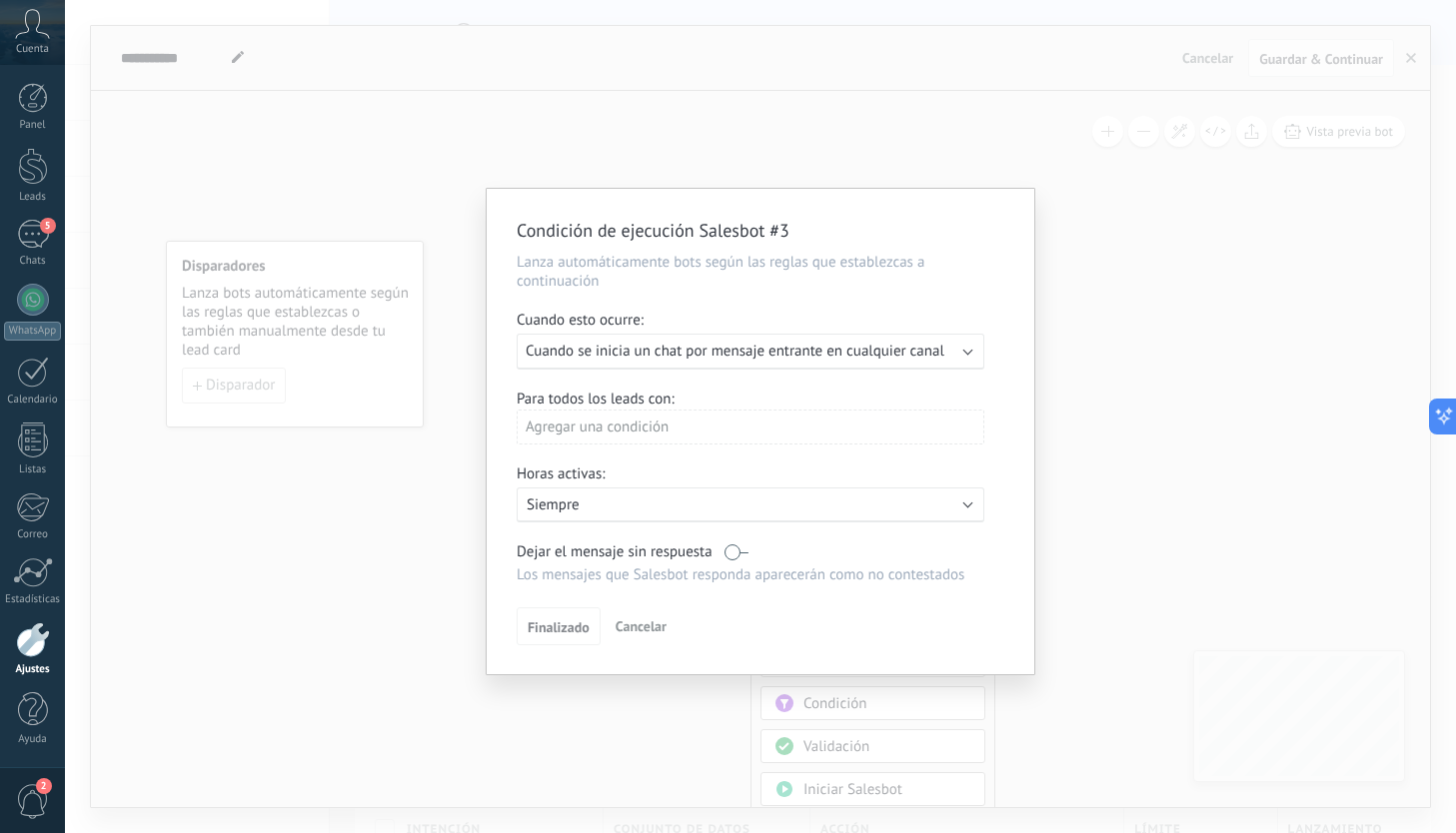click on "Ejecutar:  Cuando se inicia un chat por mensaje entrante en cualquier canal" at bounding box center [742, 351] 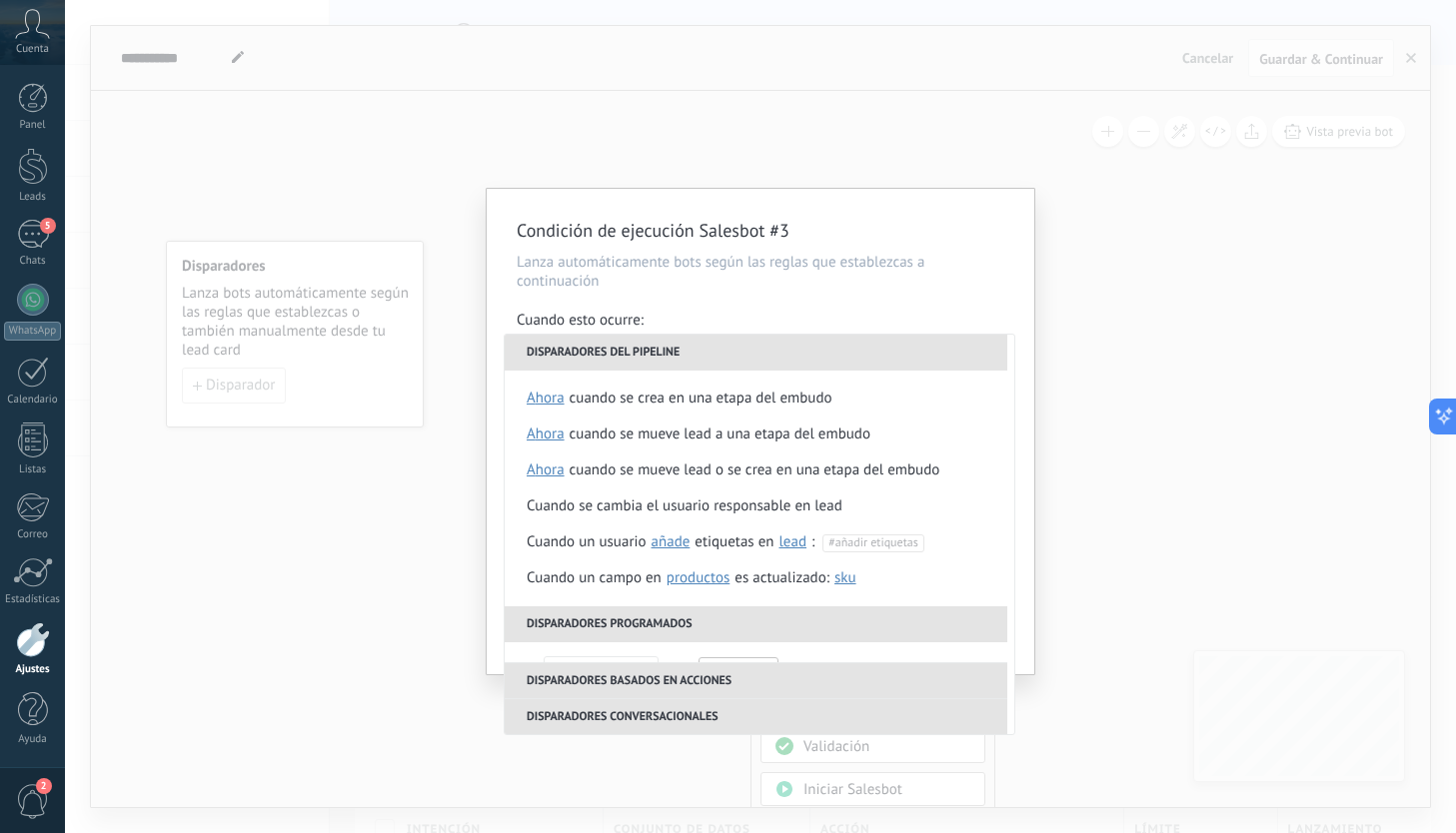 click on "Lanza automáticamente bots según las reglas que establezcas a continuación" at bounding box center [760, 272] 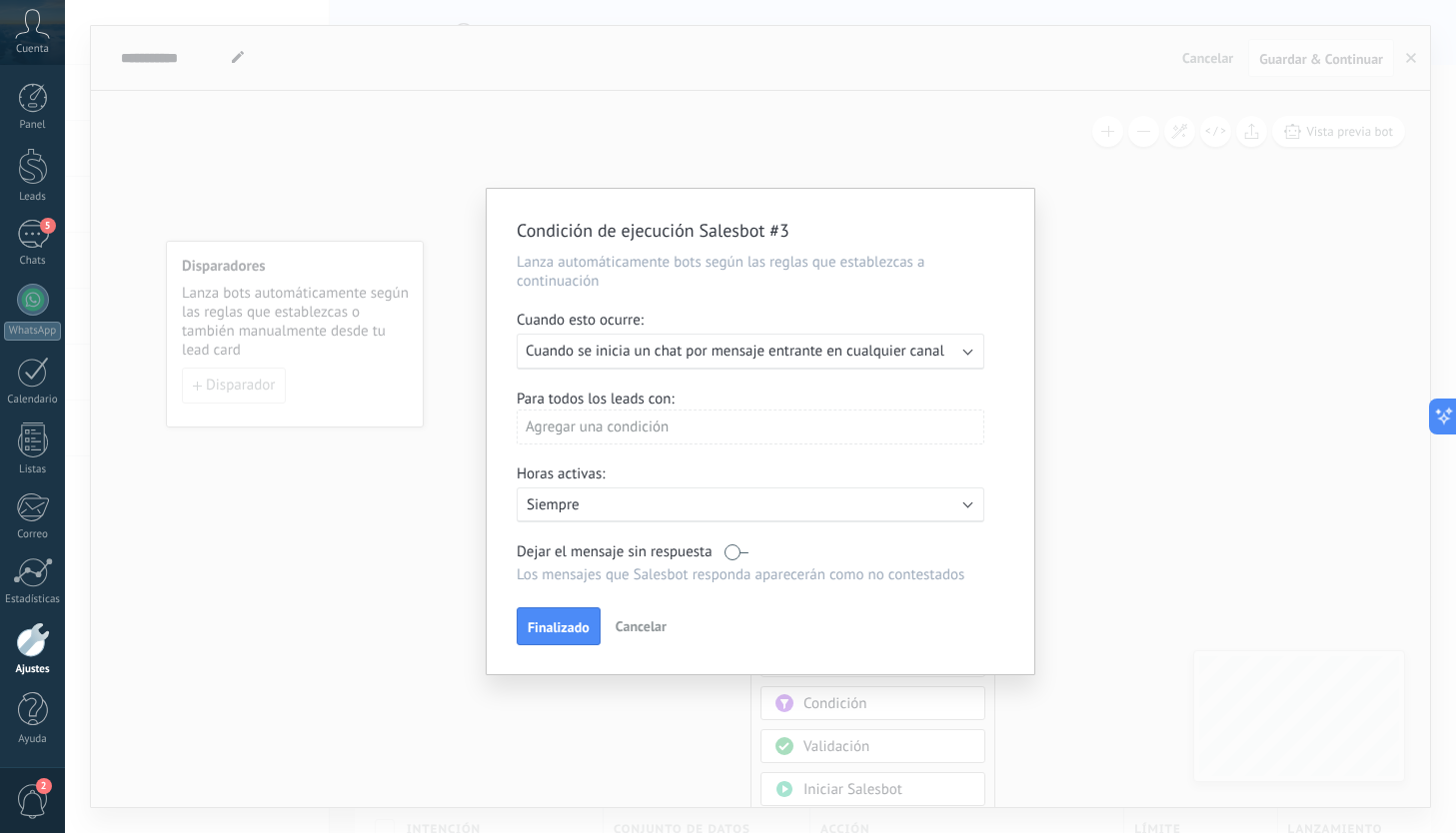 click on "Agregar una condición" at bounding box center (750, 426) 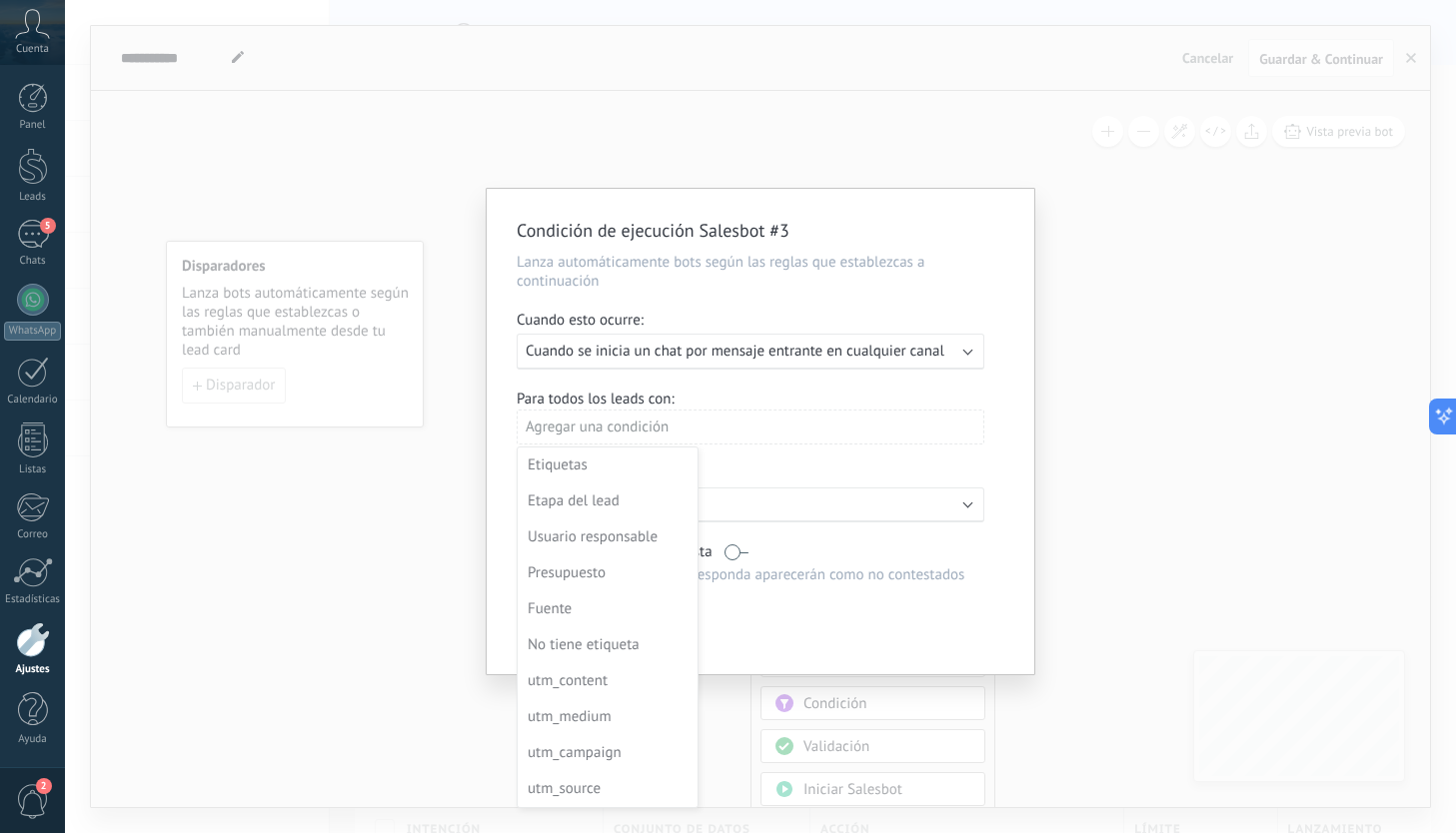 click at bounding box center (760, 433) 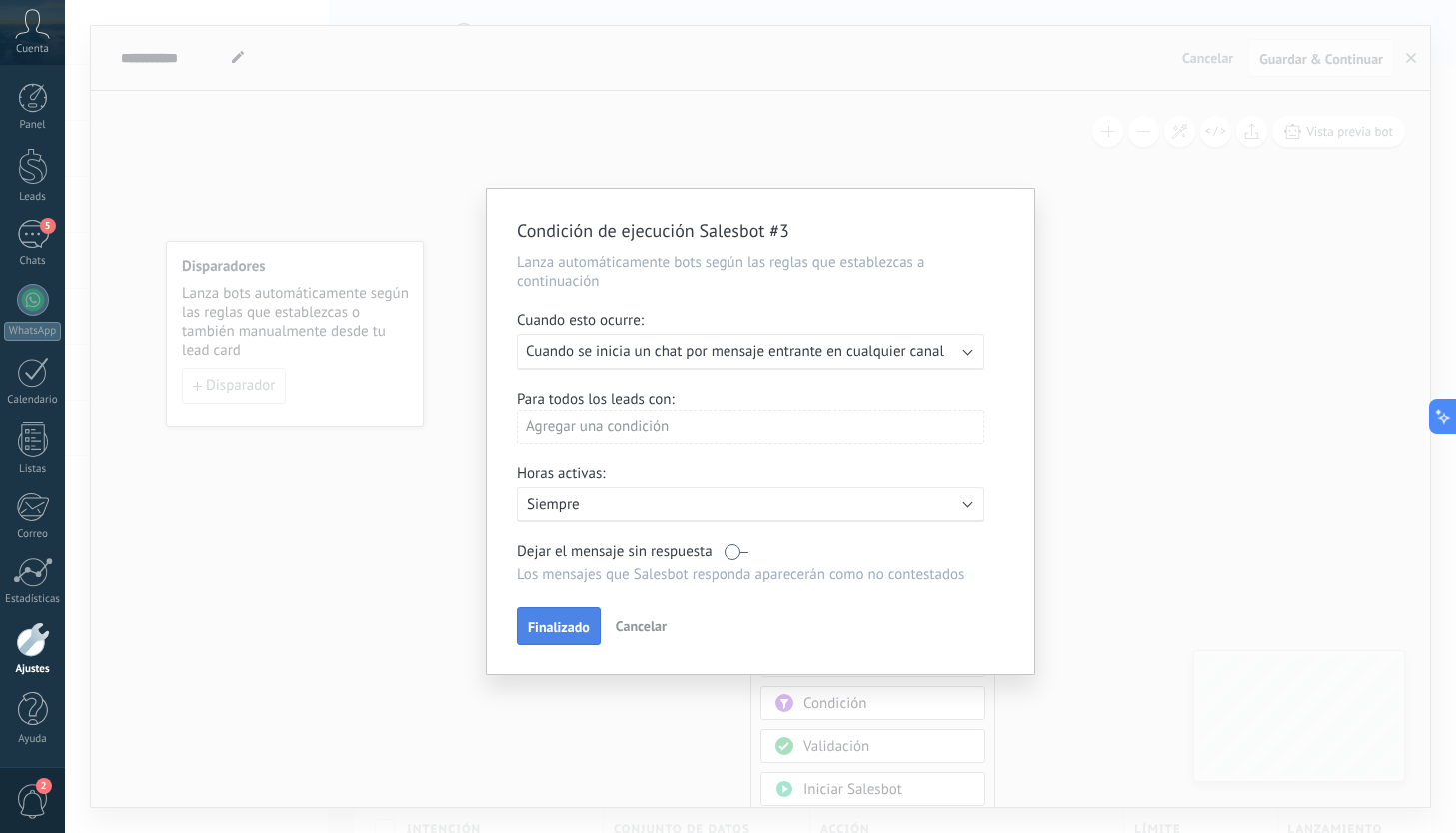 click on "Finalizado" at bounding box center [559, 627] 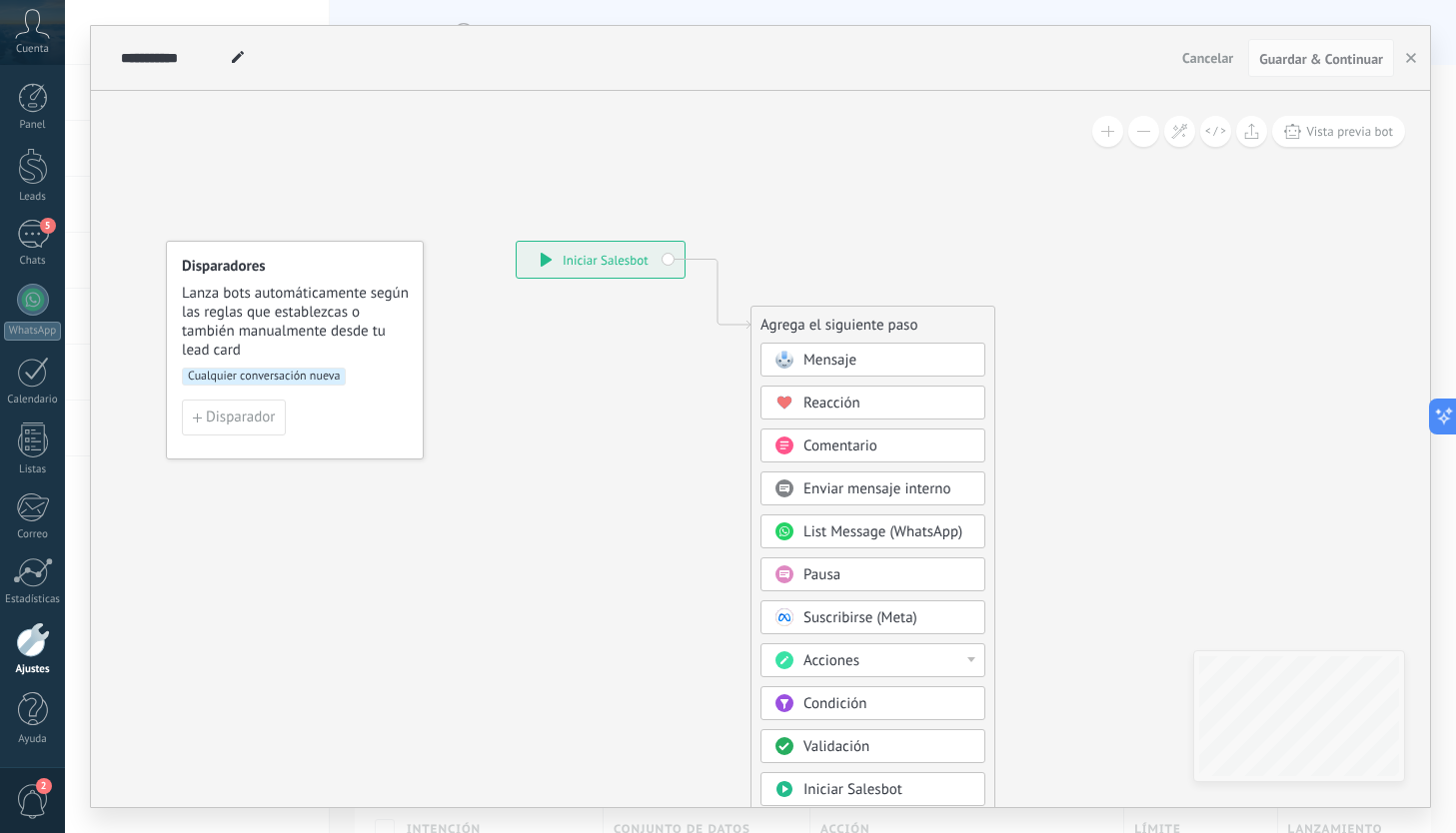 click 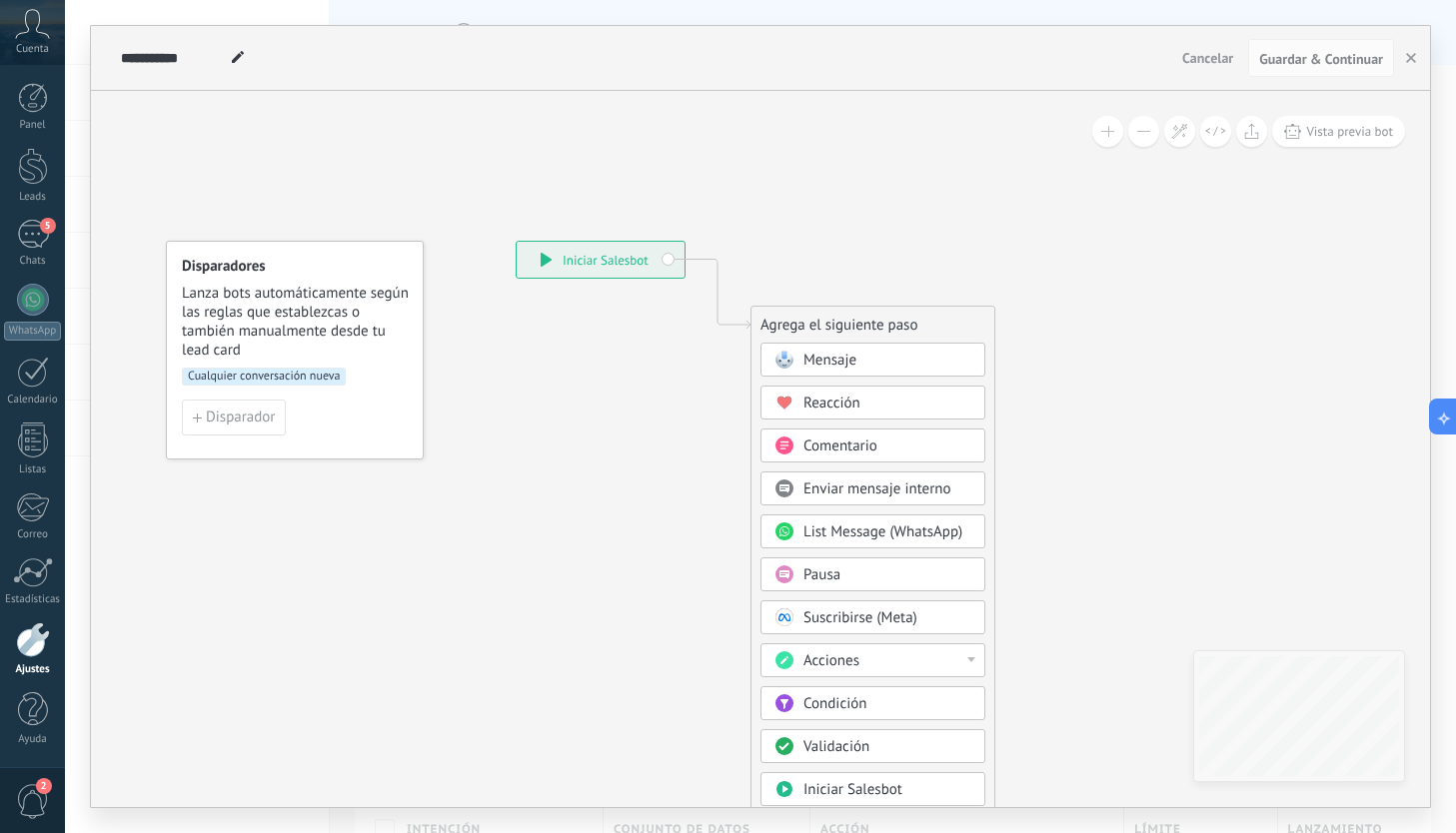 click on "**********" at bounding box center [601, 260] 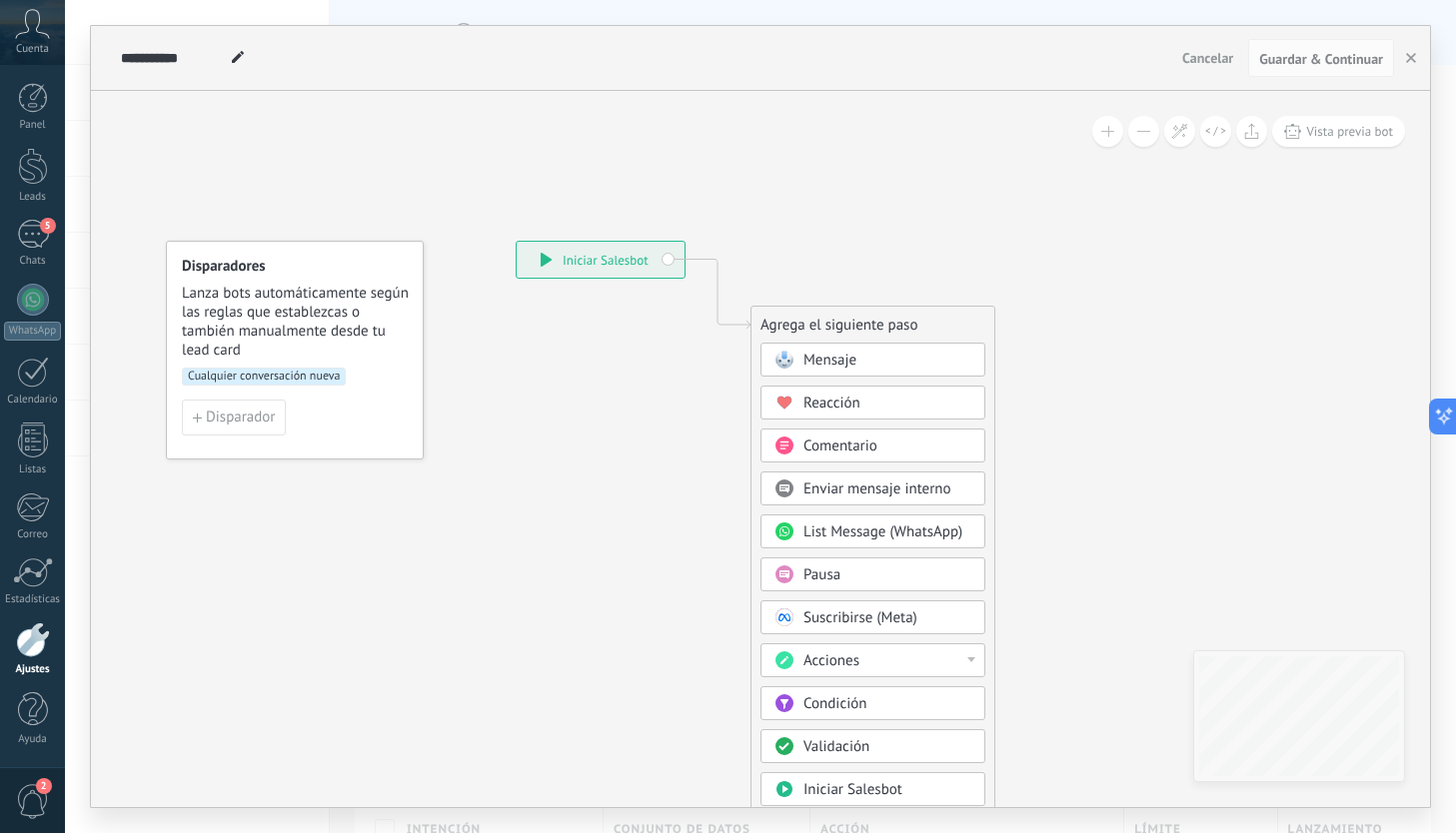 click on "Mensaje" at bounding box center (829, 360) 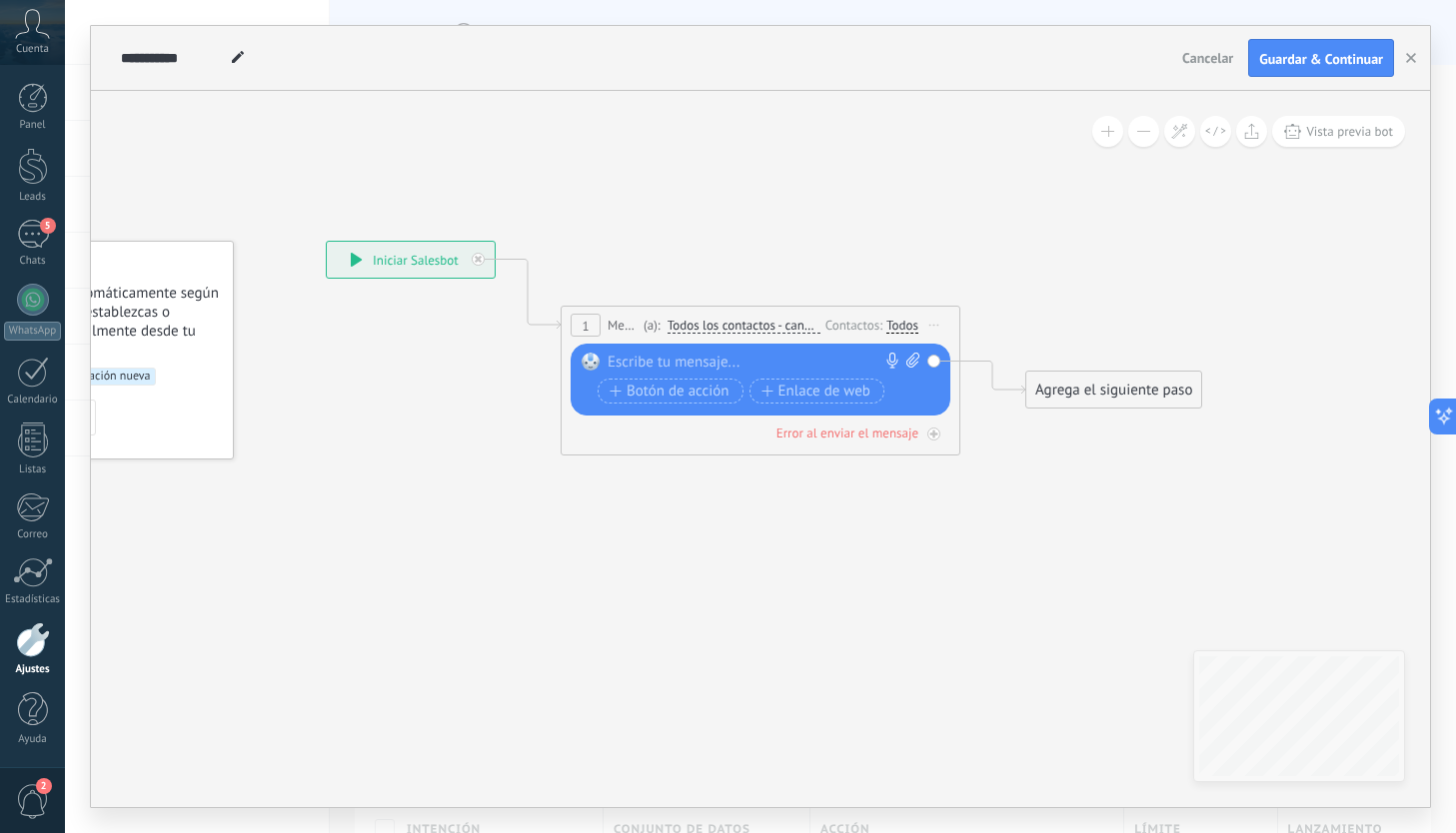 click at bounding box center (755, 363) 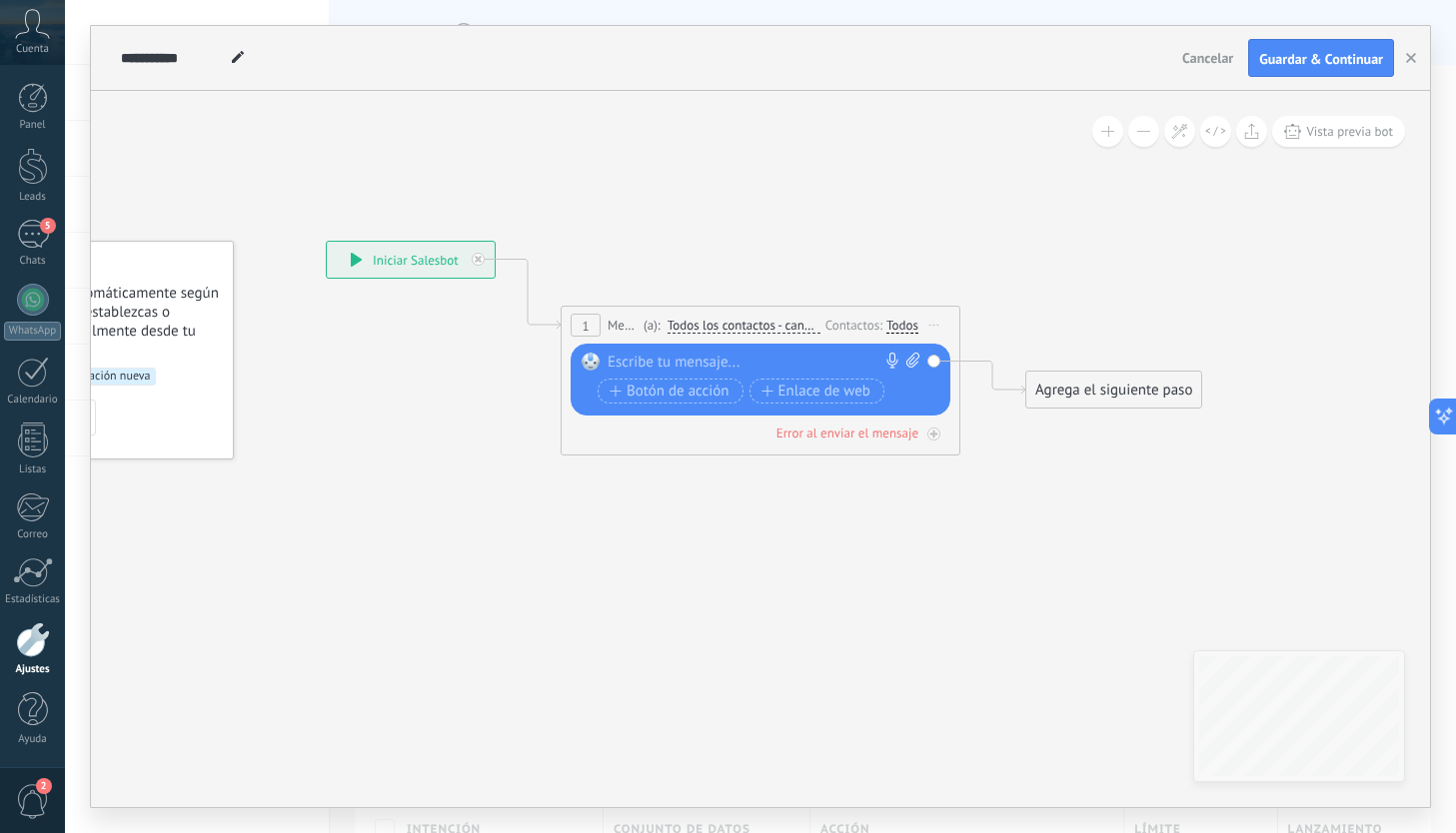 paste 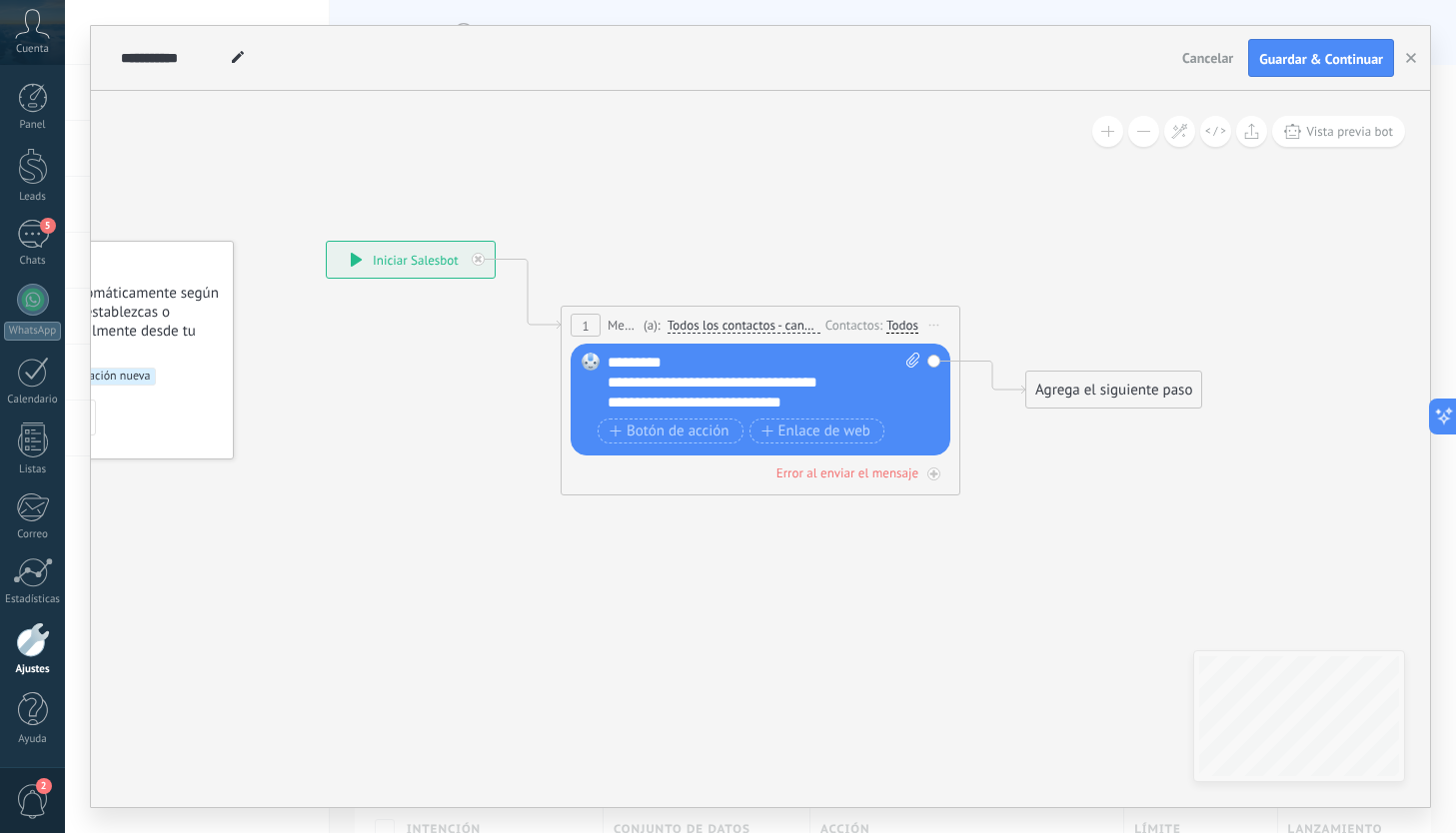 click on "**********" at bounding box center [763, 383] 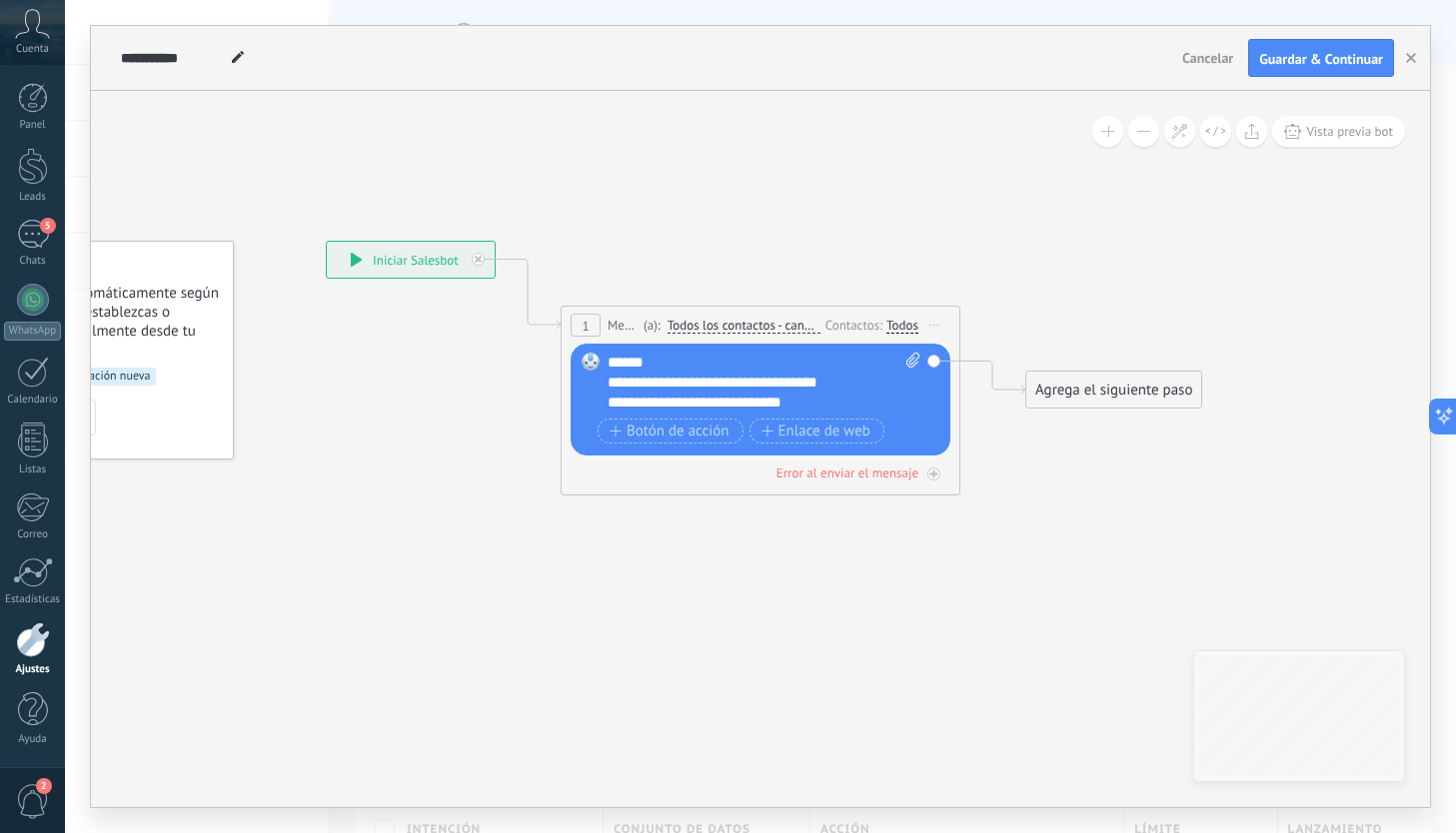 click on "**********" at bounding box center [763, 383] 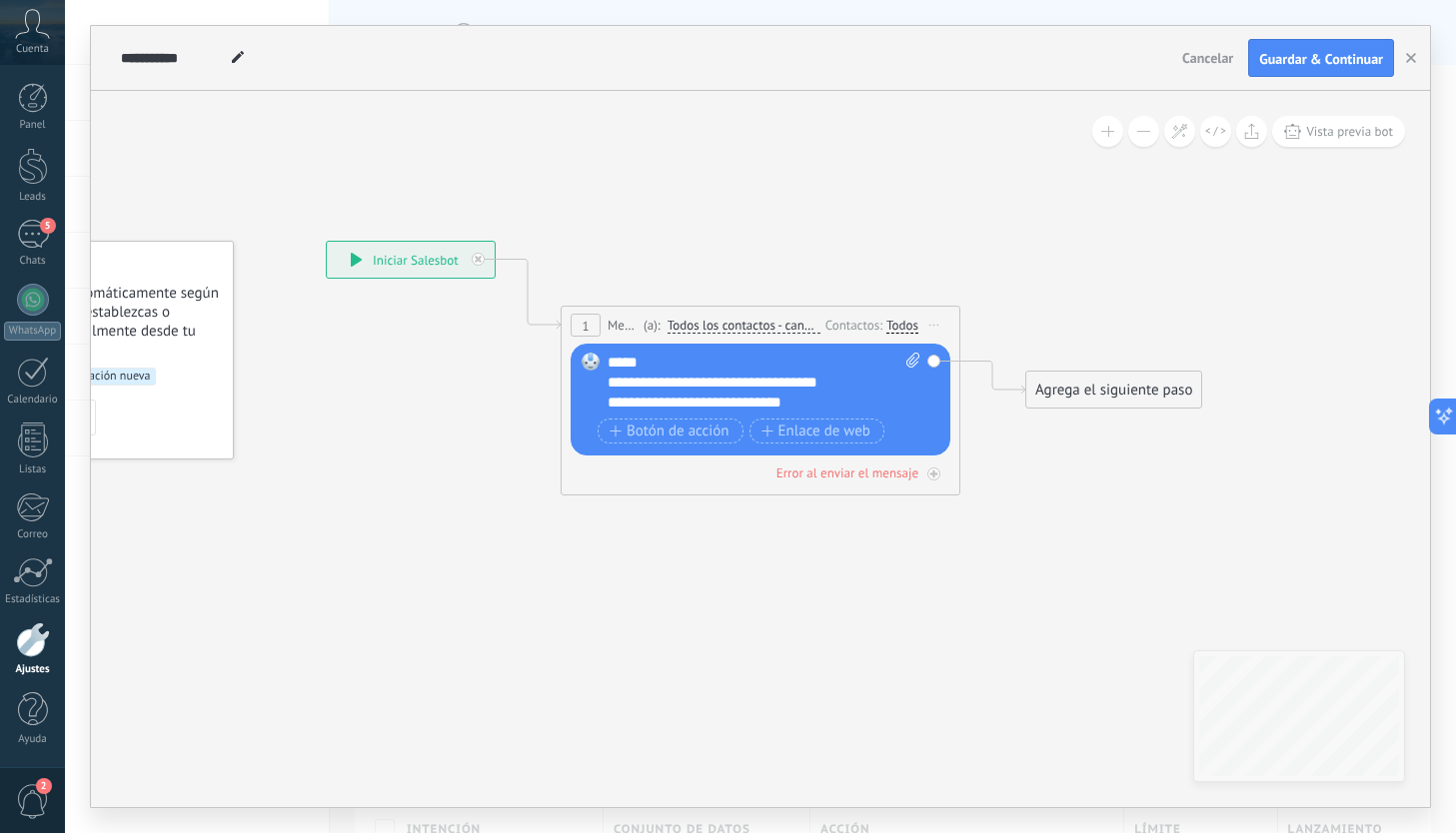 click on "**********" at bounding box center [753, 383] 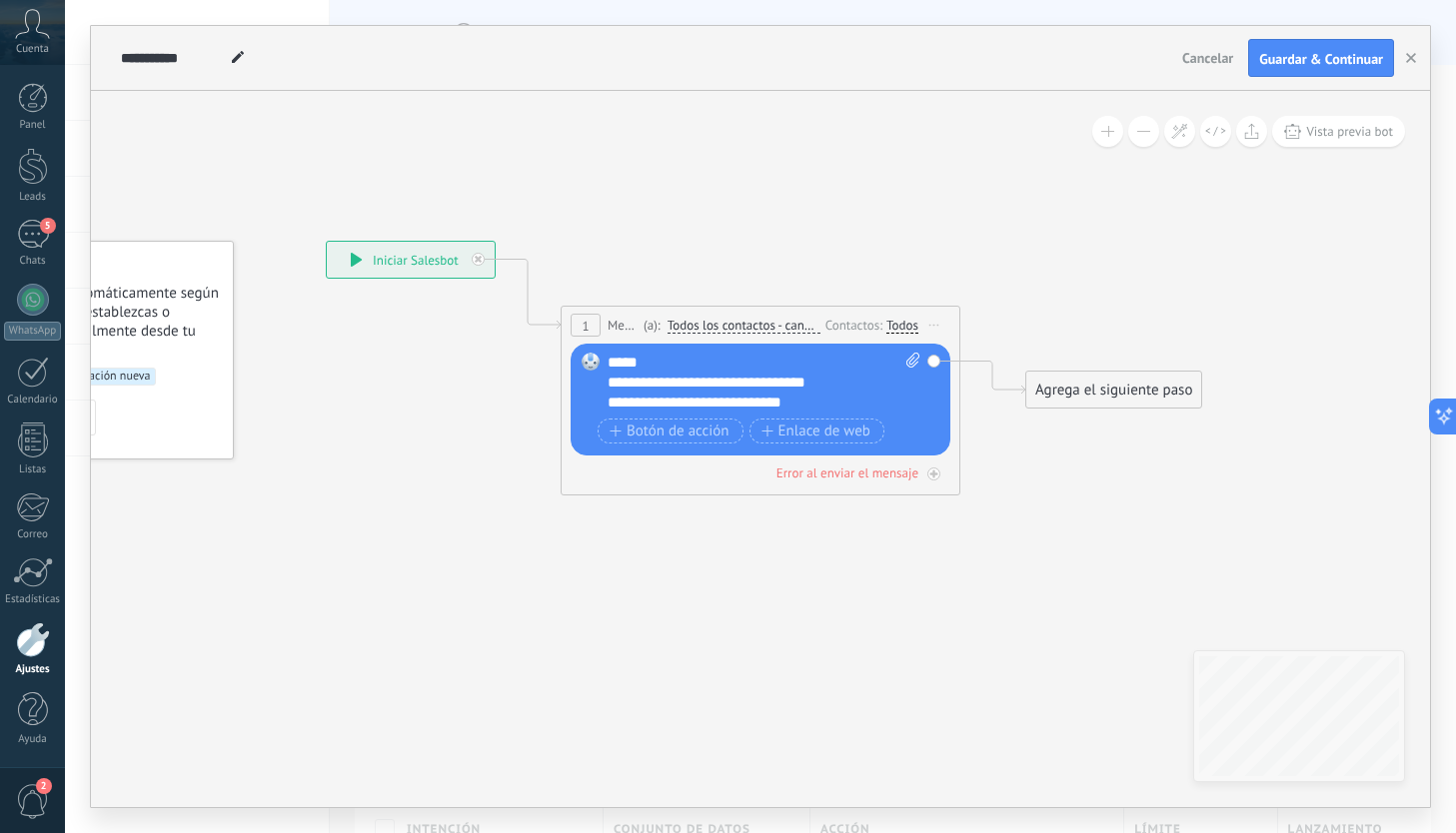 click on "**********" at bounding box center [753, 403] 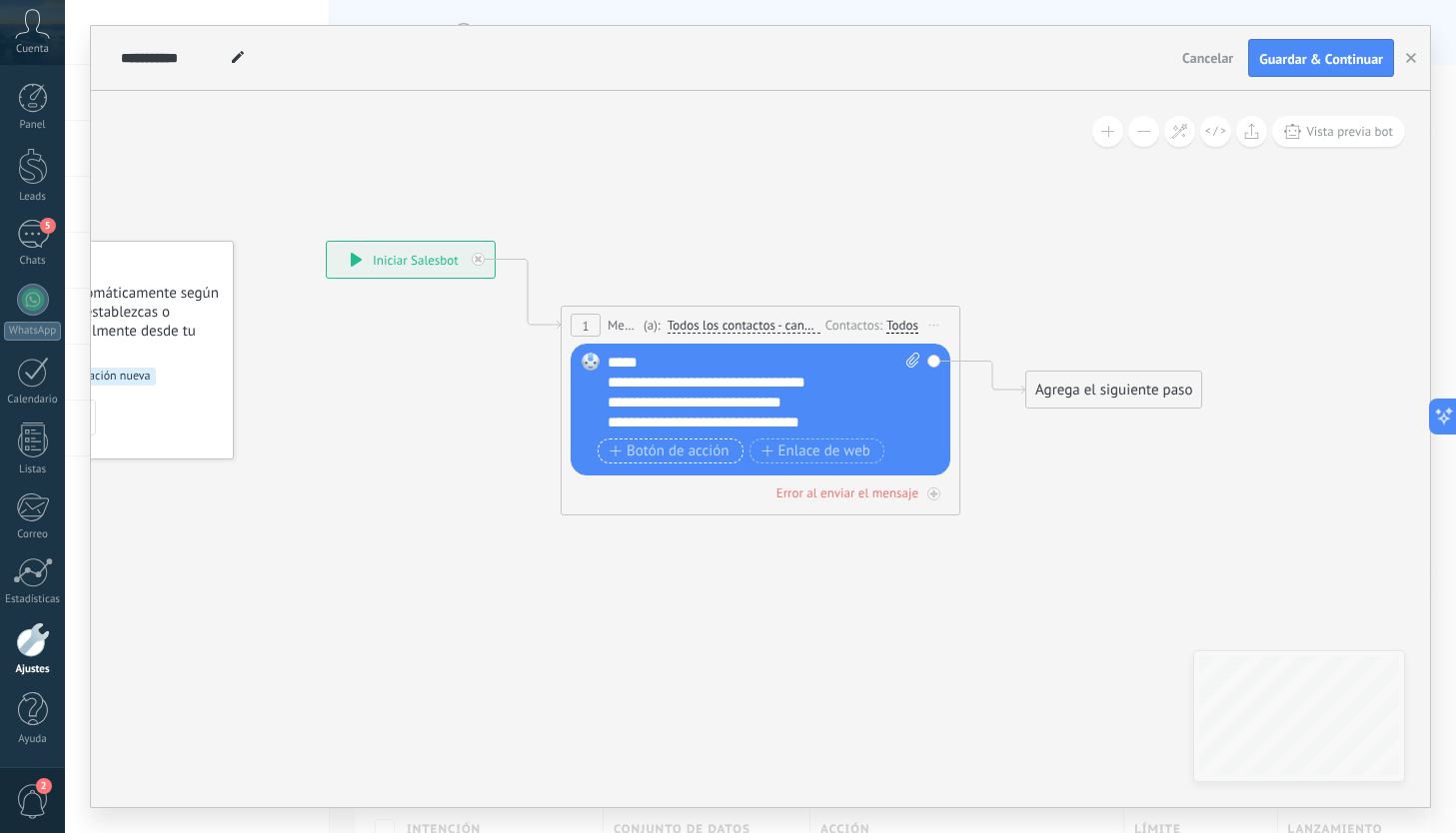 click on "Botón de acción" at bounding box center (670, 451) 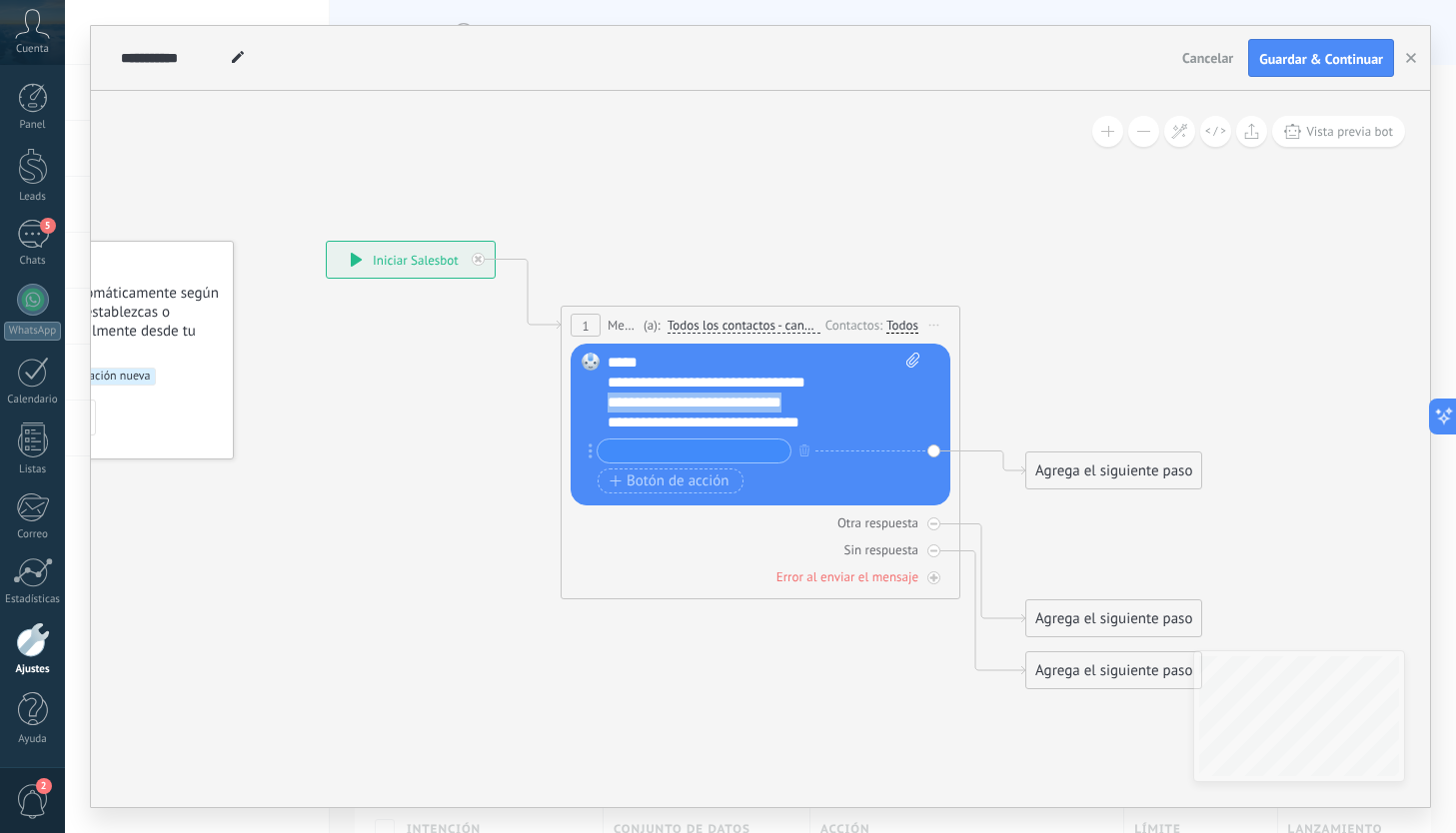 drag, startPoint x: 818, startPoint y: 406, endPoint x: 605, endPoint y: 405, distance: 213.00235 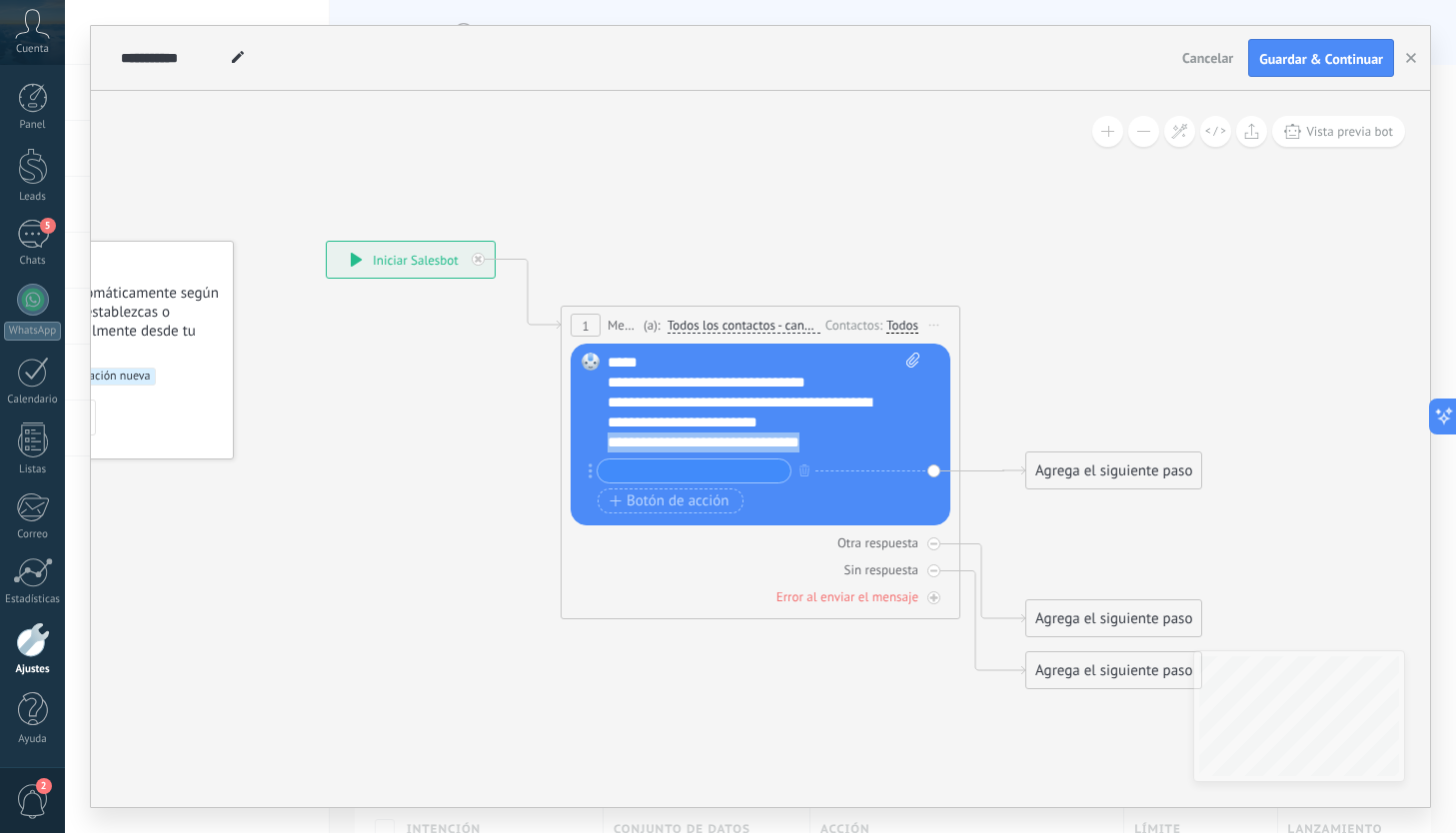 drag, startPoint x: 843, startPoint y: 440, endPoint x: 599, endPoint y: 441, distance: 244.00205 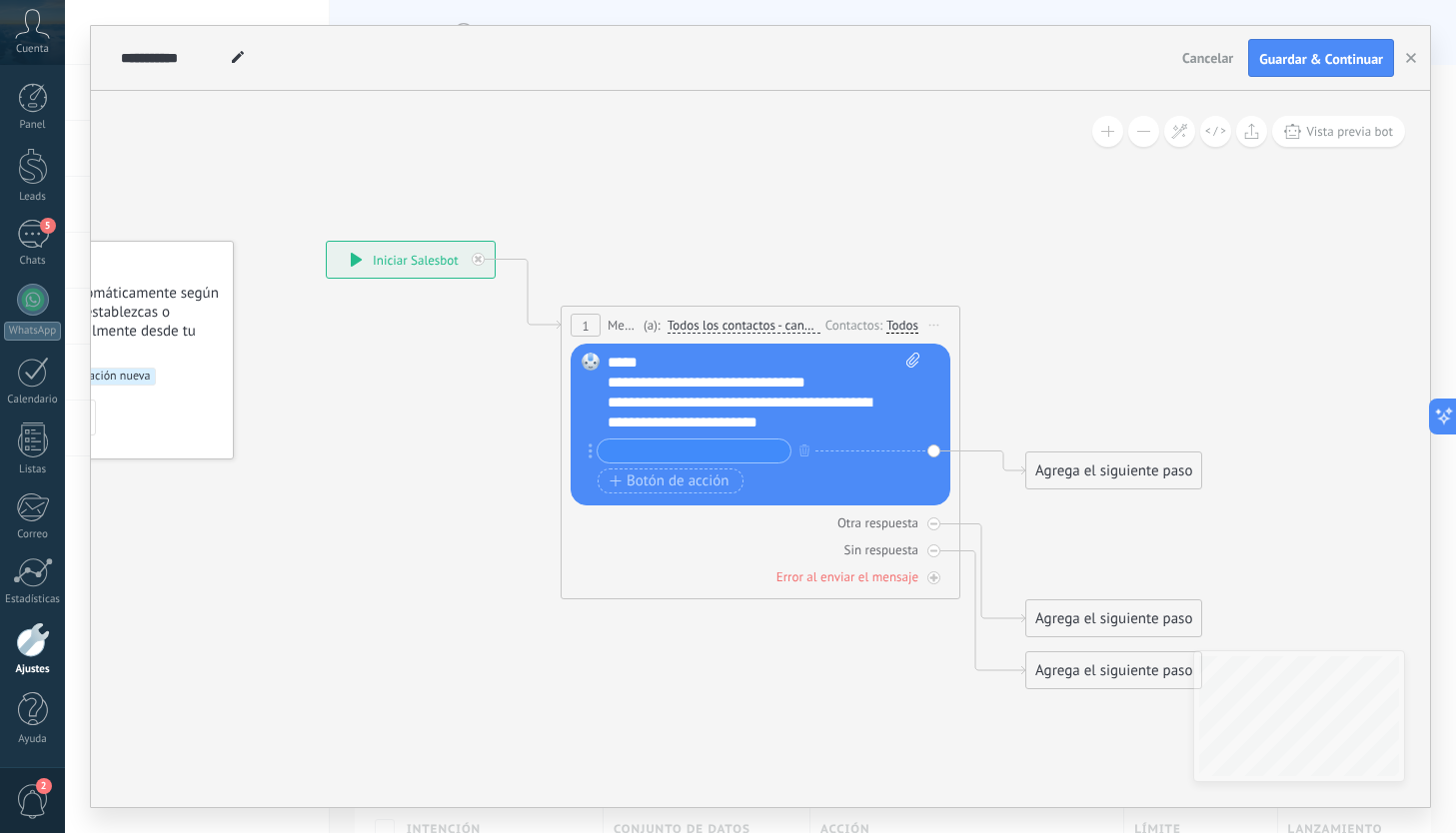 click at bounding box center [694, 450] 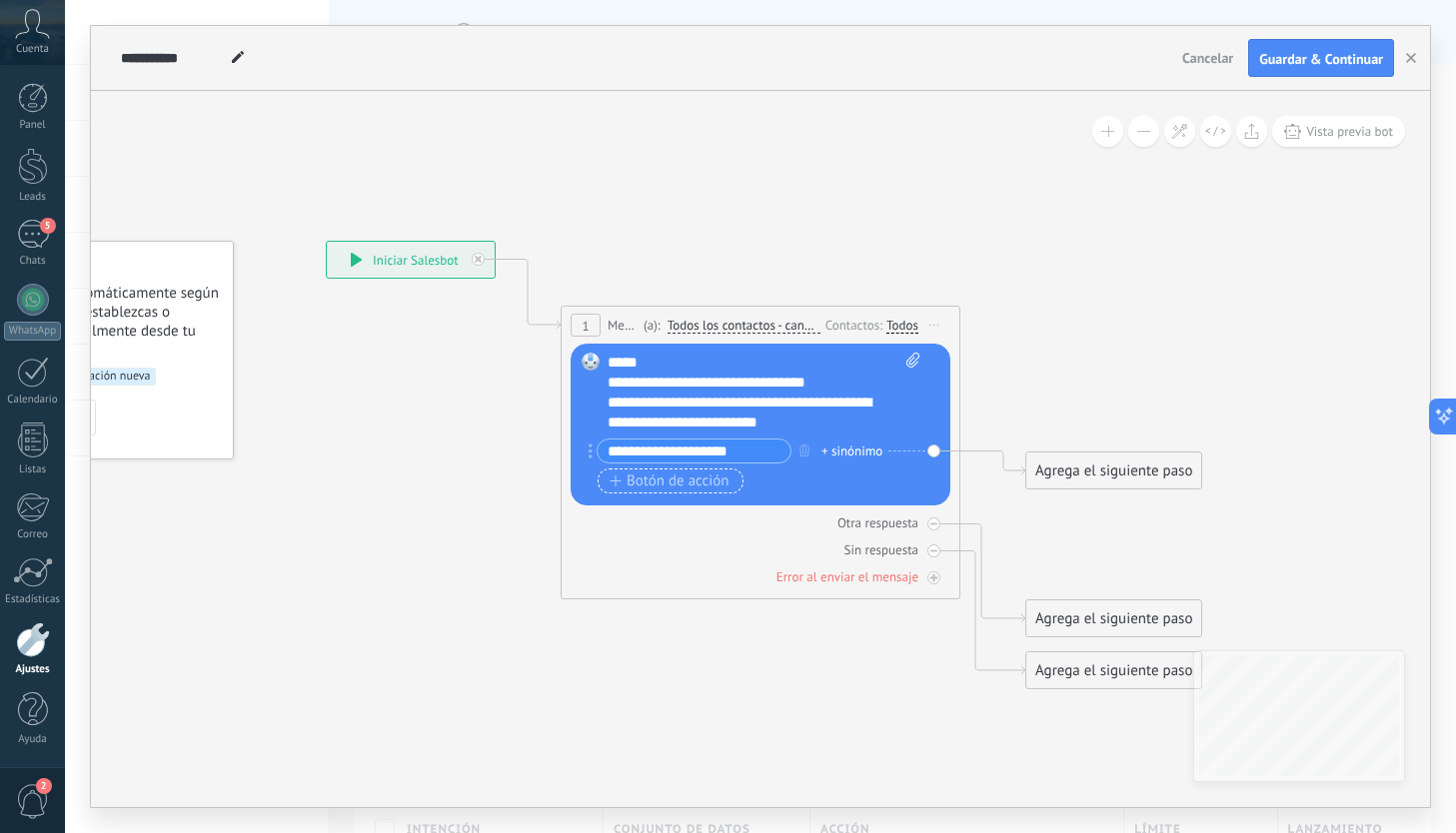 type on "**********" 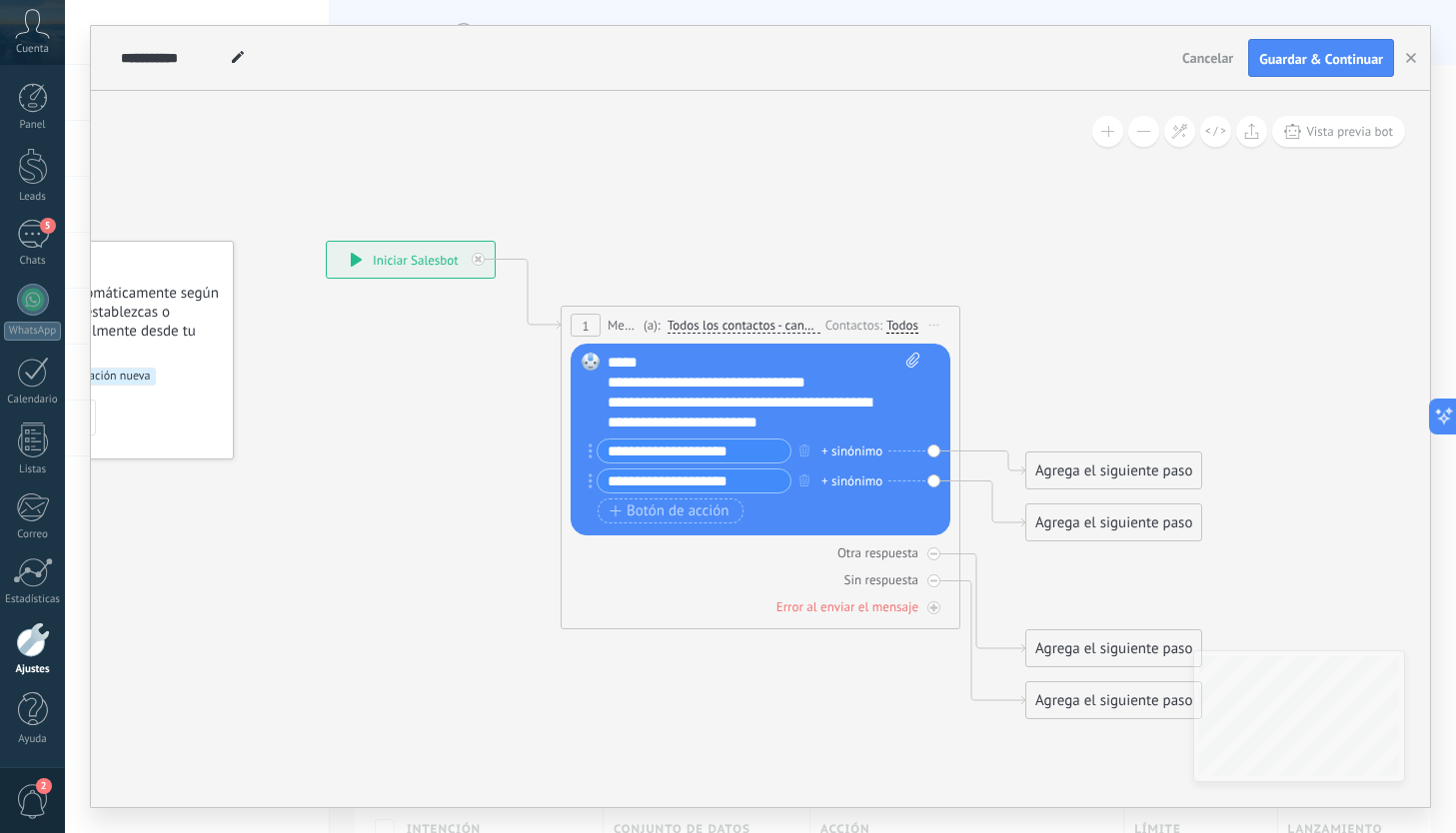 type on "**********" 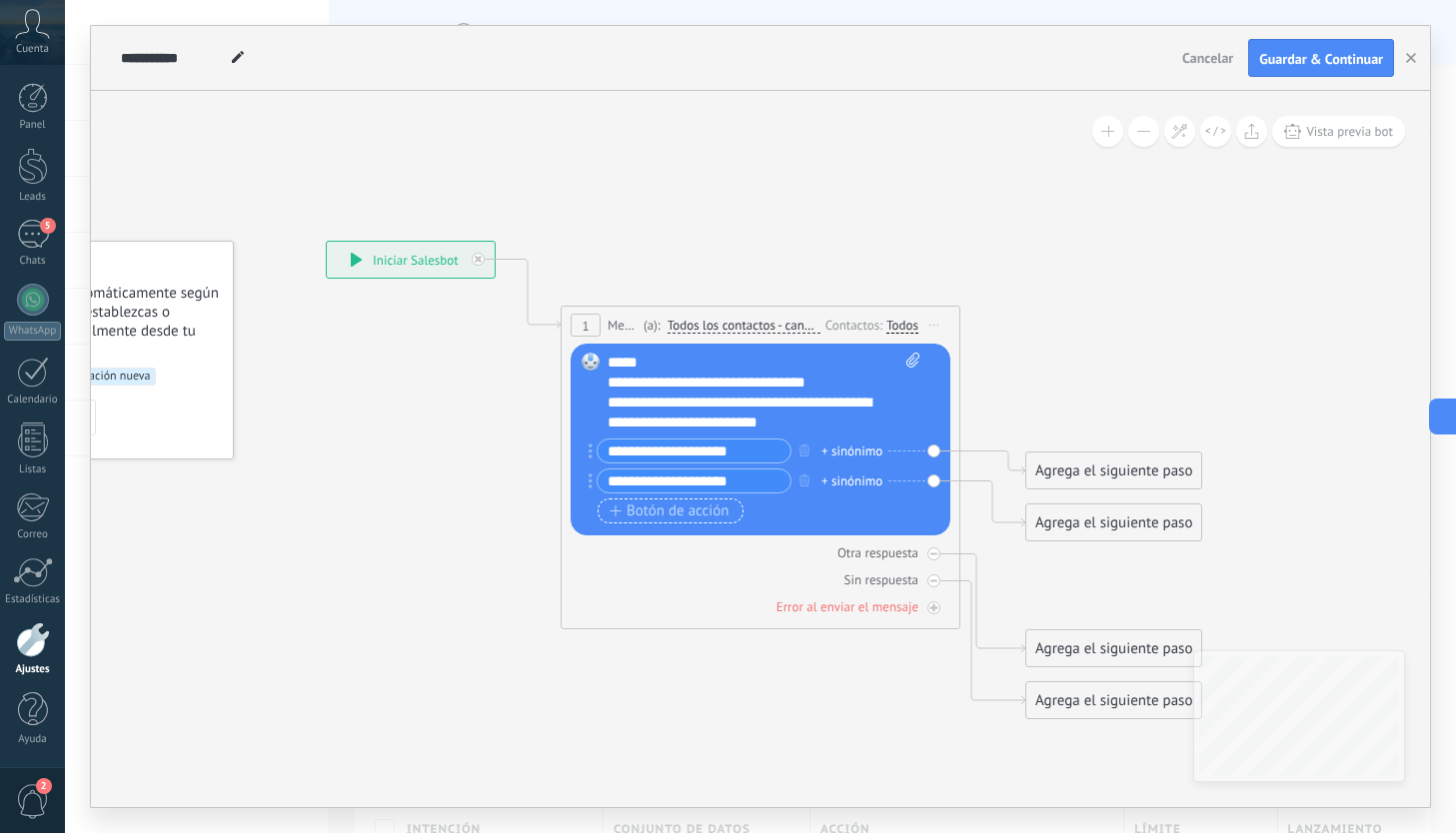 click on "Botón de acción" at bounding box center (670, 511) 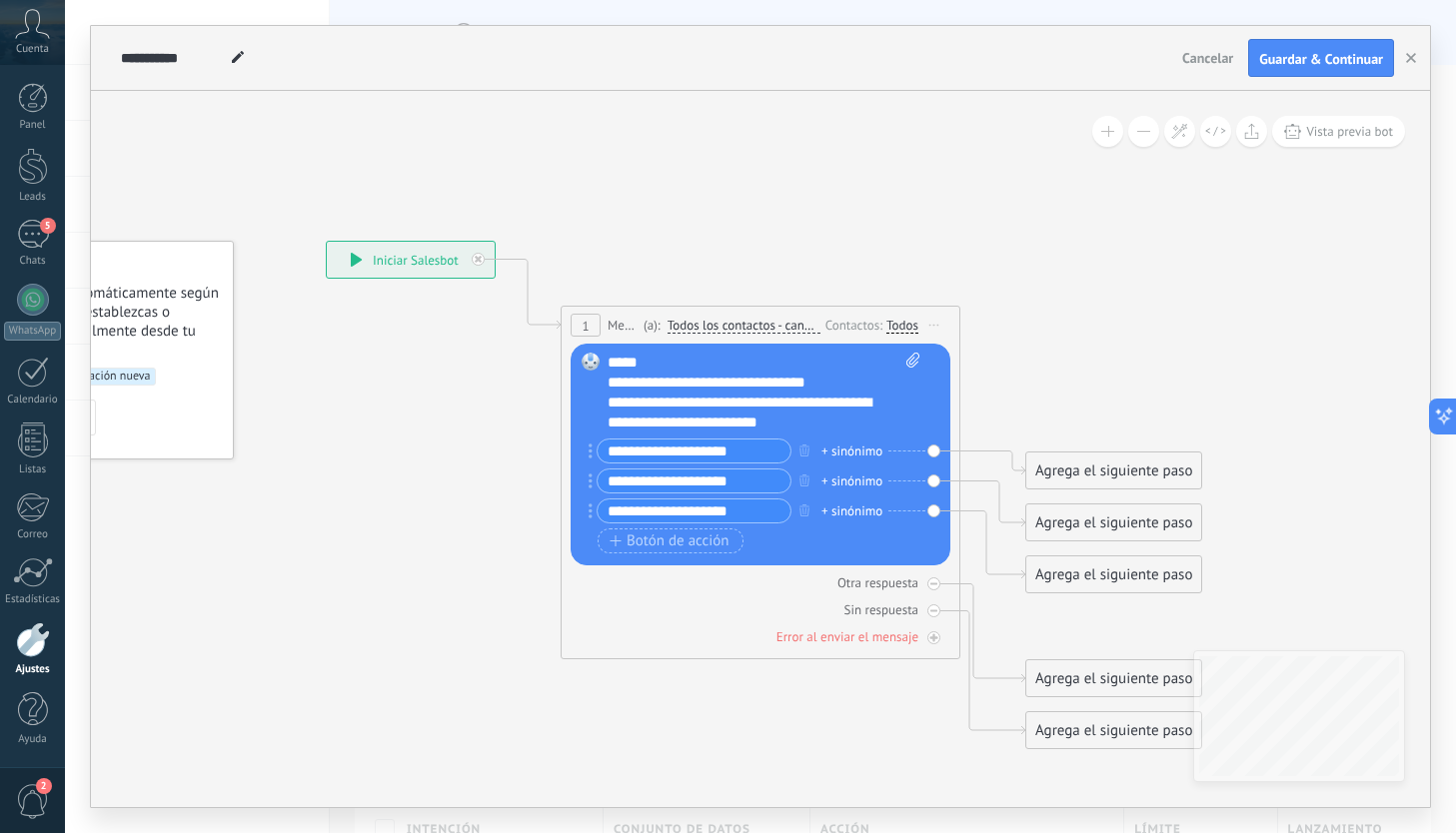 click on "**********" at bounding box center [694, 510] 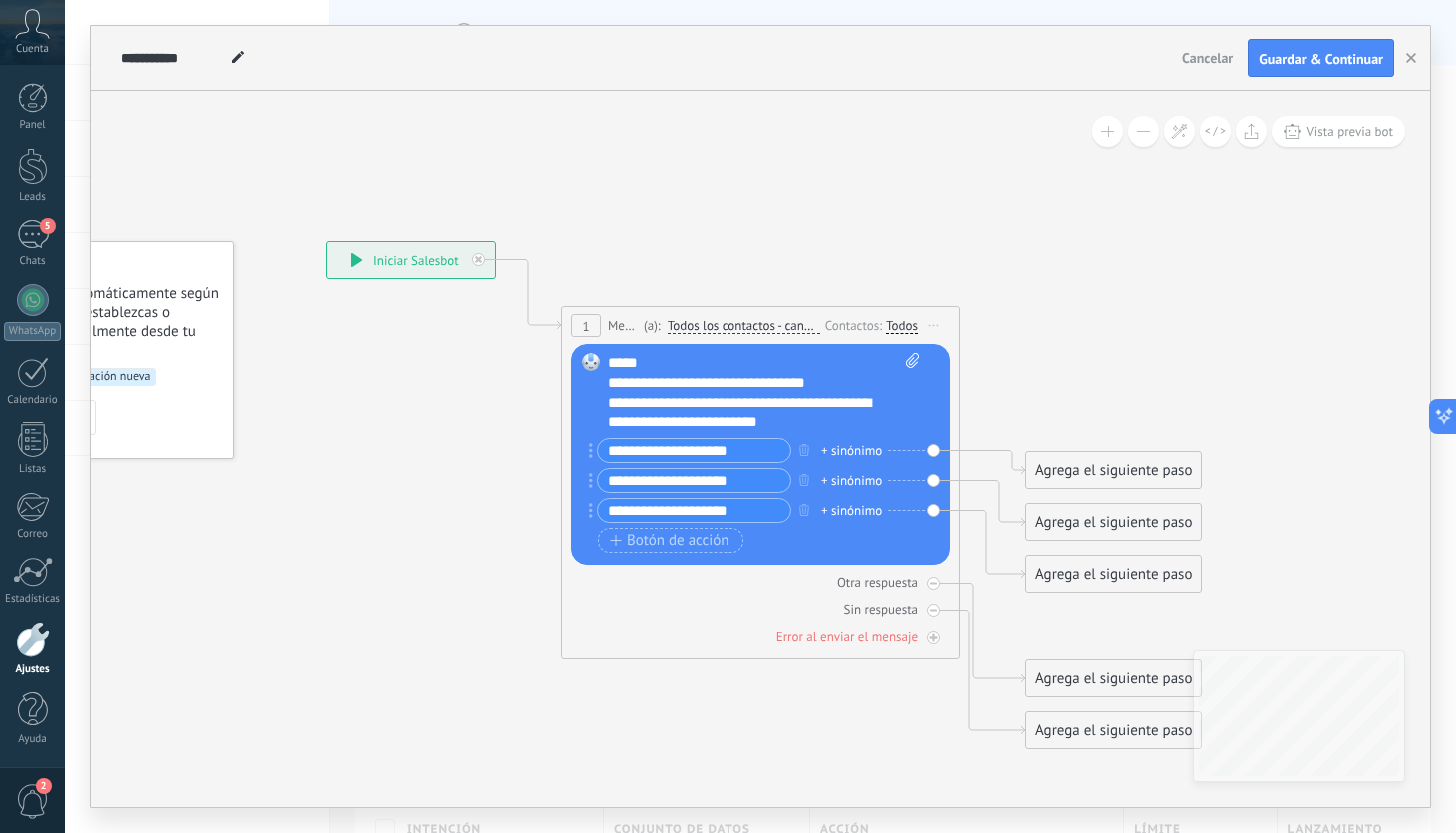 click on "**********" at bounding box center [694, 510] 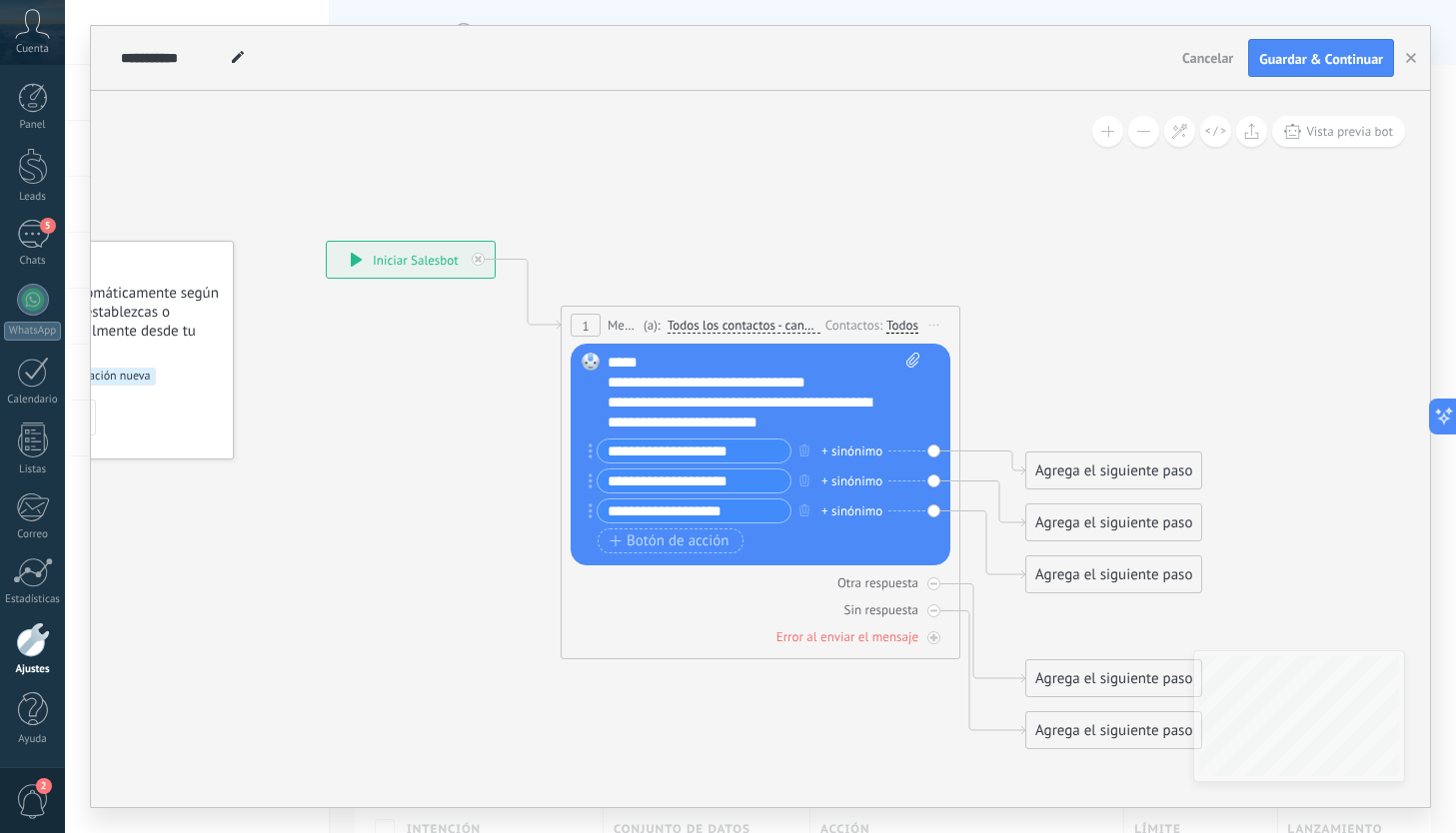 type on "**********" 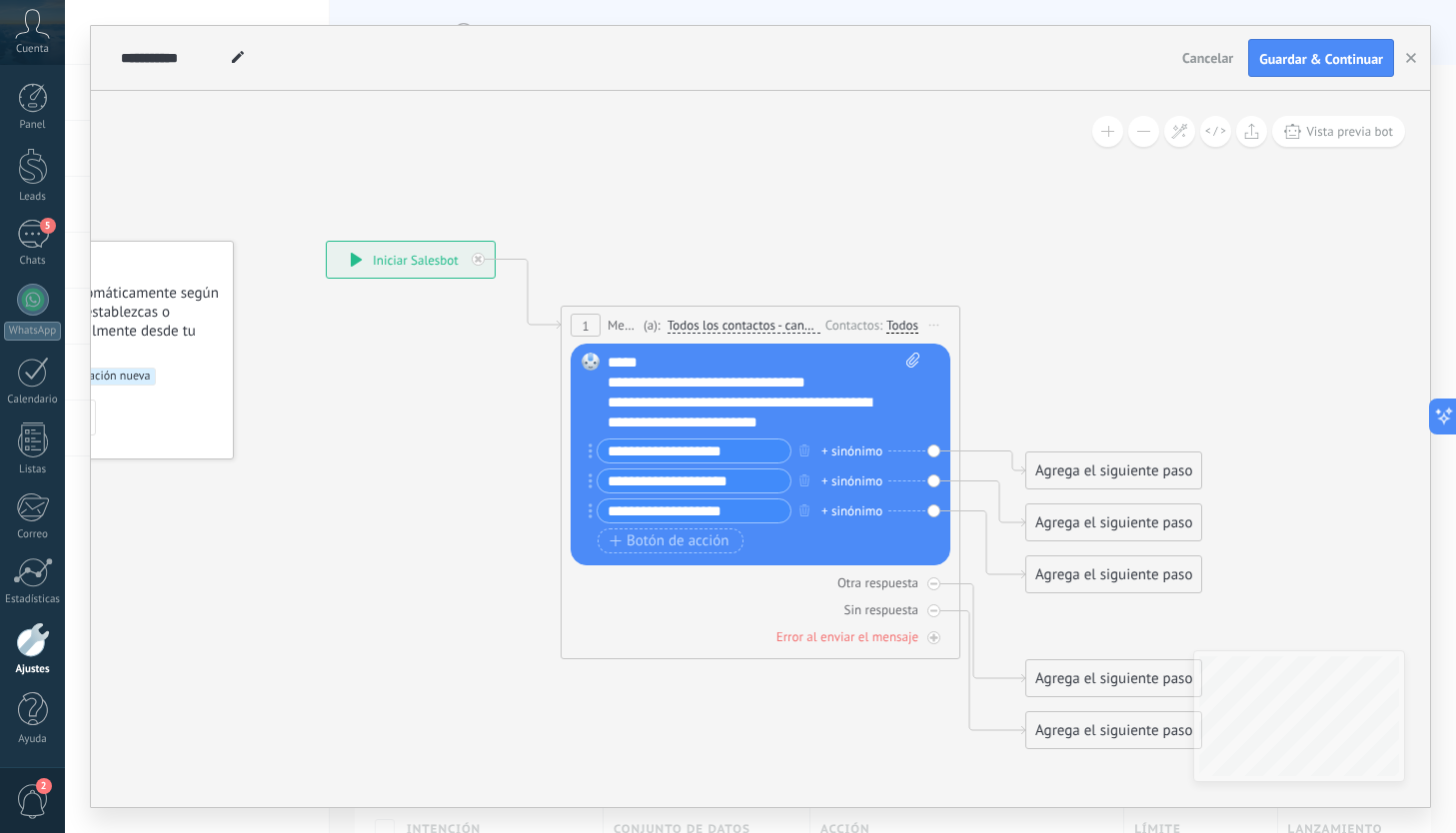 click on "**********" at bounding box center (694, 450) 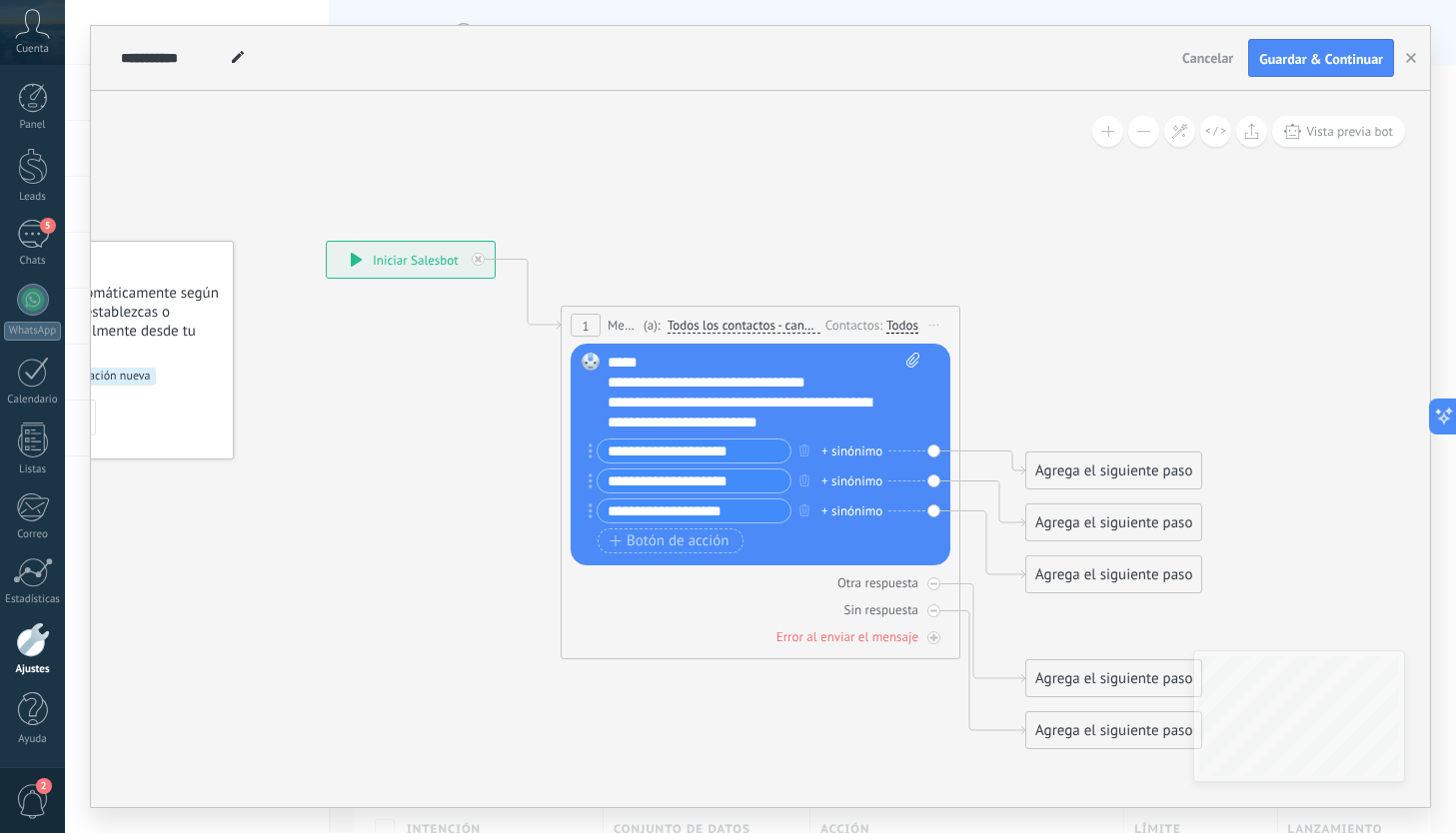 type on "**********" 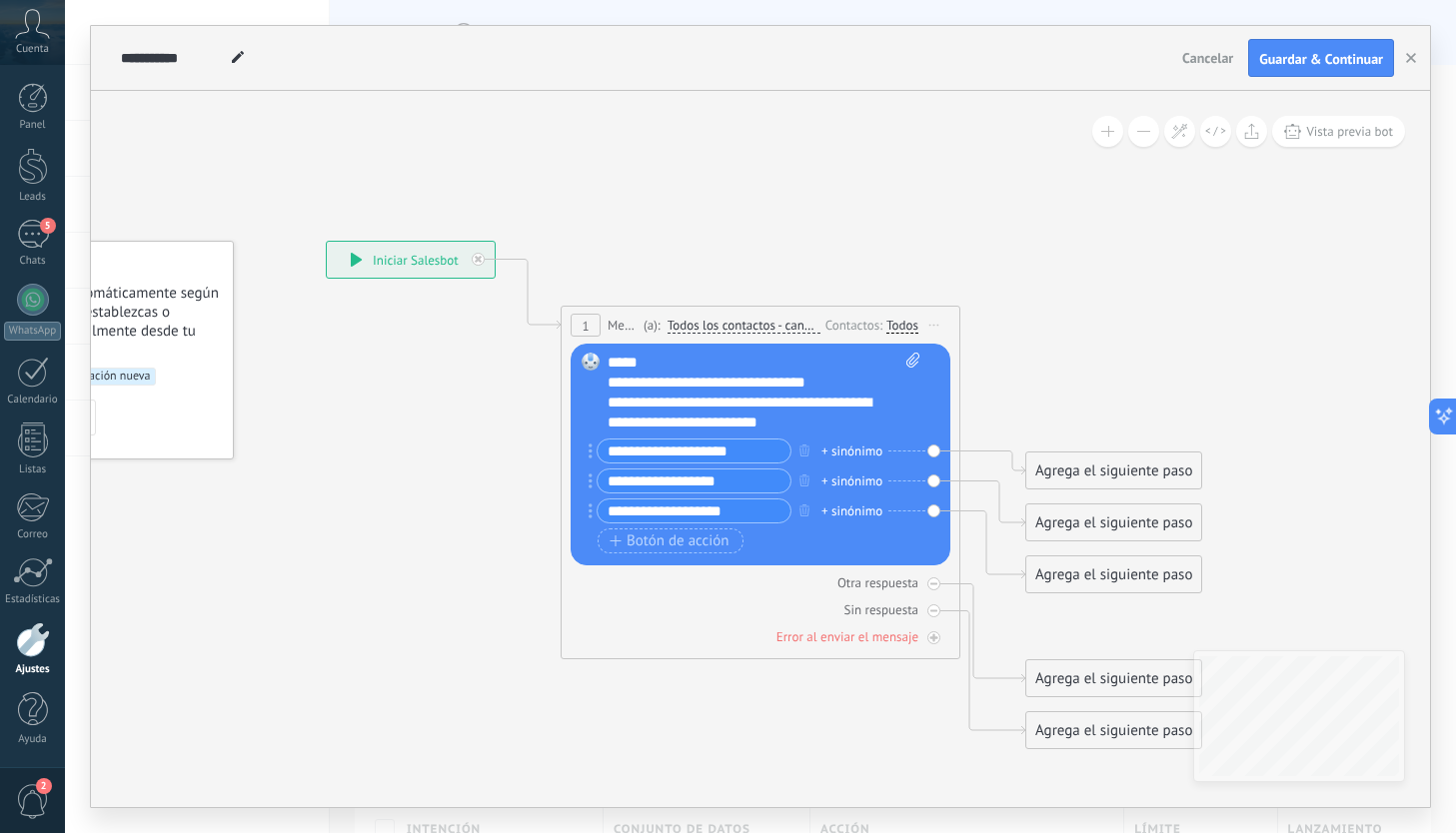 type on "**********" 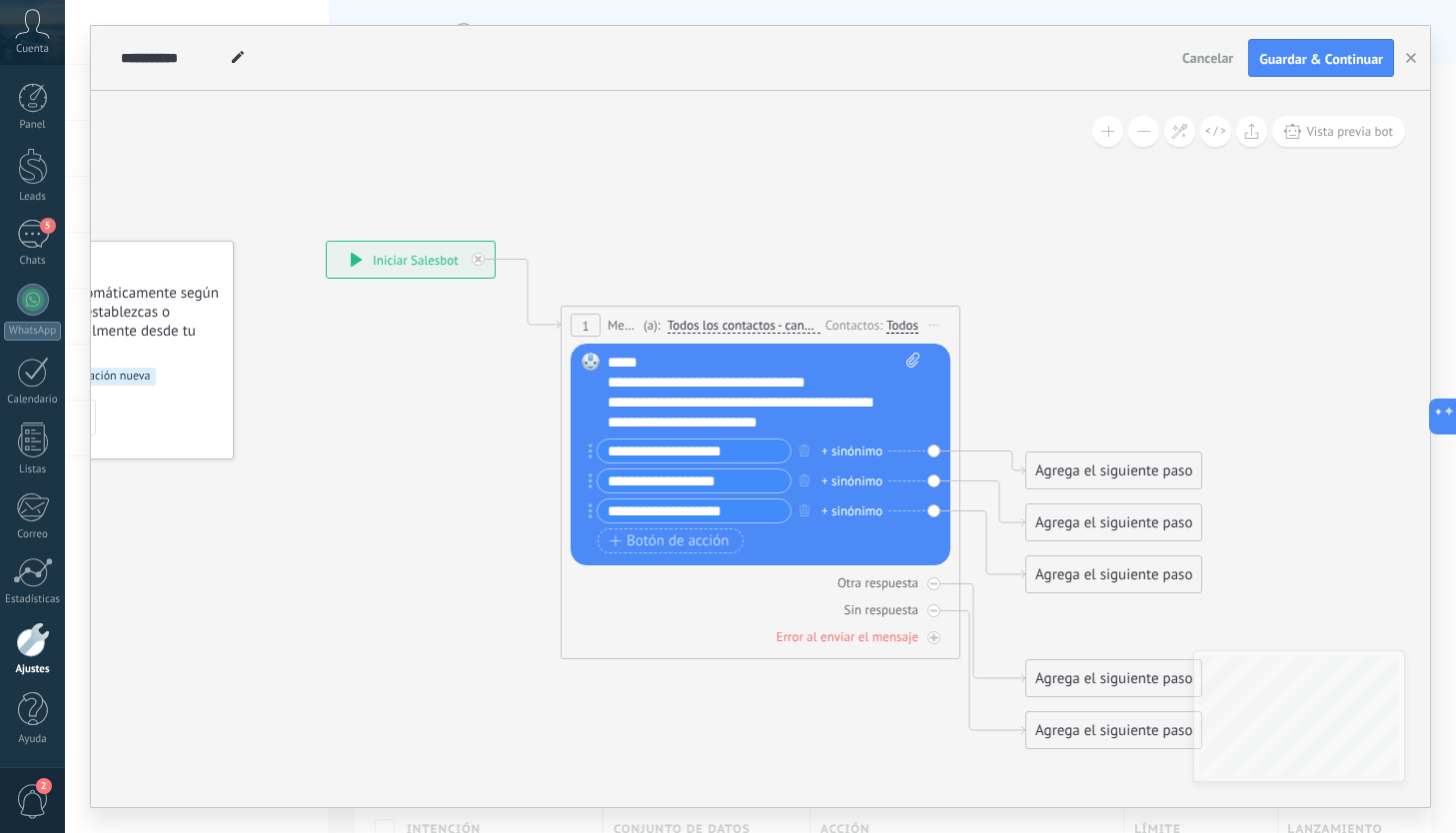 type on "**********" 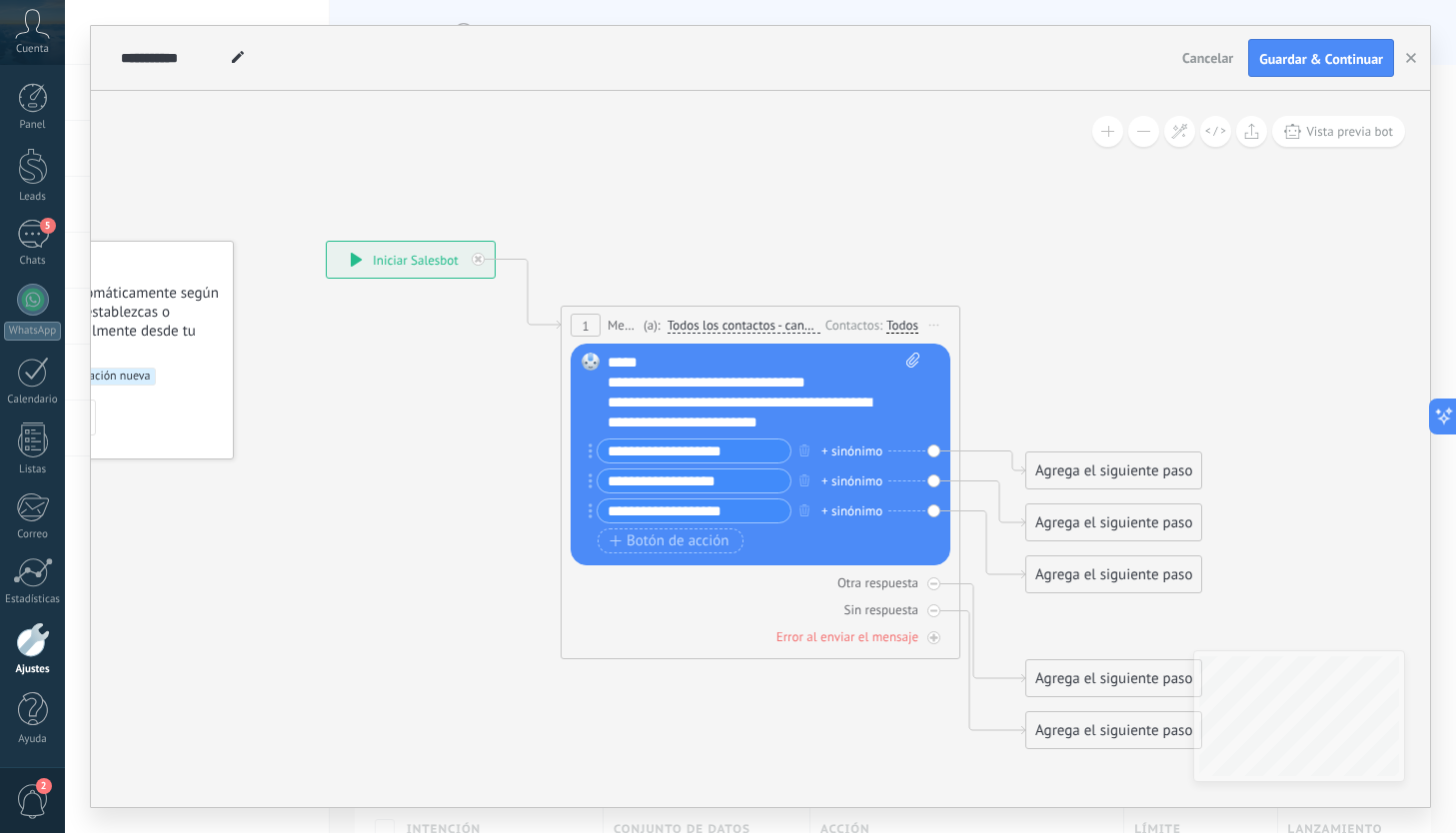 click on "Otra respuesta
Sin respuesta
Error al enviar el mensaje" at bounding box center (760, 605) 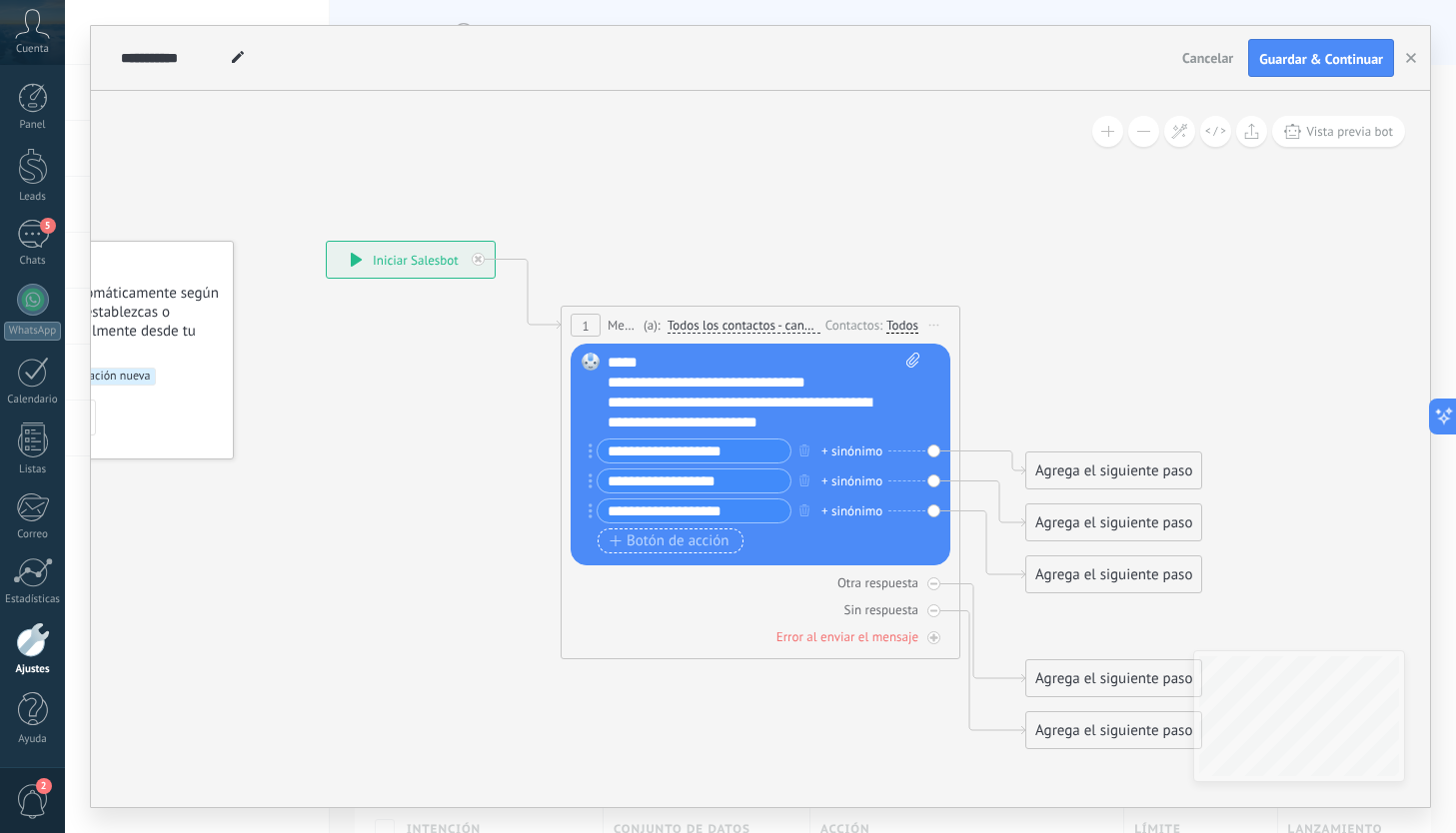 click on "Botón de acción" at bounding box center [670, 541] 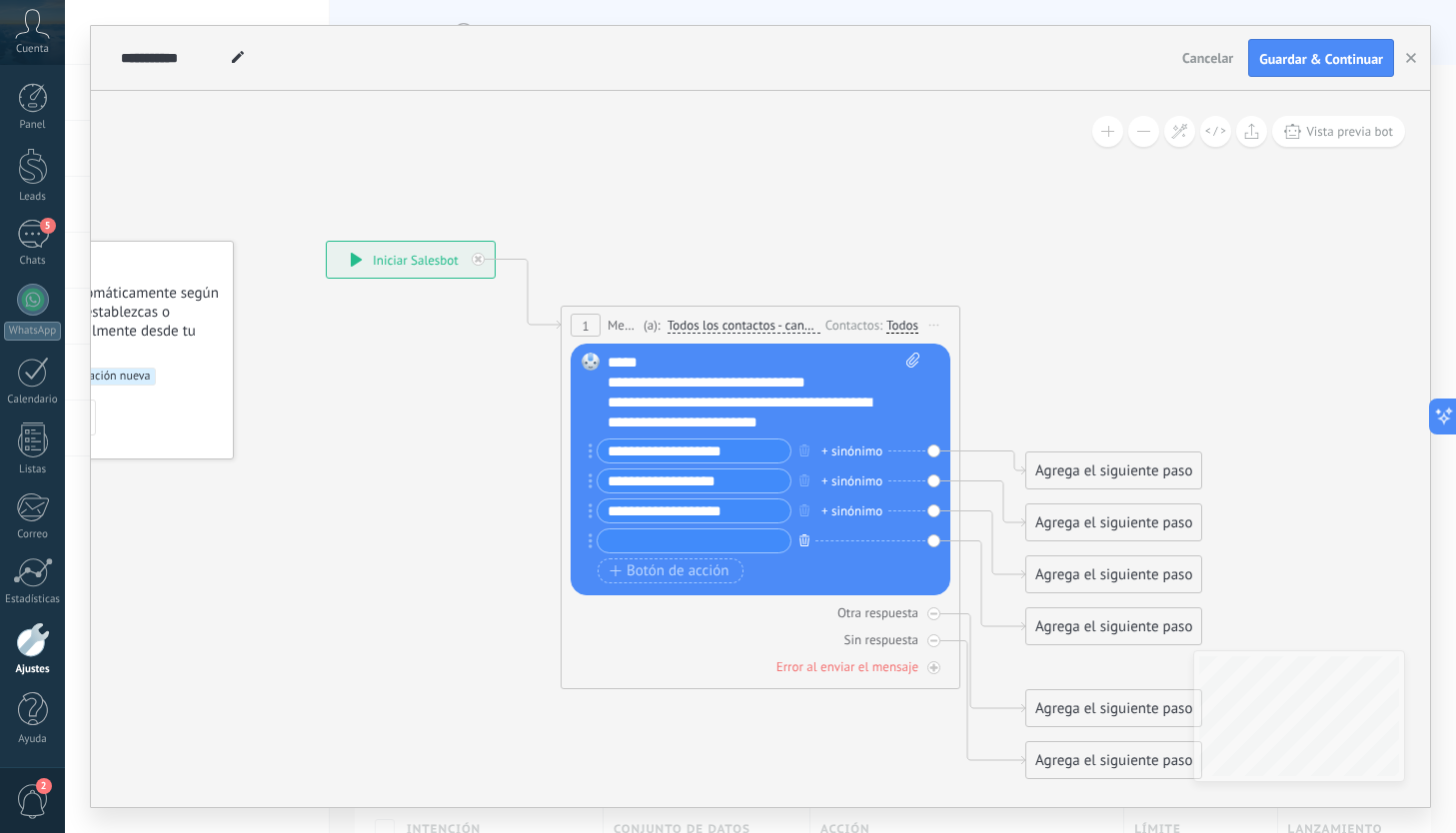click 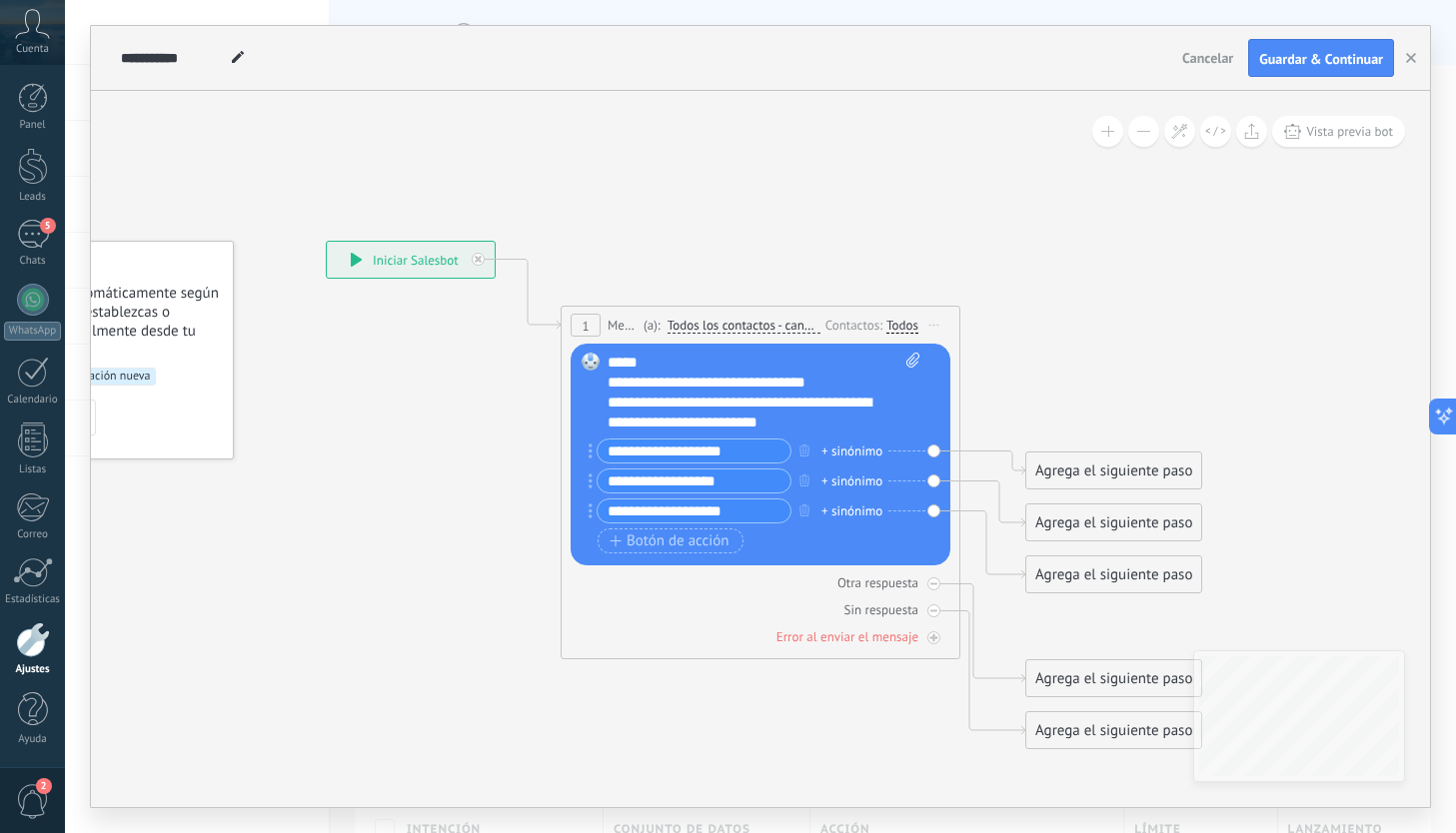 click on "**********" at bounding box center [753, 413] 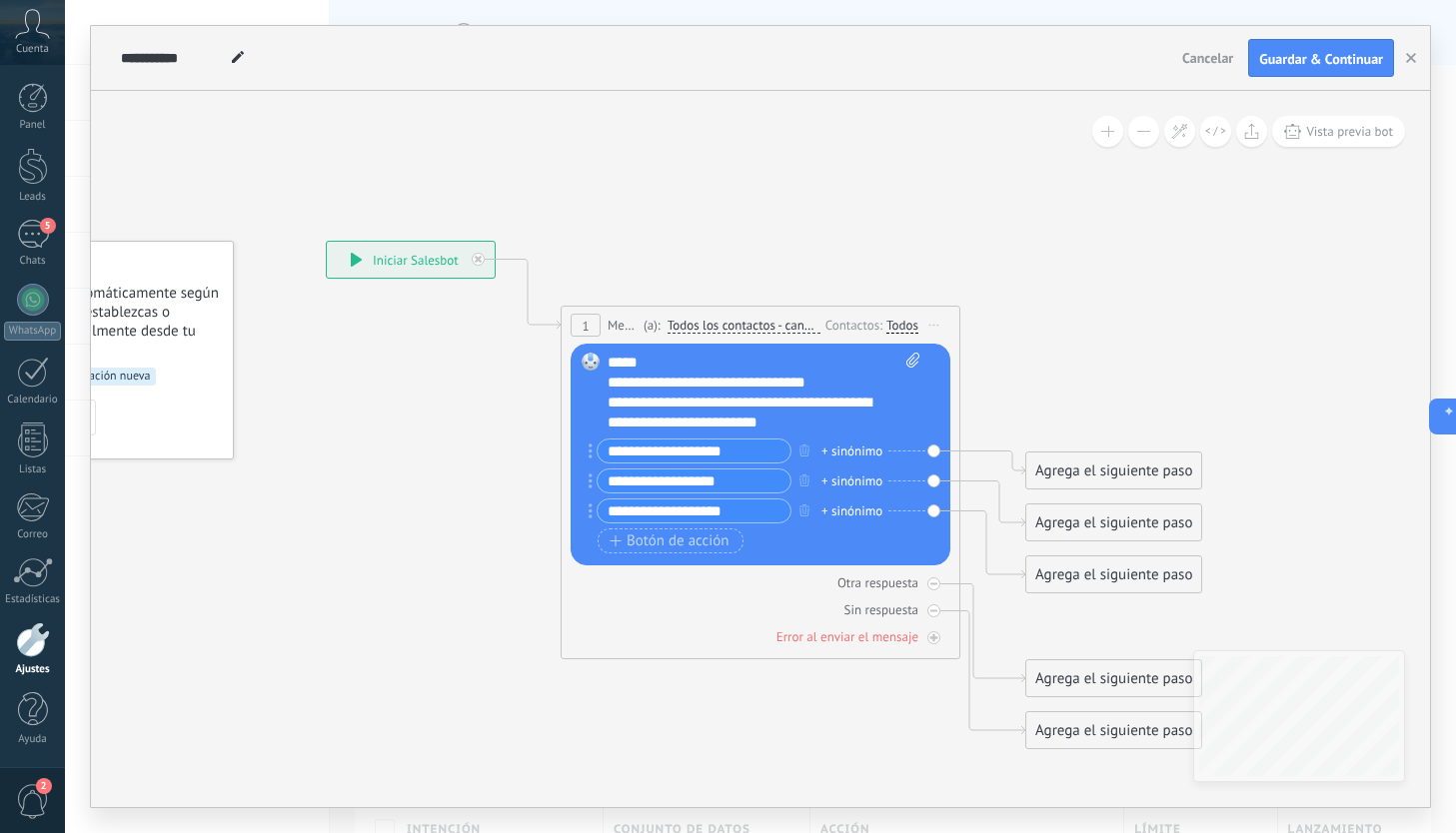 click on "Botón de acción
Enlace de web" at bounding box center (758, 540) 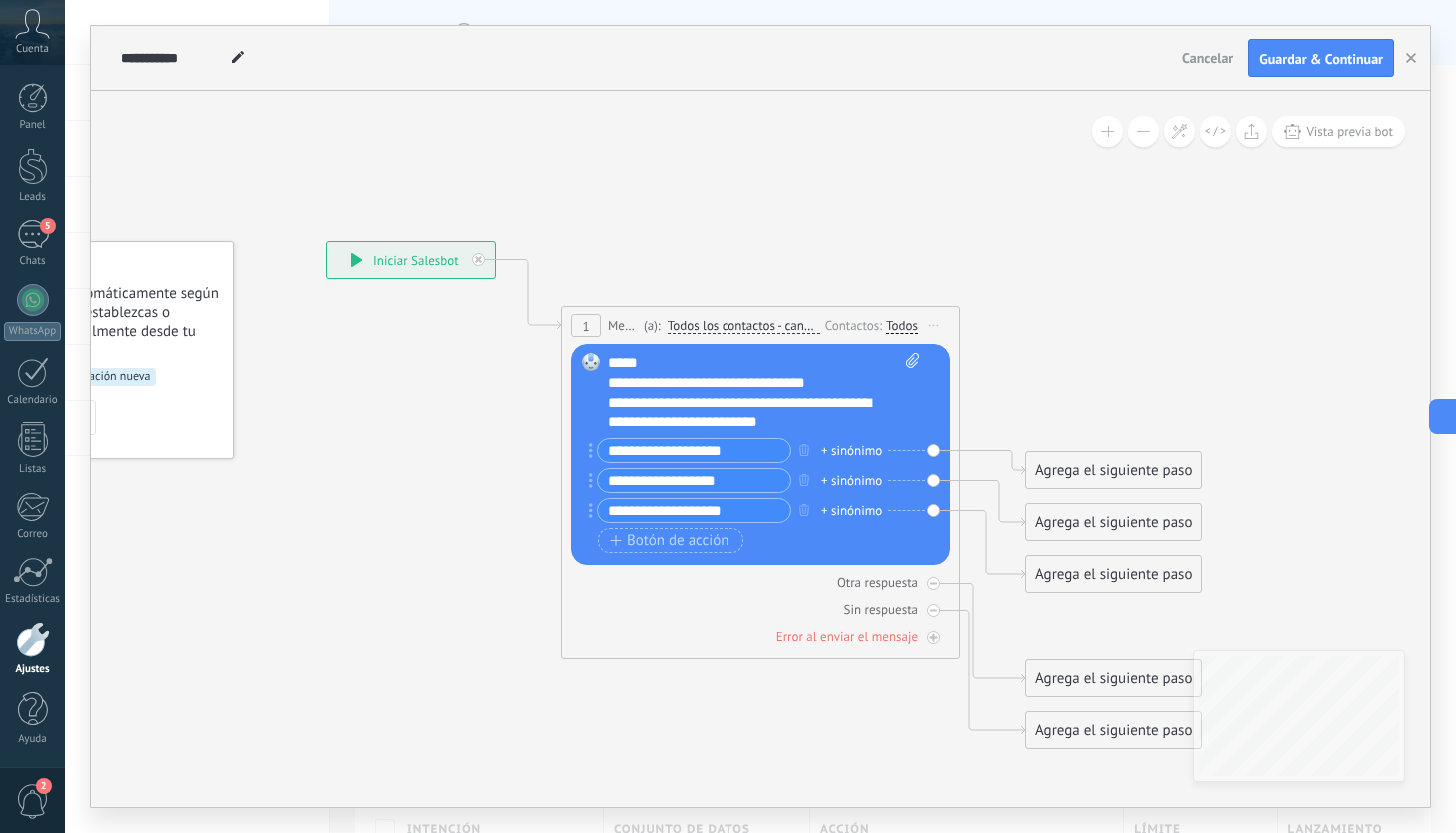 click on "**********" at bounding box center [753, 413] 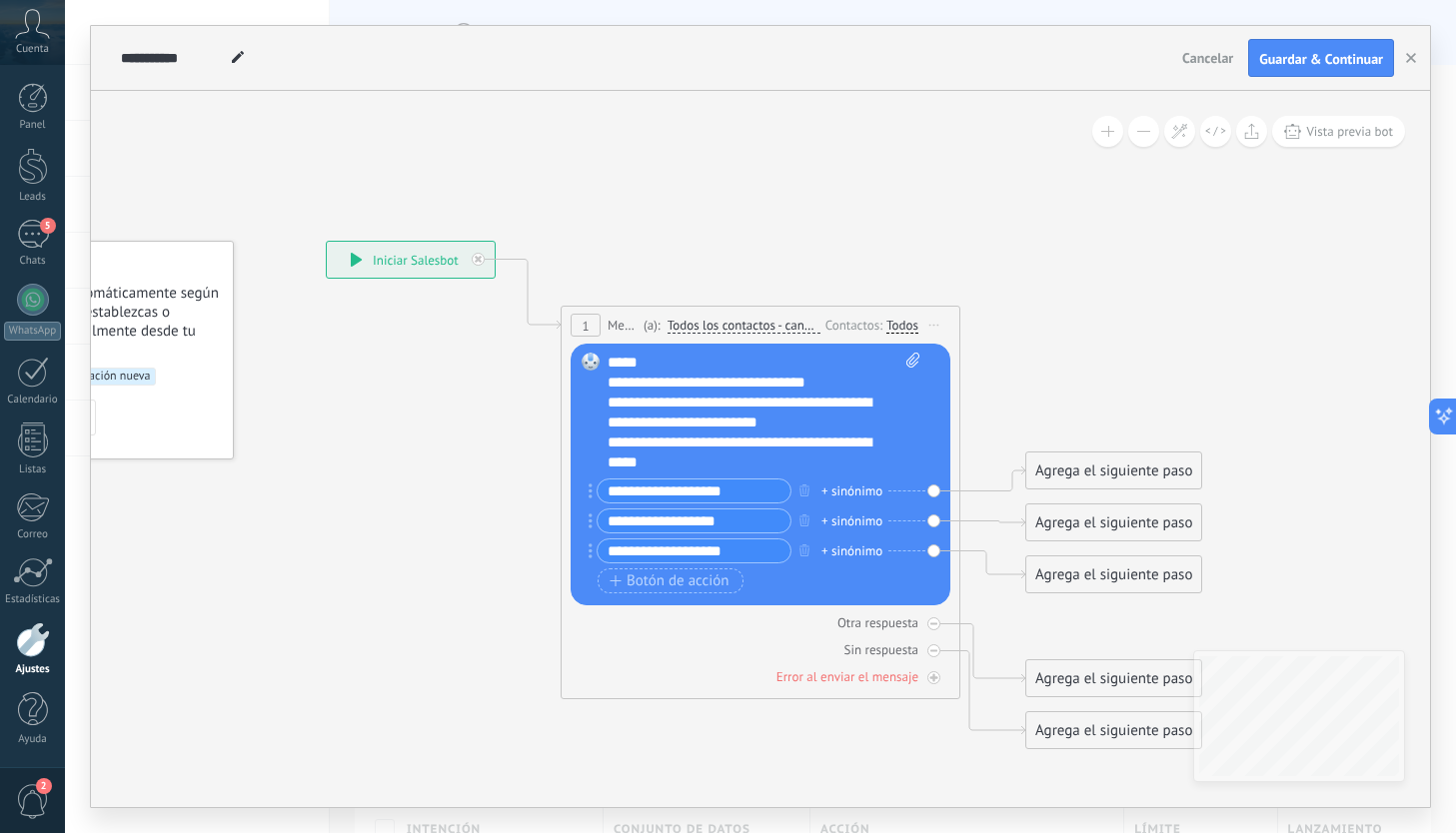 click on "**********" at bounding box center (753, 452) 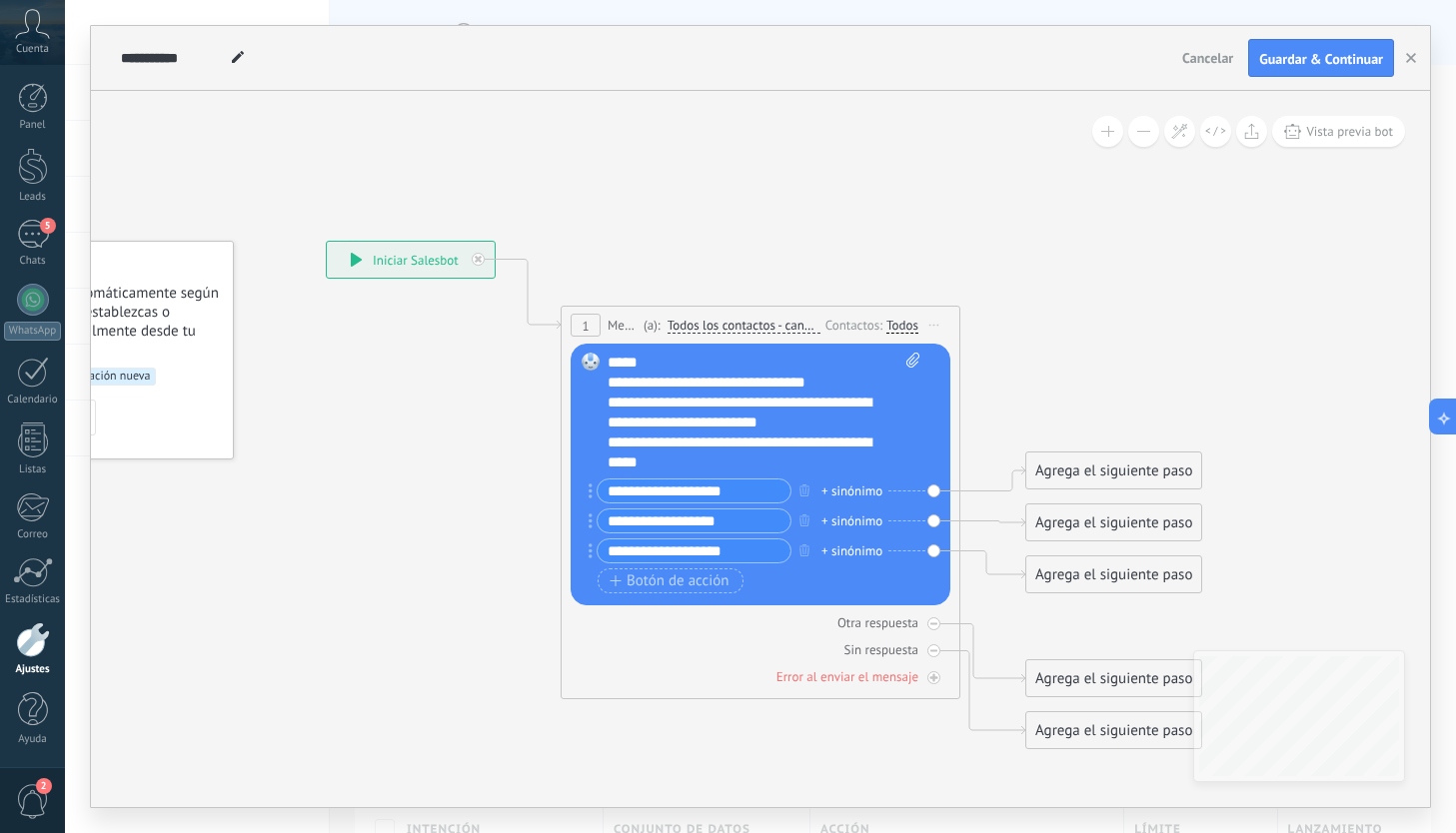 click on "**********" at bounding box center (753, 413) 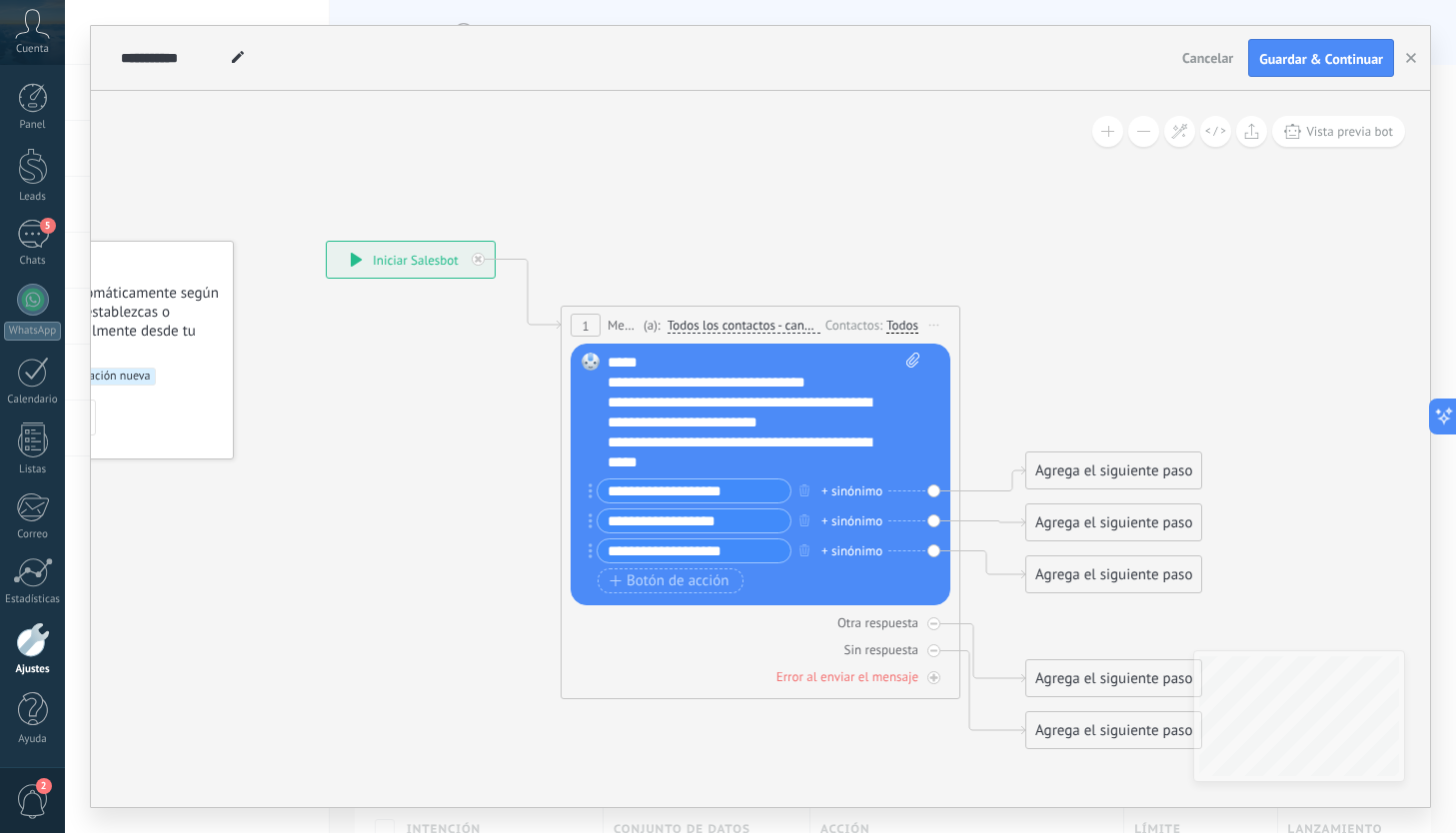 scroll, scrollTop: 0, scrollLeft: 0, axis: both 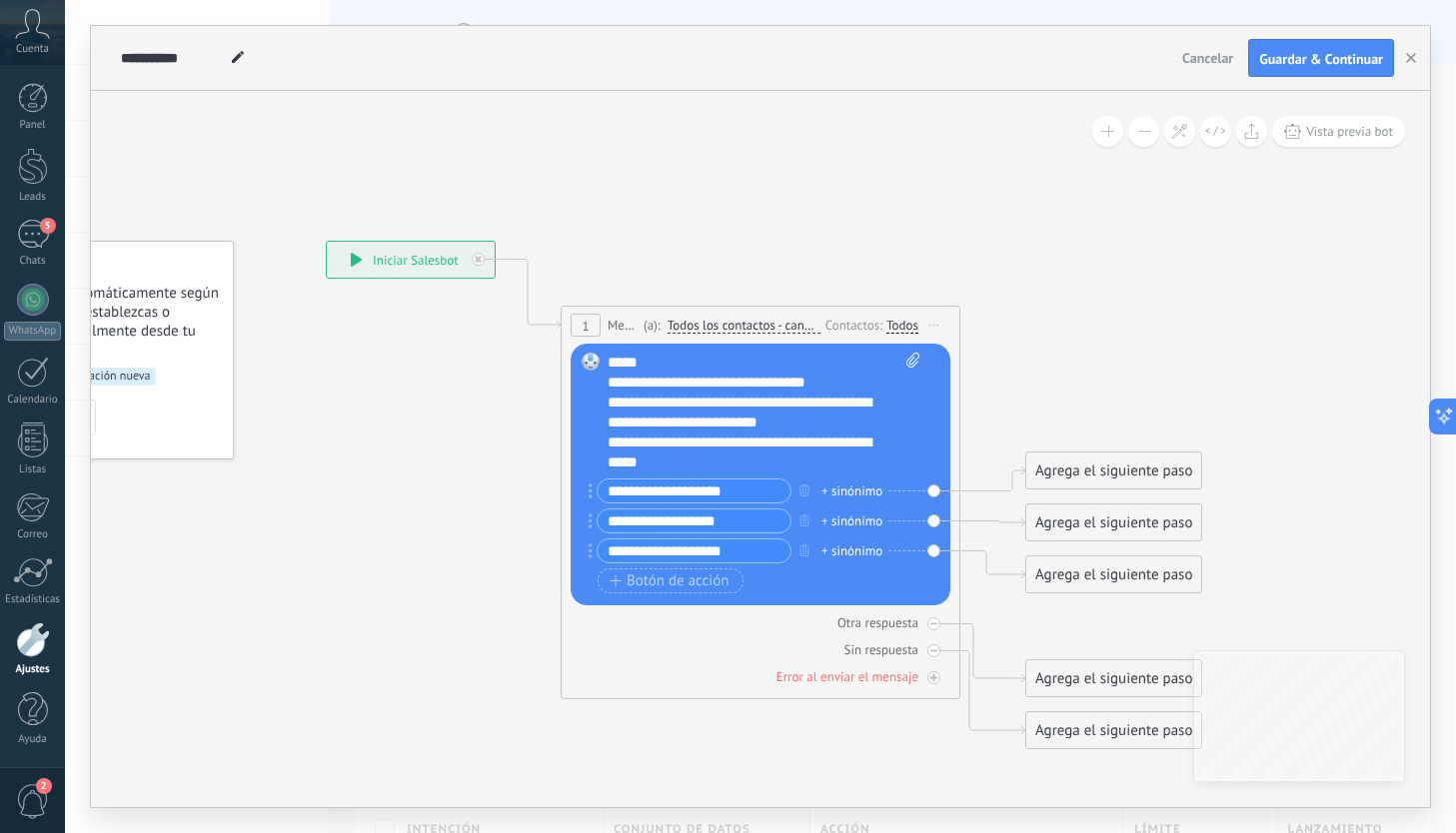 click 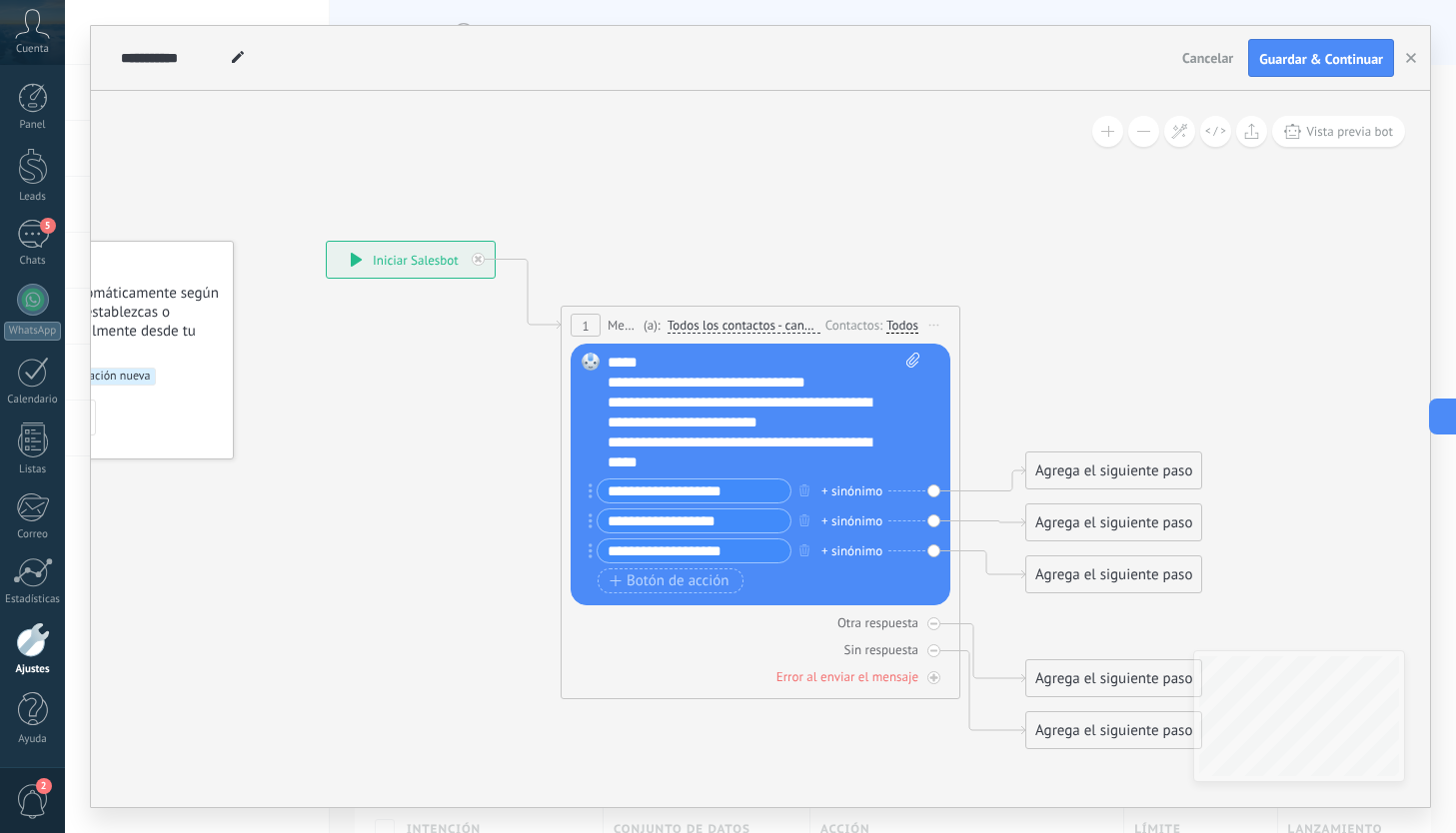 click on "**********" at bounding box center (753, 452) 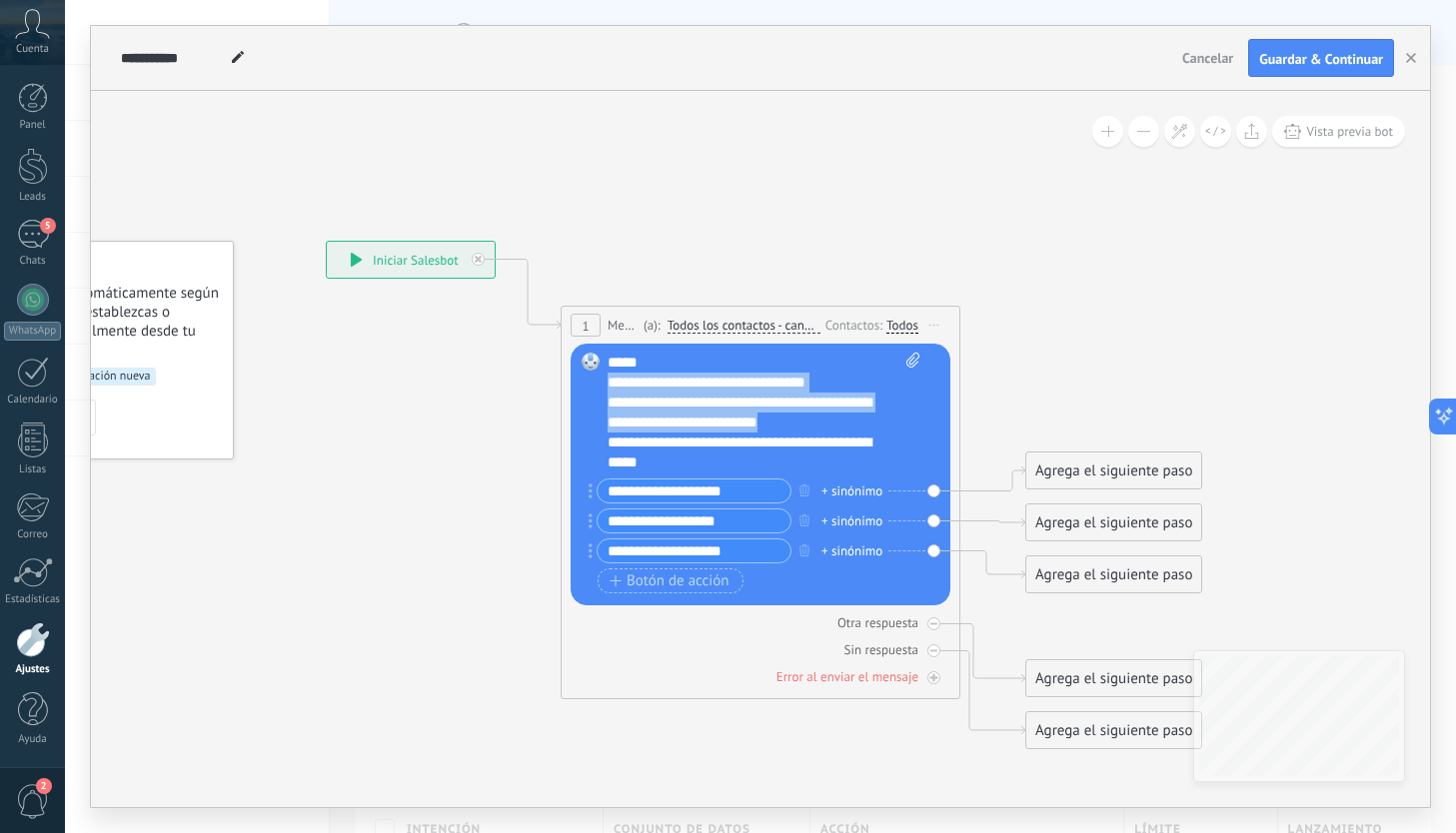 drag, startPoint x: 797, startPoint y: 420, endPoint x: 610, endPoint y: 390, distance: 189.39113 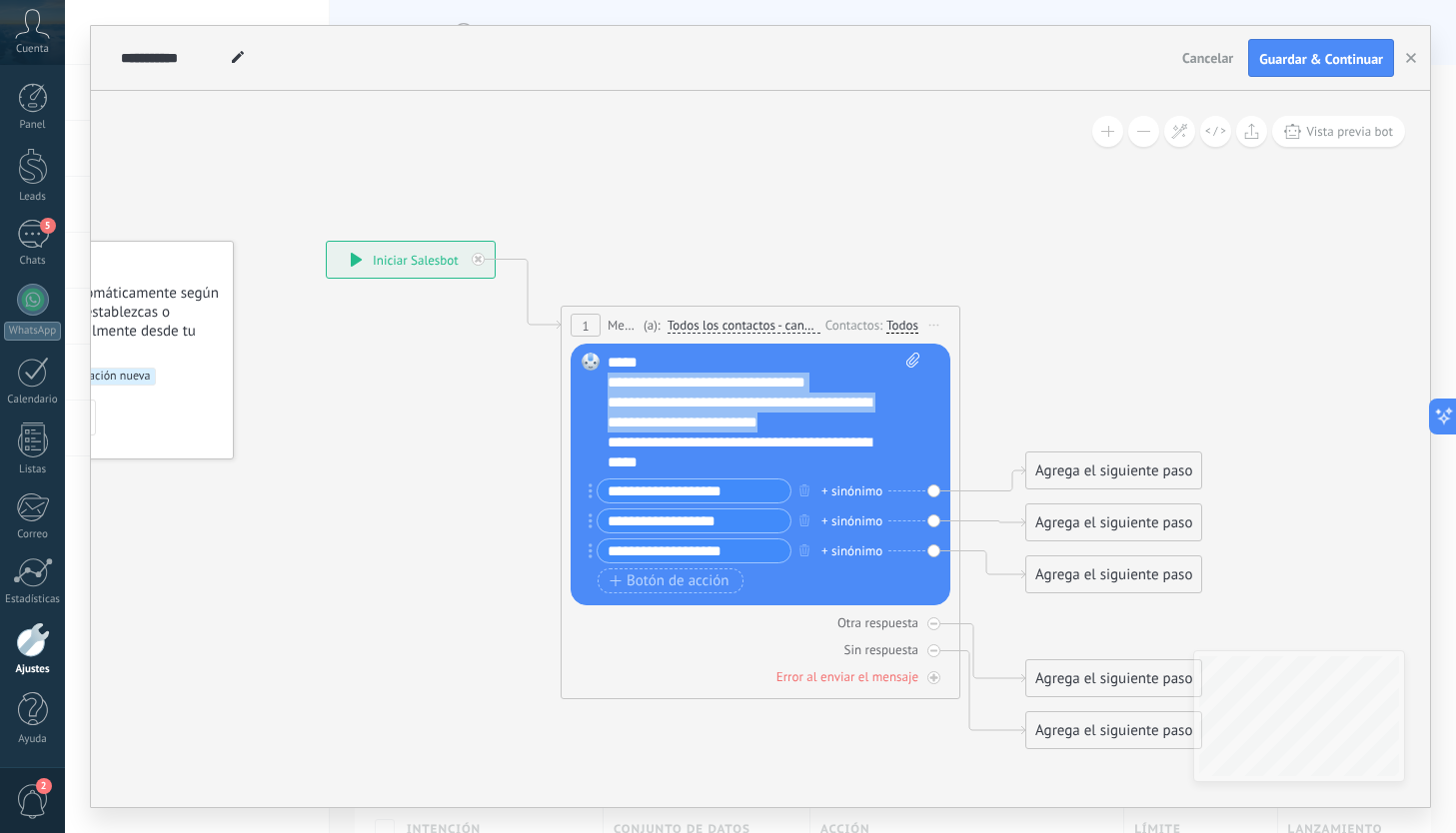 click on "**********" at bounding box center (763, 413) 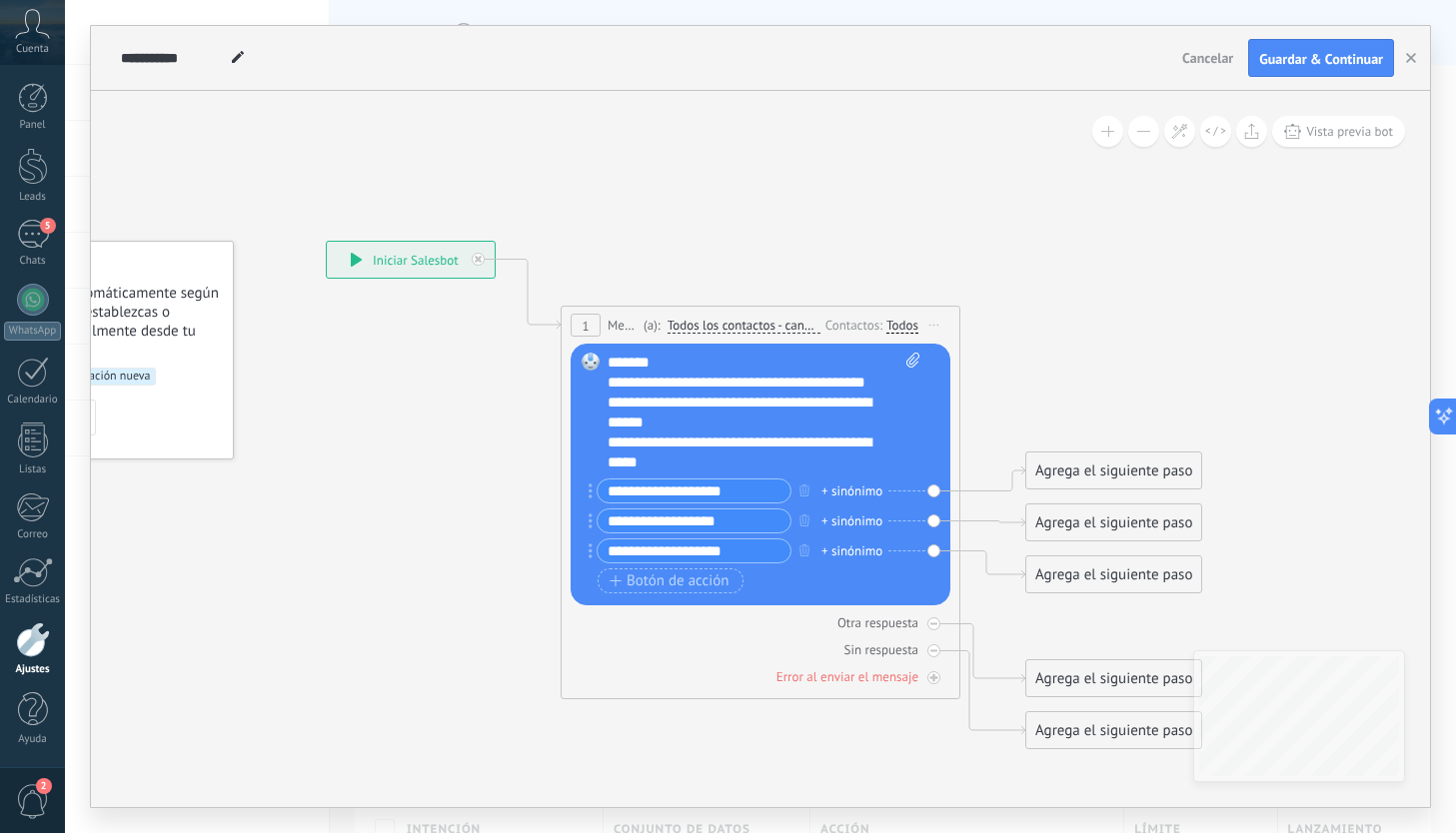 scroll, scrollTop: 0, scrollLeft: 0, axis: both 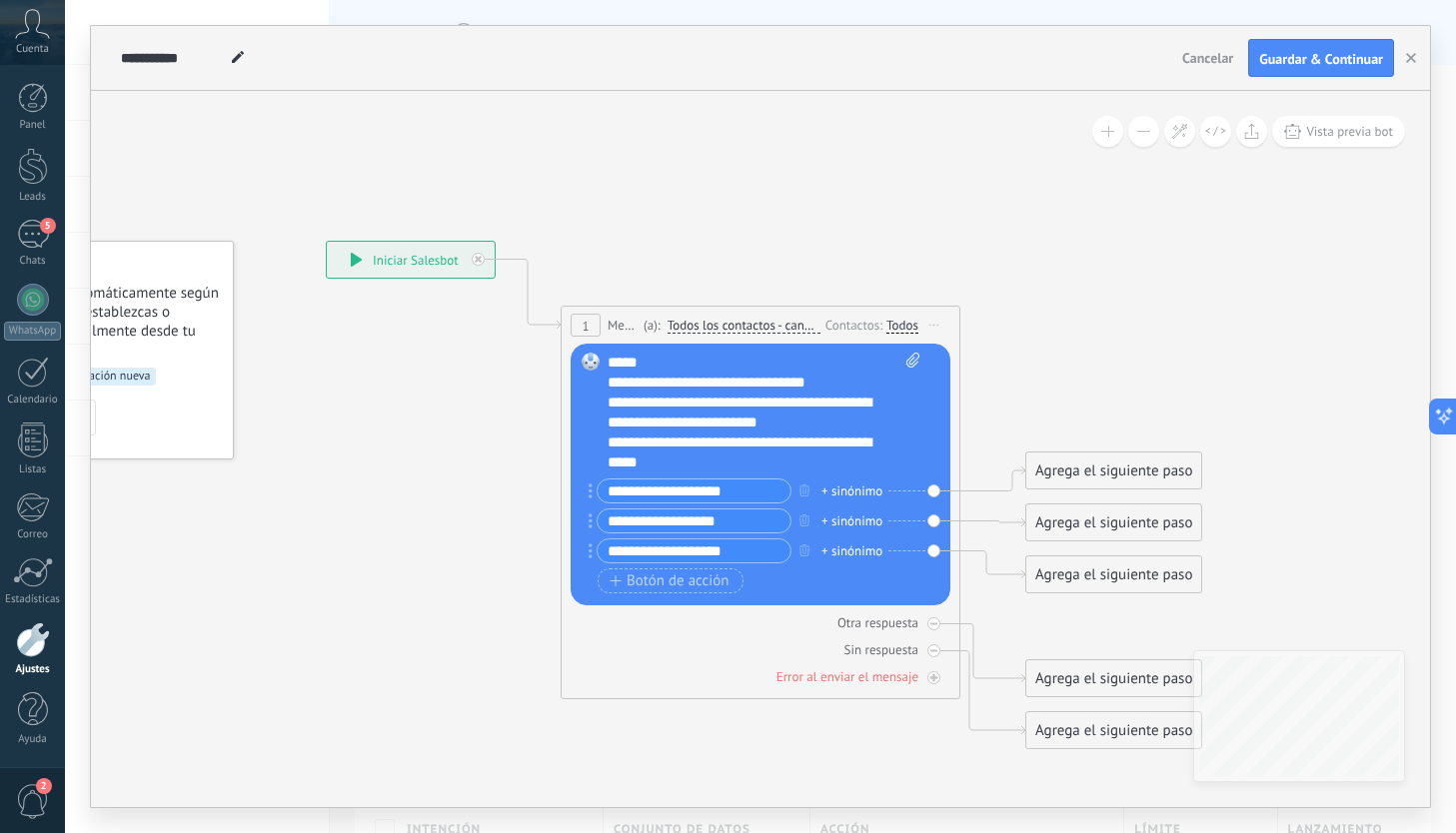 click on "**********" at bounding box center (753, 413) 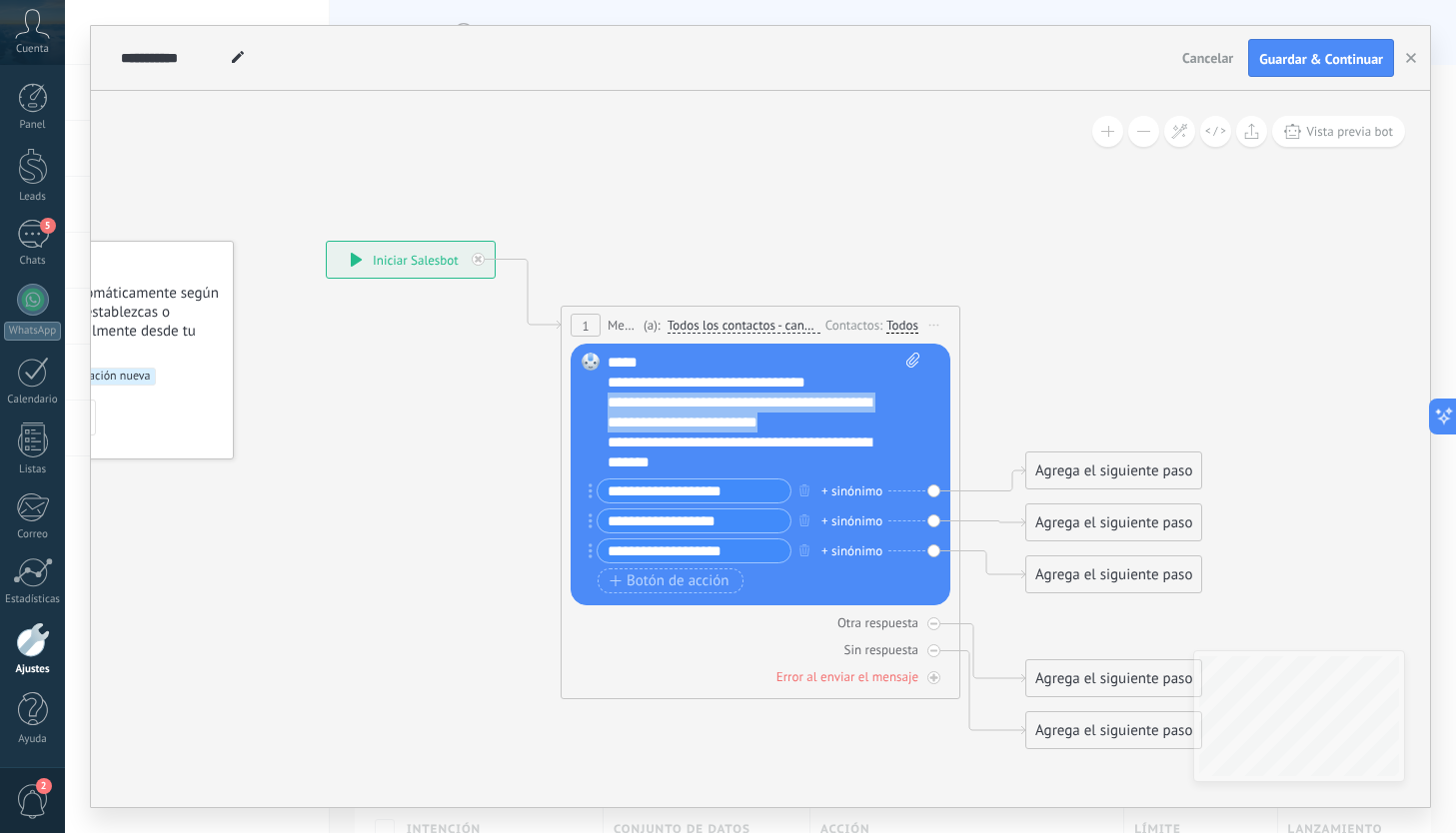 drag, startPoint x: 783, startPoint y: 423, endPoint x: 566, endPoint y: 401, distance: 218.11236 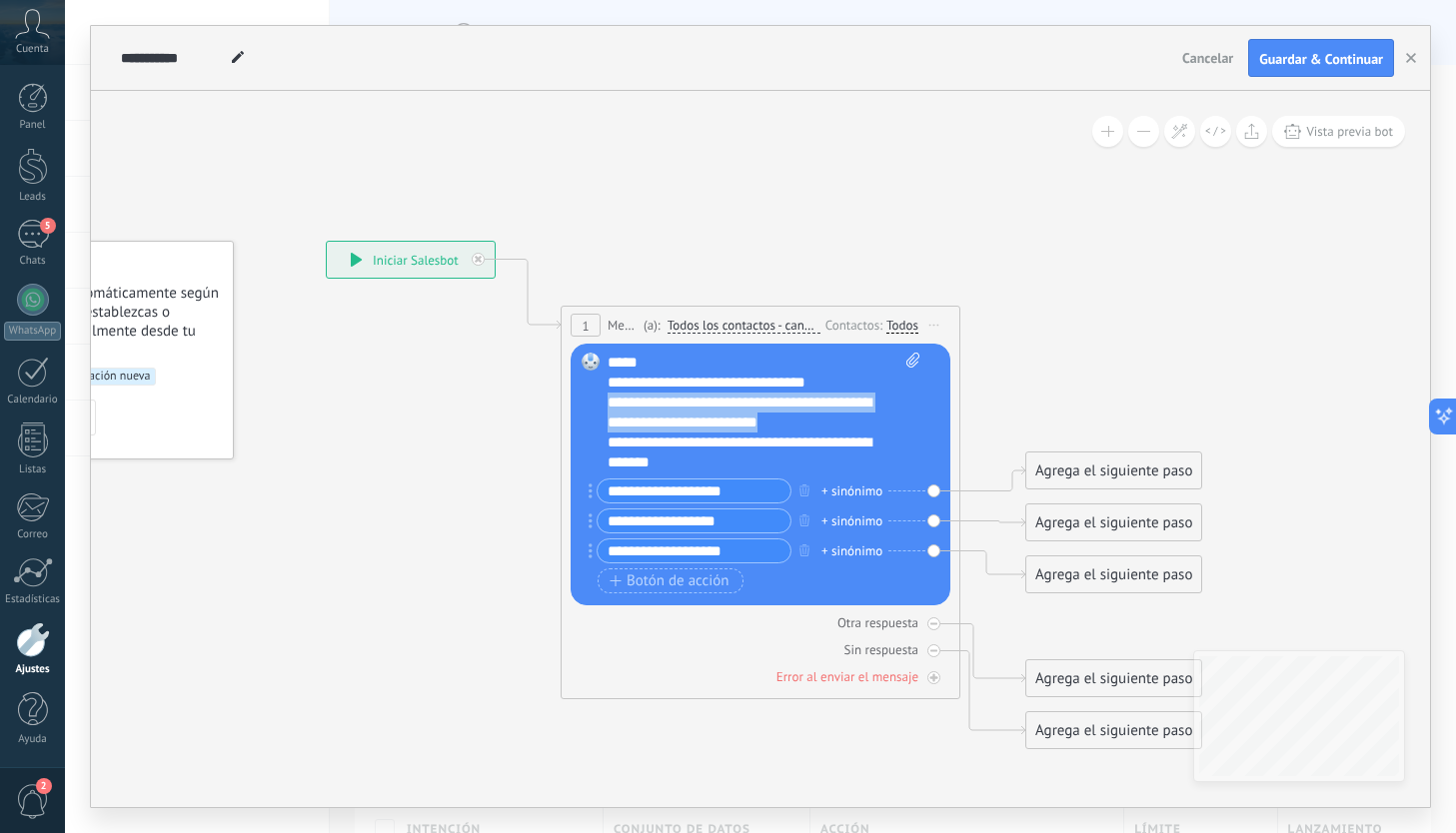 click on "1
Mensaje
*******
(a):
Todos los contactos - canales seleccionados
Todos los contactos - canales seleccionados
Todos los contactos - canal primario
Contacto principal - canales seleccionados
Contacto principal - canal primario
Todos los contactos - canales seleccionados
Todos los contactos - canales seleccionados
Todos los contactos - canal primario" at bounding box center (760, 502) 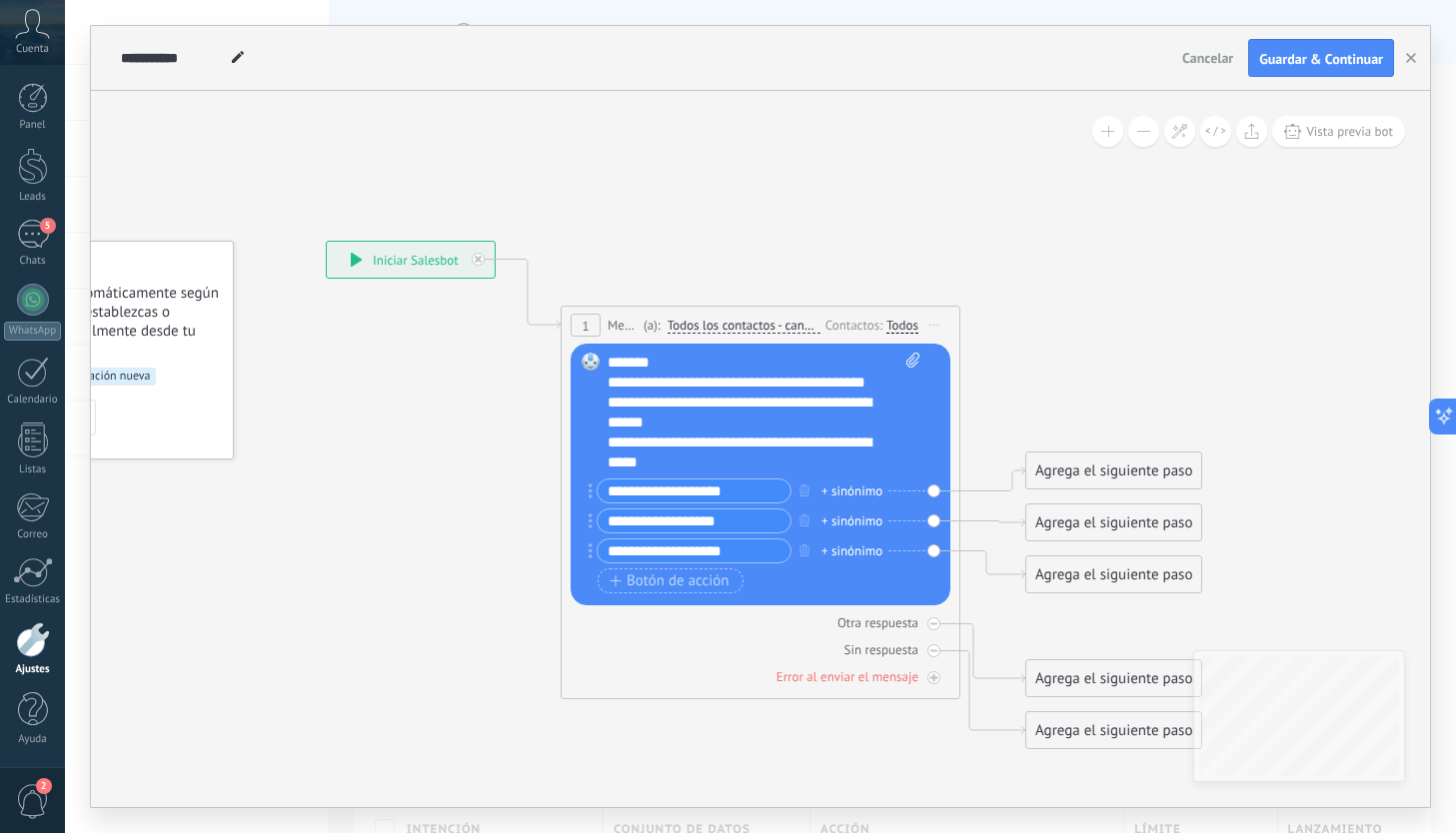 scroll, scrollTop: 27, scrollLeft: 0, axis: vertical 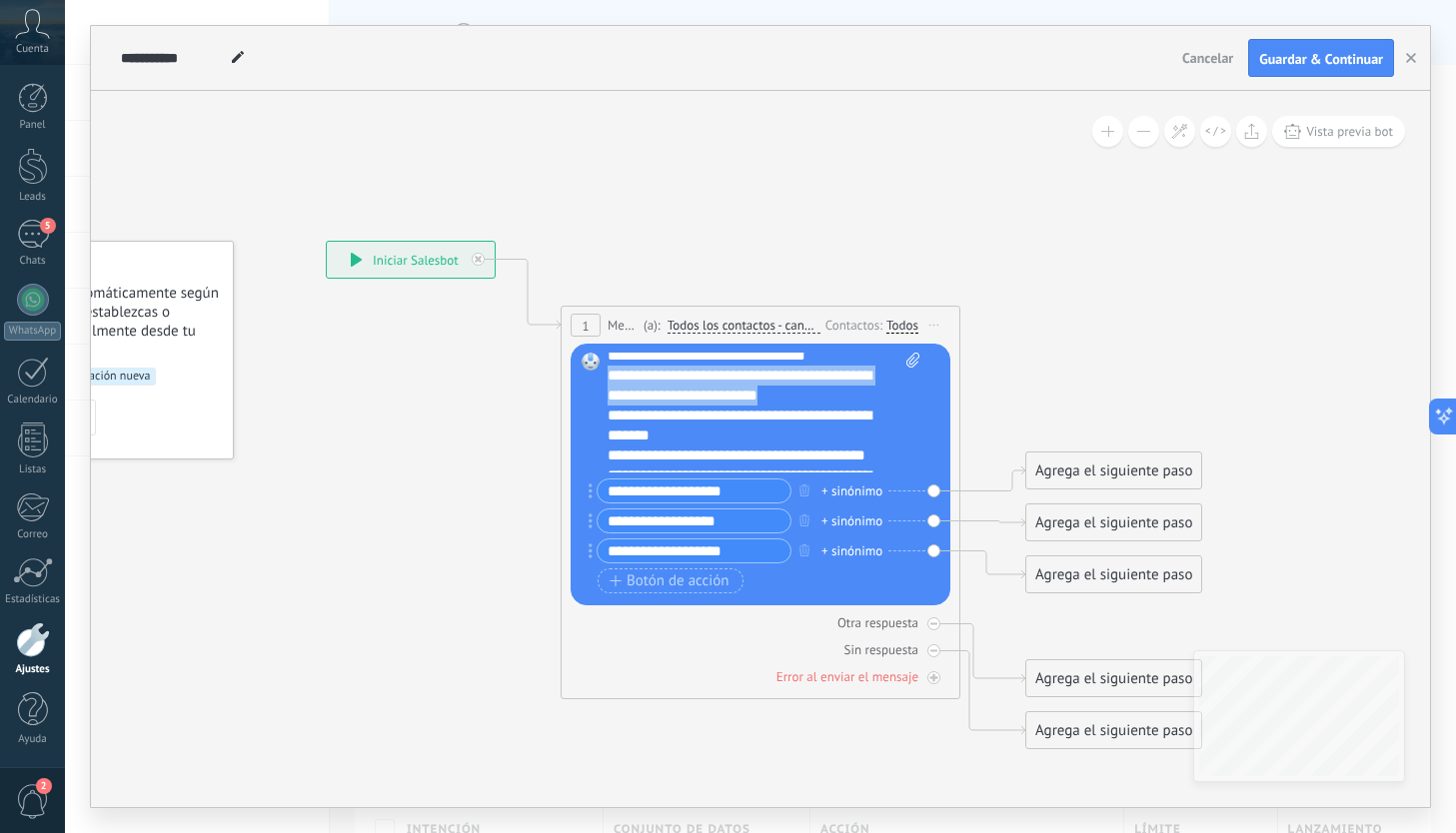 click on "**********" at bounding box center [753, 386] 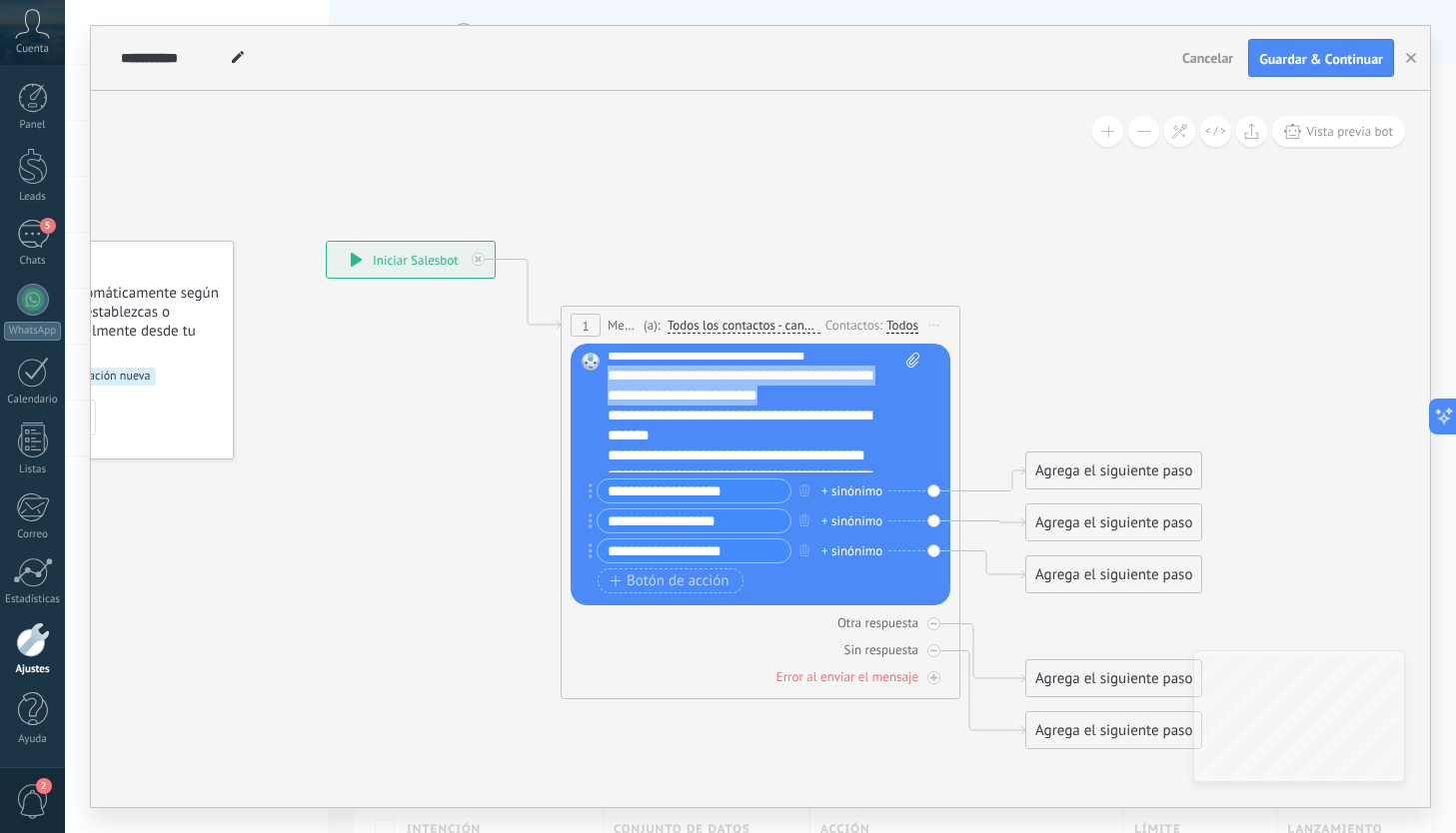 click on "Reemplazar
Quitar
Convertir a mensaje de voz
Arrastre la imagen aquí para adjuntarla.
Añadir imagen
Subir
Arrastrar y soltar
Archivo no encontrado
Escribe tu mensaje..." at bounding box center [760, 474] 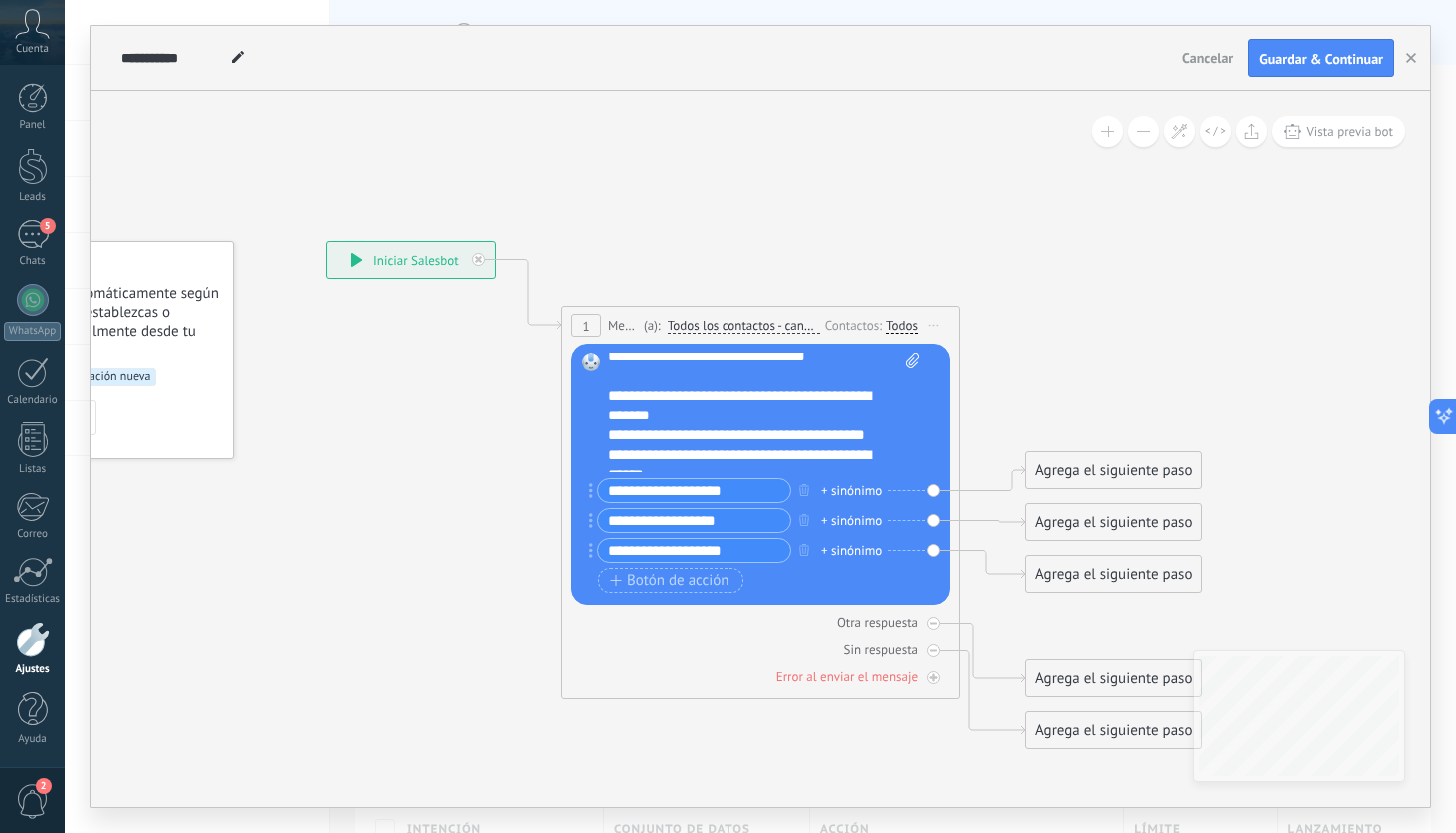click on "**********" at bounding box center (753, 406) 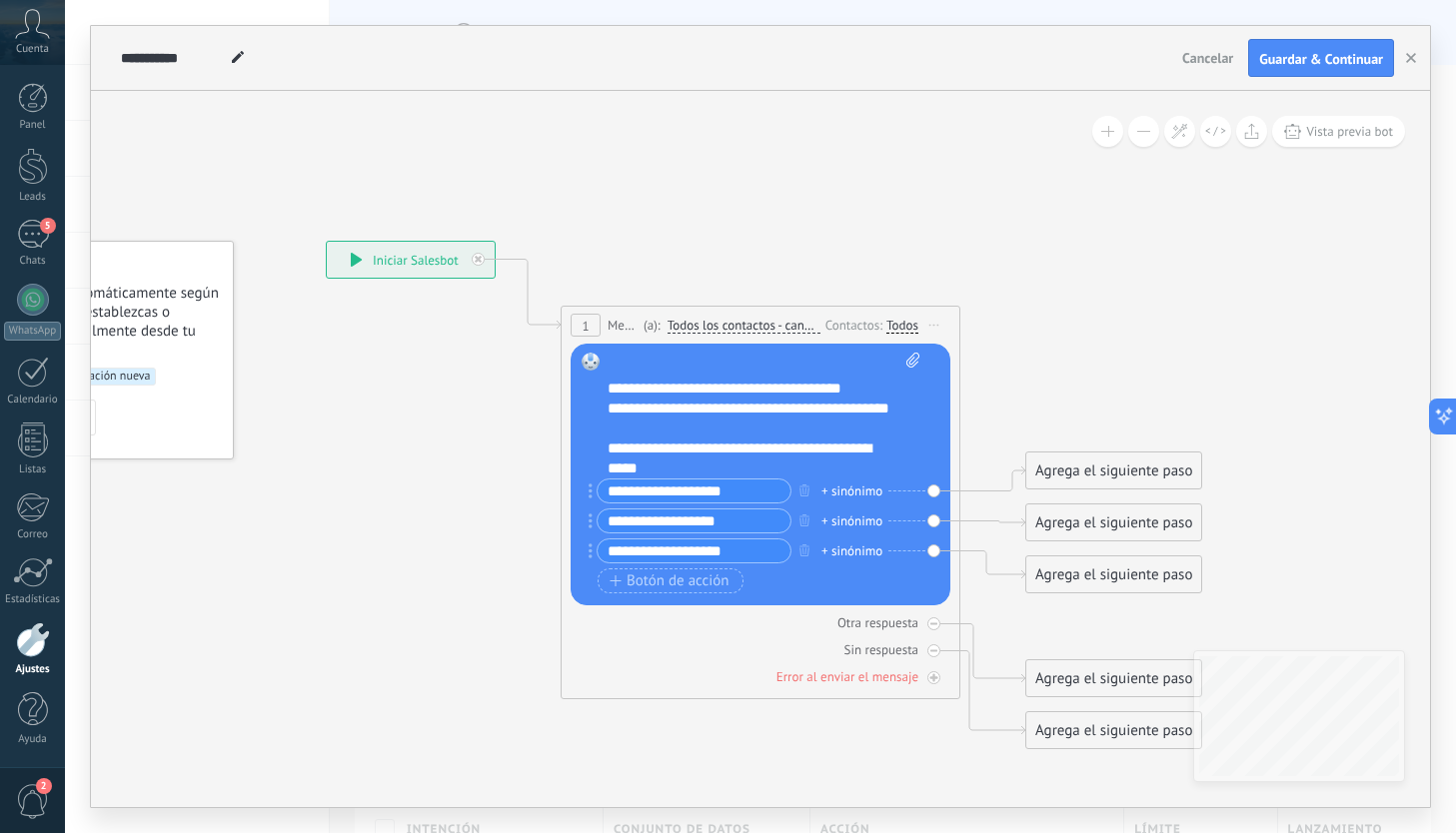 scroll, scrollTop: 80, scrollLeft: 0, axis: vertical 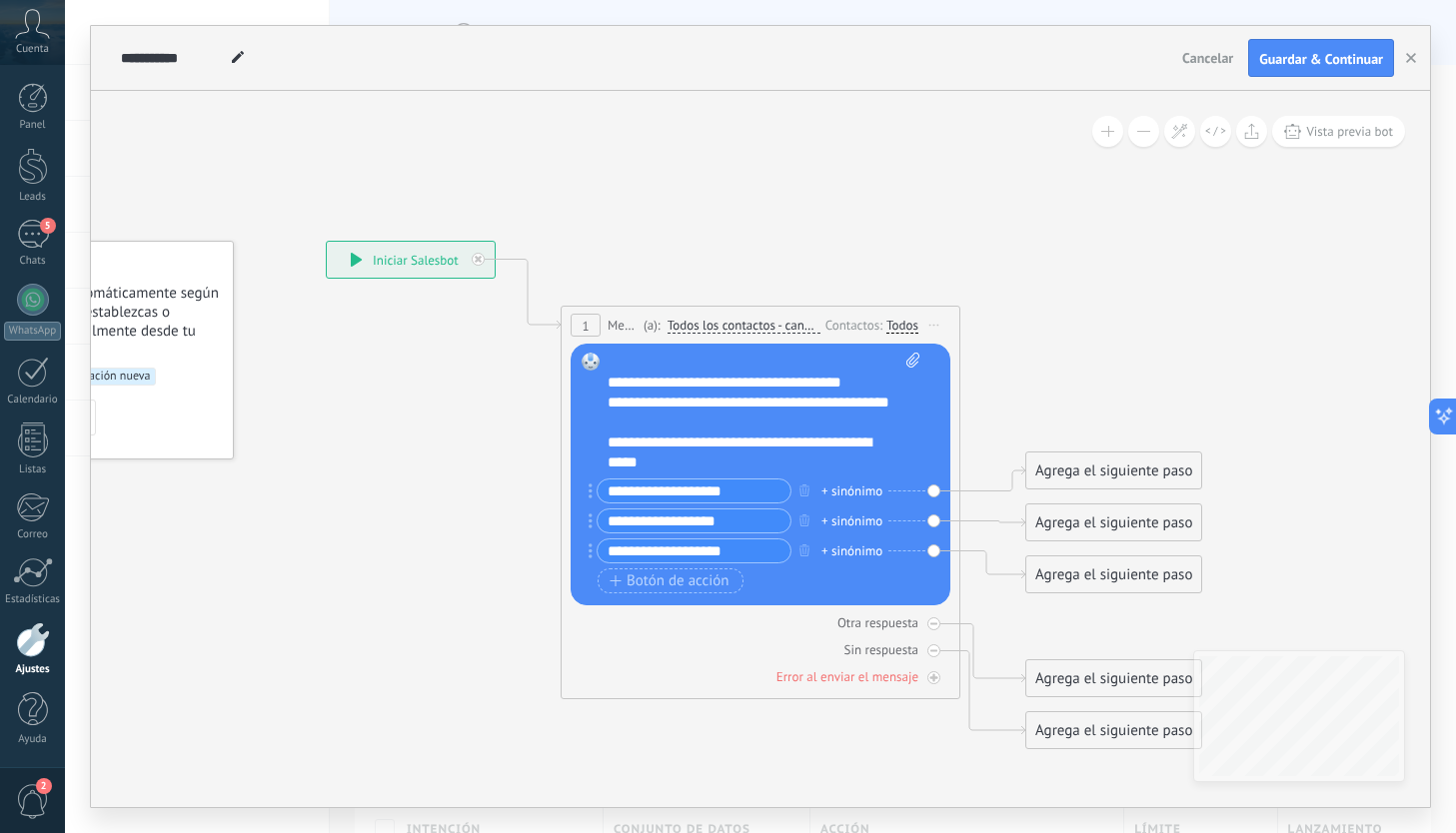 click on "**********" at bounding box center [753, 413] 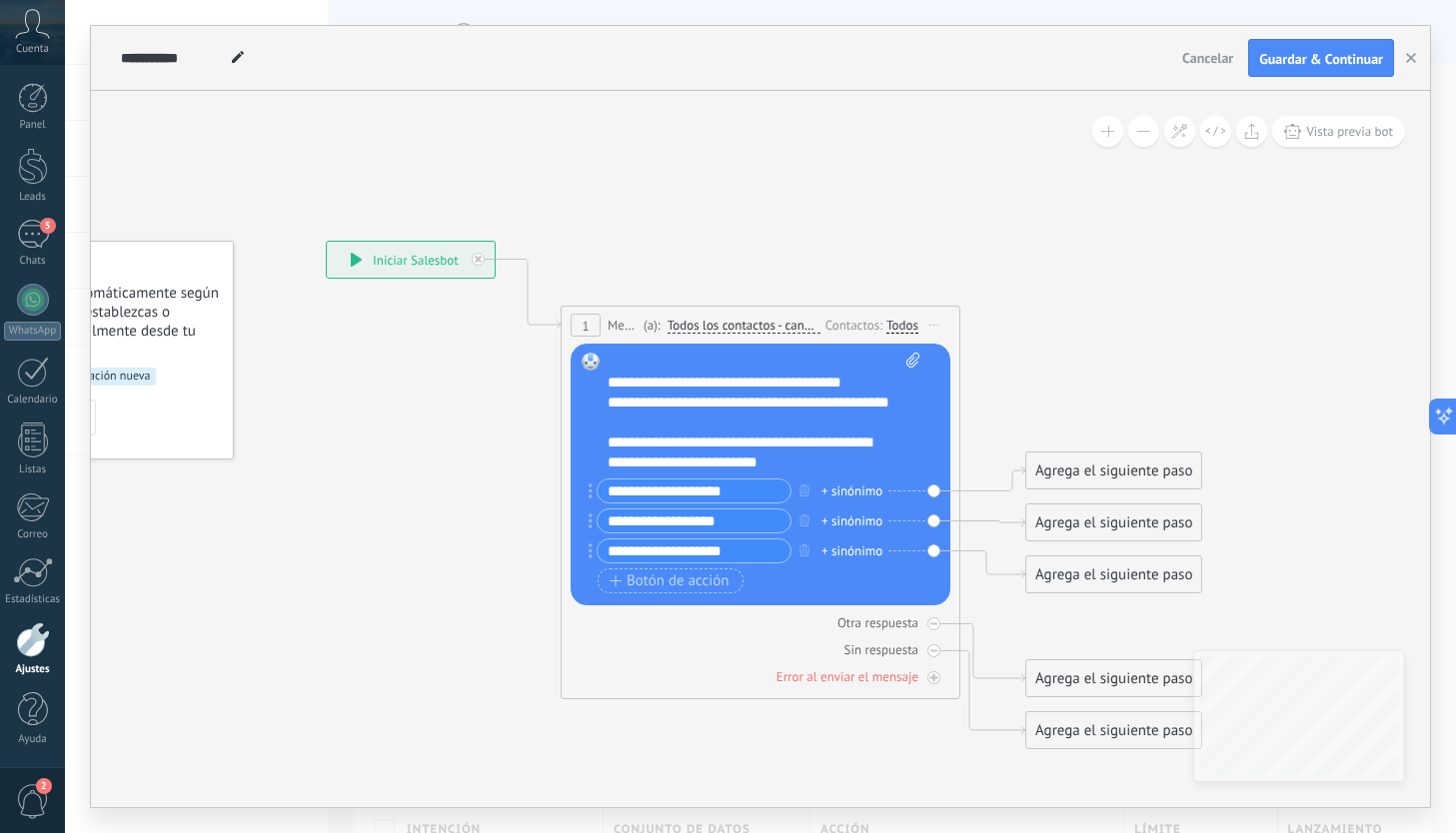 scroll, scrollTop: 0, scrollLeft: 0, axis: both 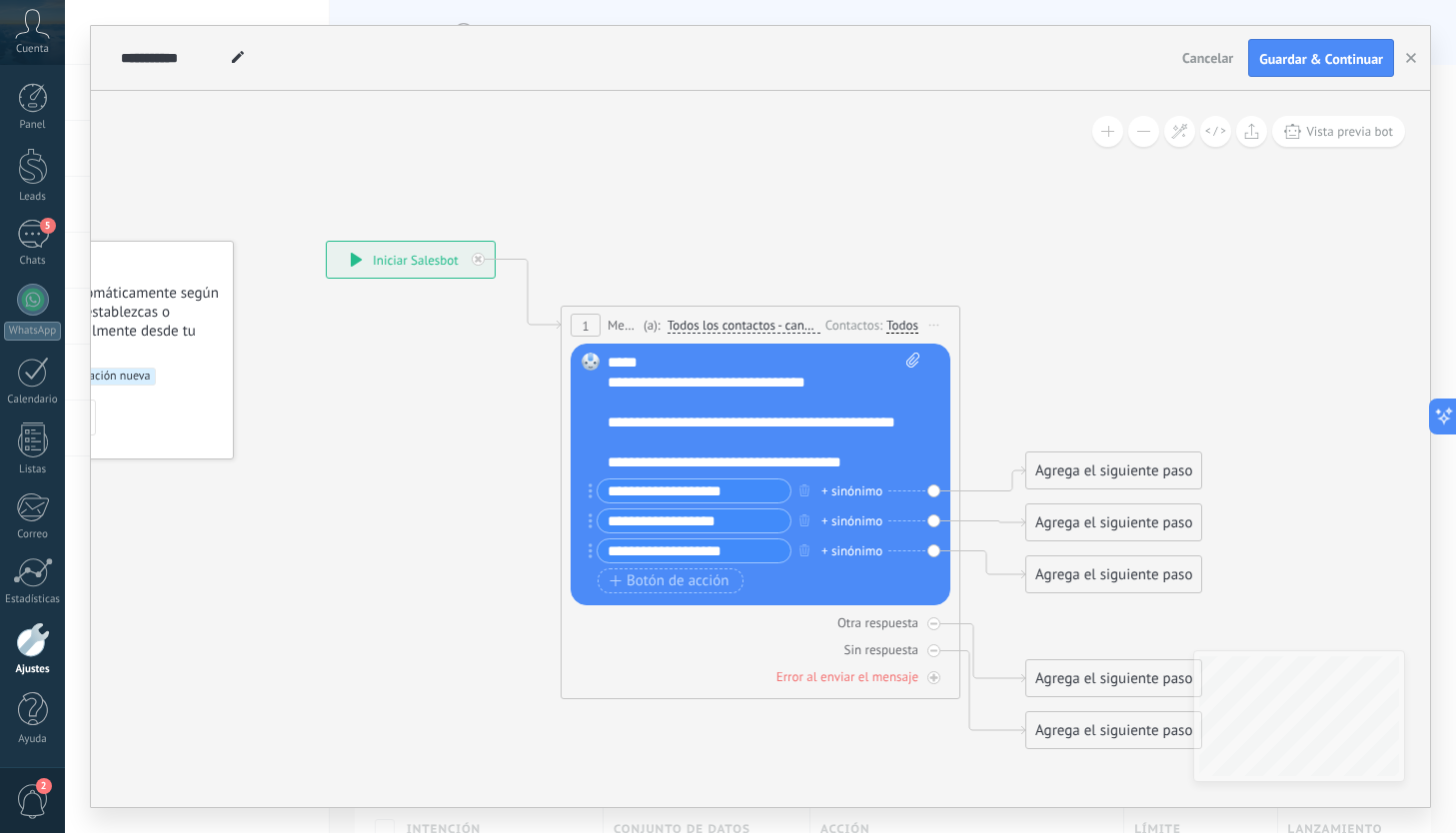 click at bounding box center (753, 403) 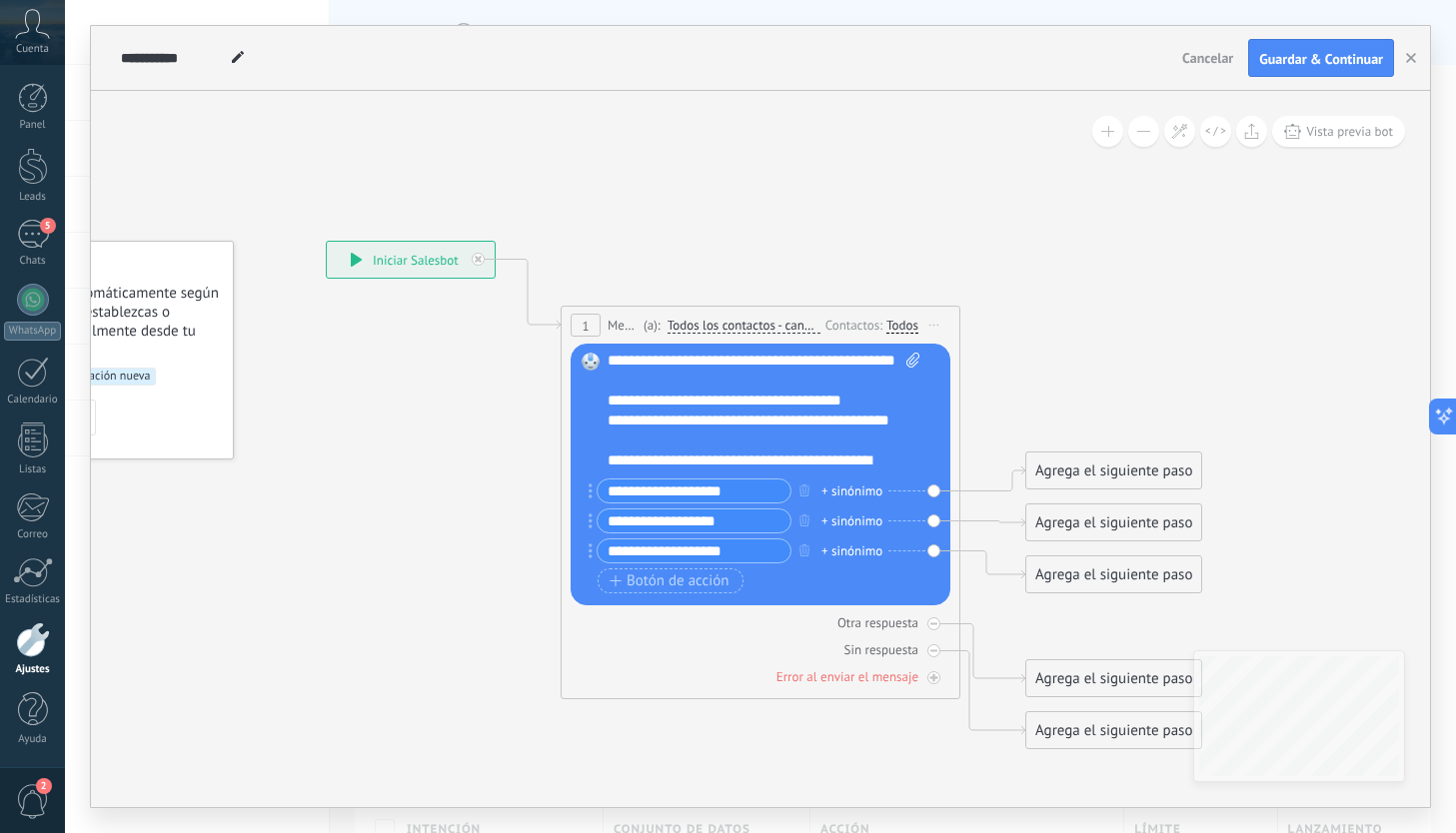 scroll, scrollTop: 63, scrollLeft: 0, axis: vertical 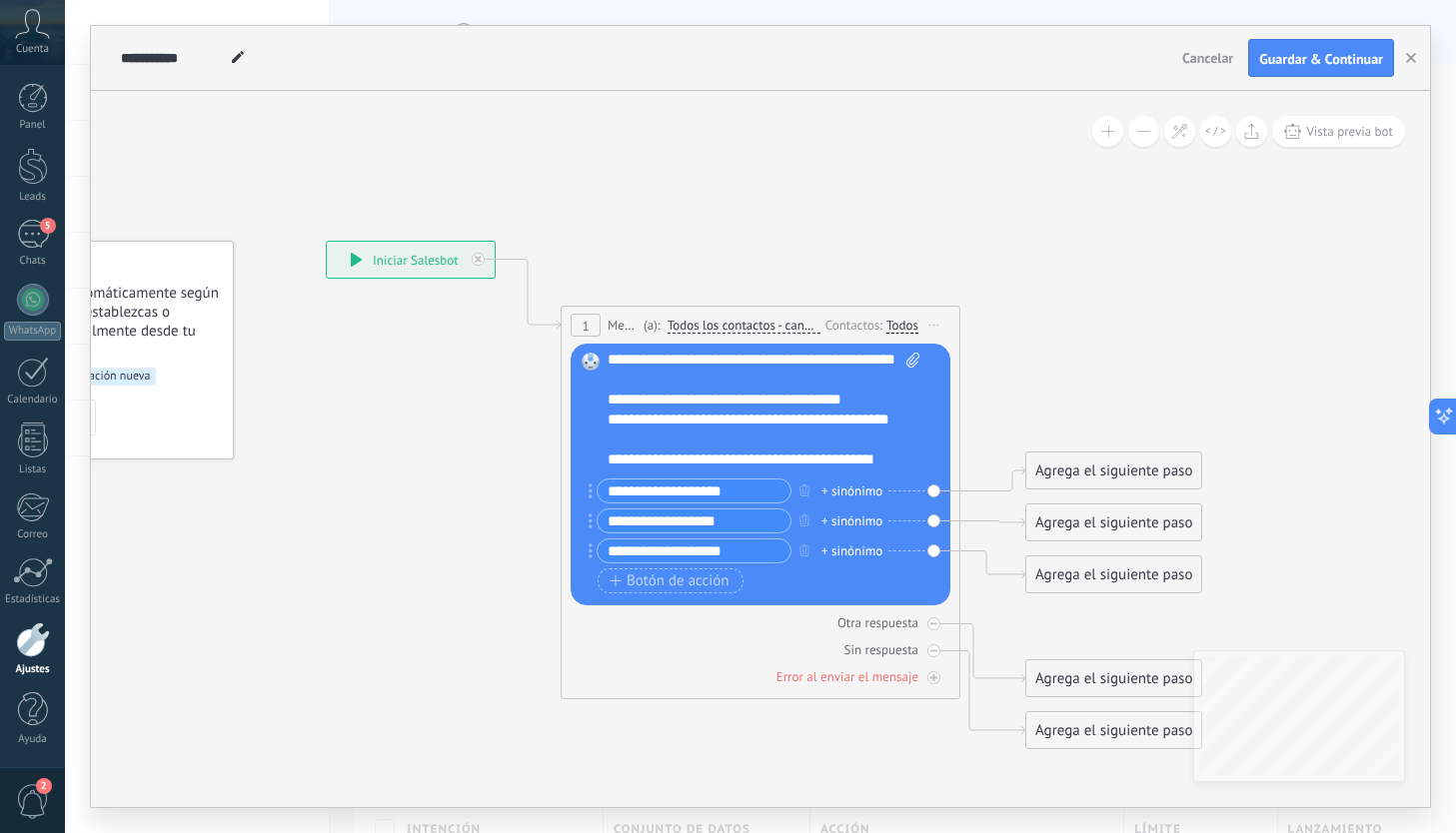 click on "**********" at bounding box center (753, 400) 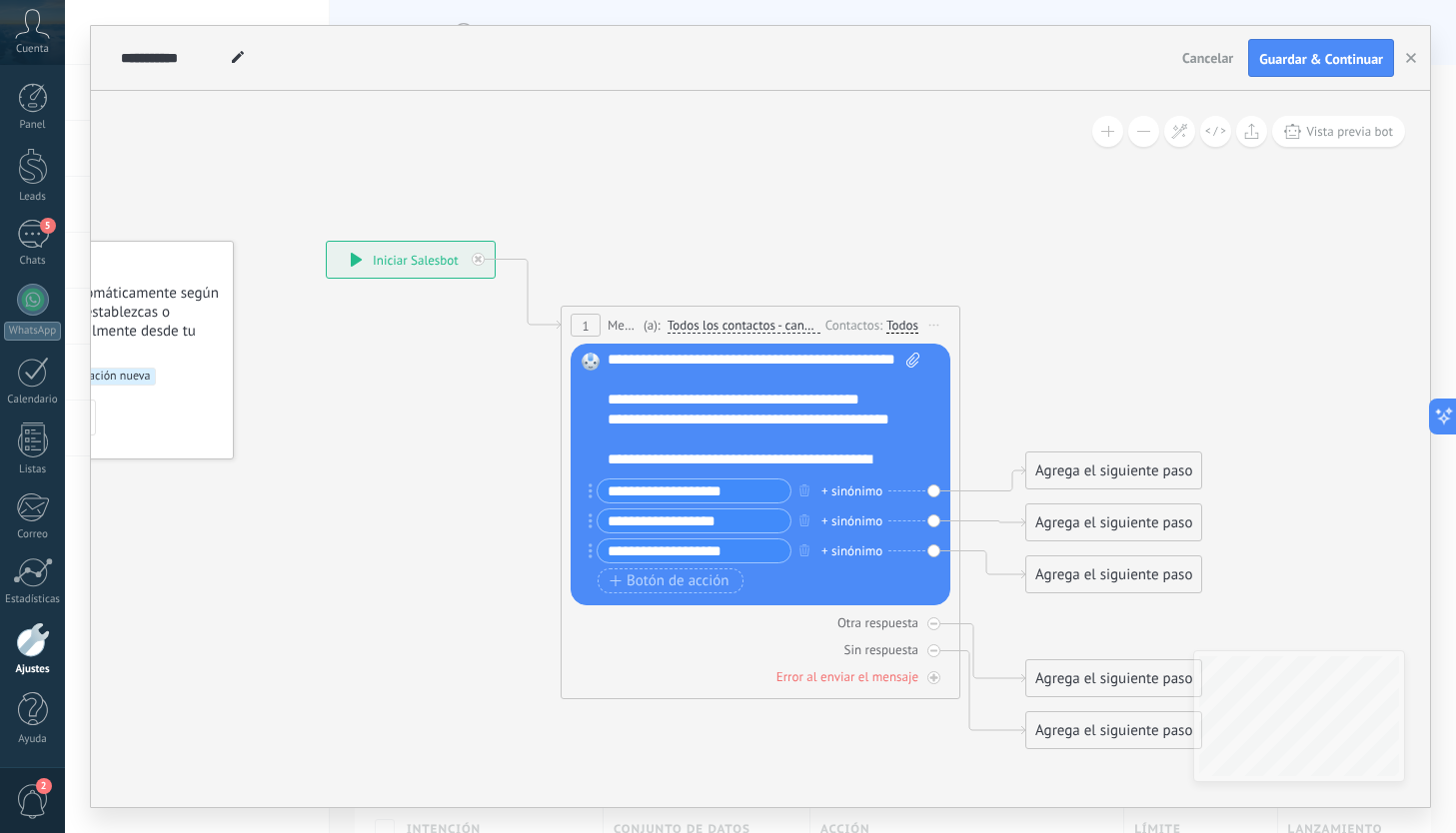 click on "**********" at bounding box center (753, 400) 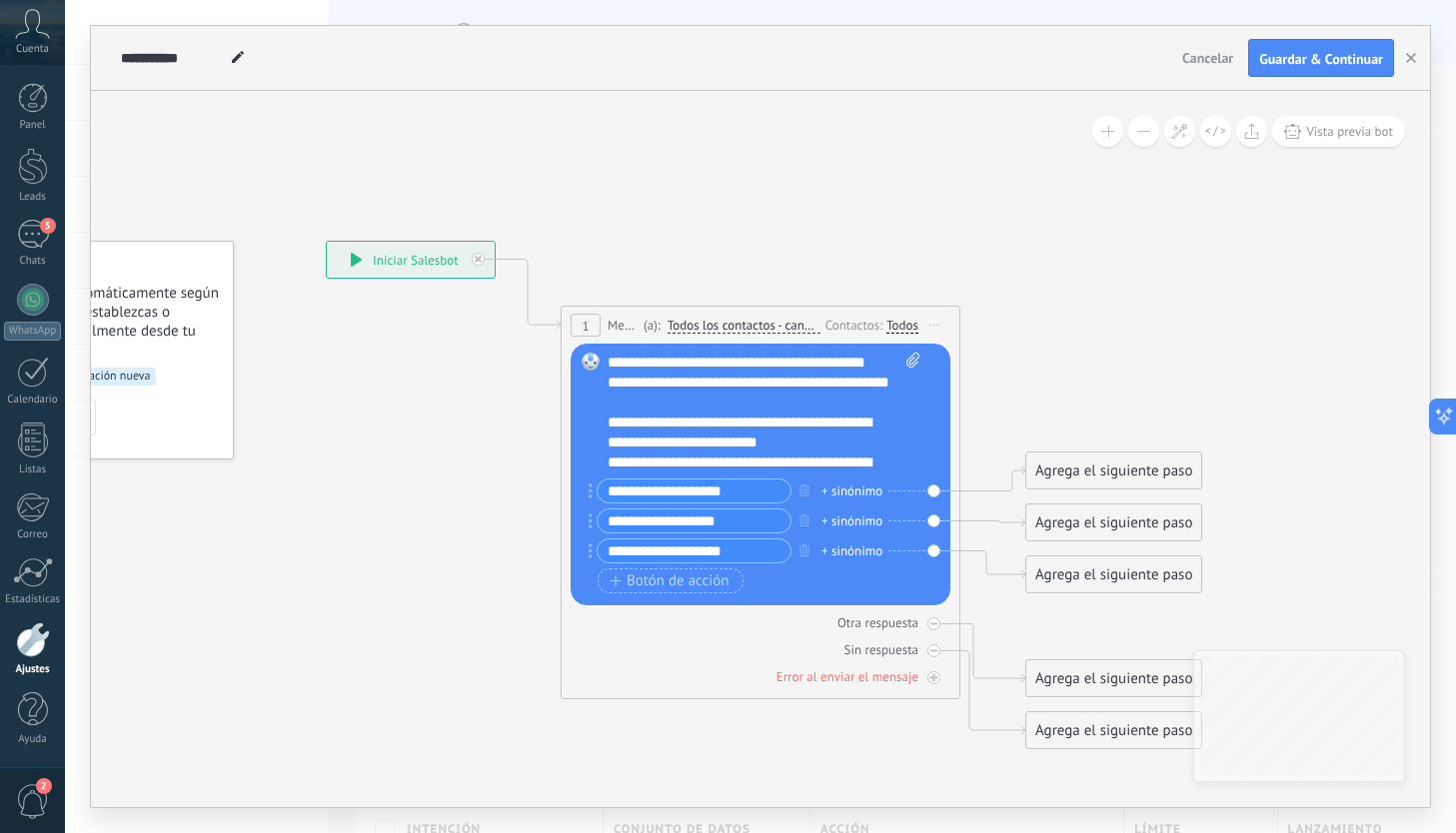 scroll, scrollTop: 102, scrollLeft: 0, axis: vertical 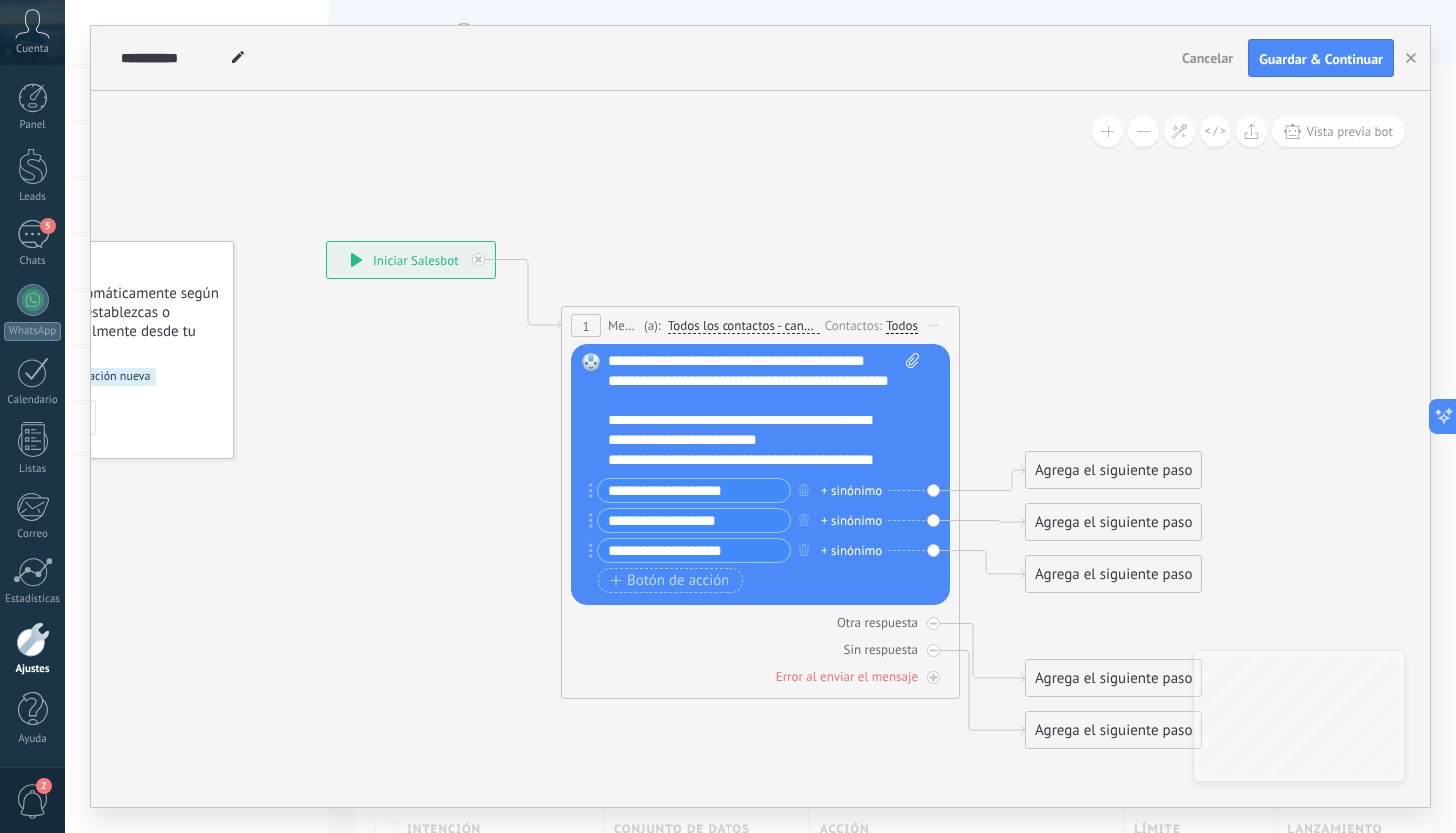 click on "**********" at bounding box center [753, 391] 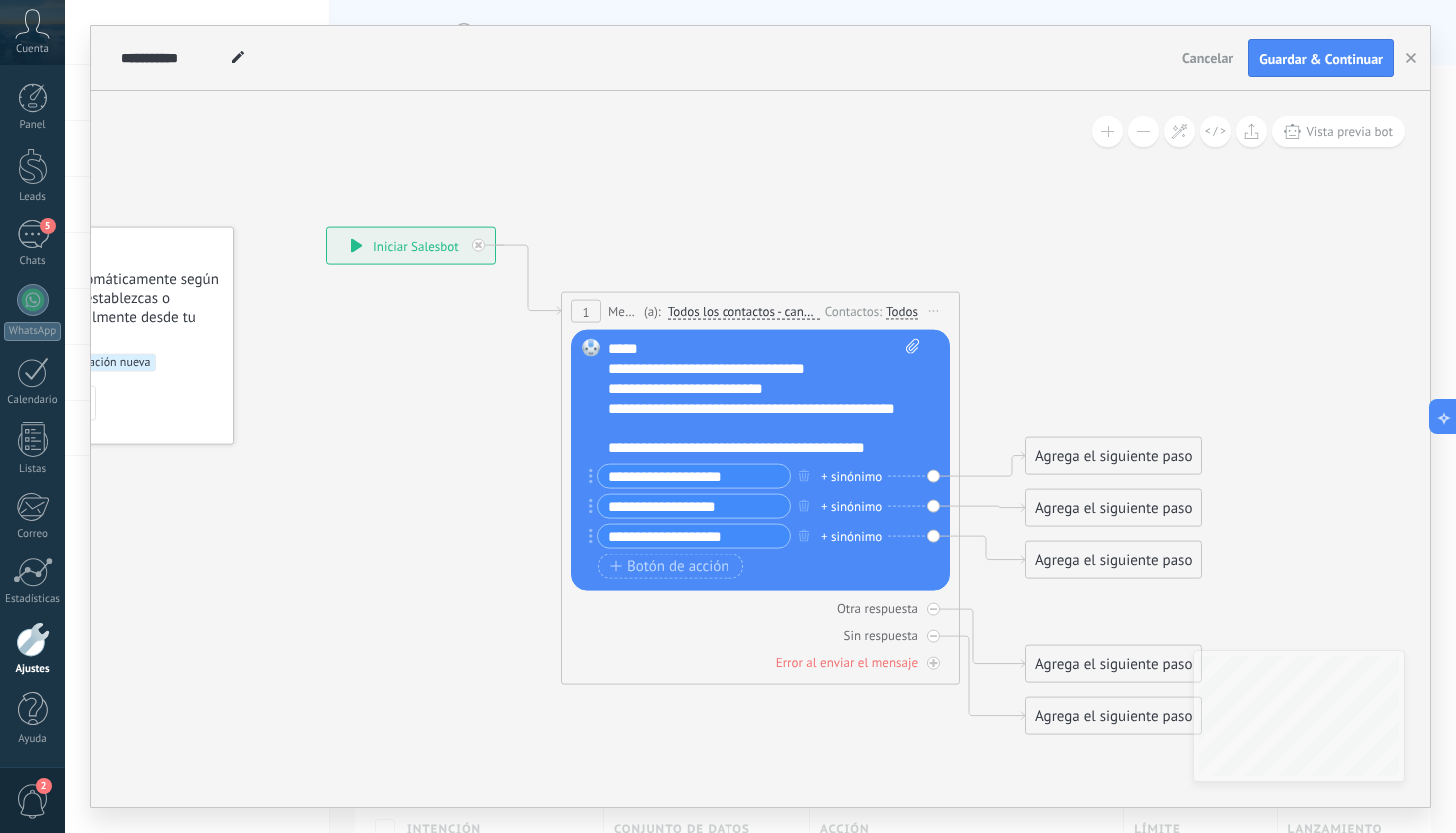 scroll, scrollTop: 31, scrollLeft: 0, axis: vertical 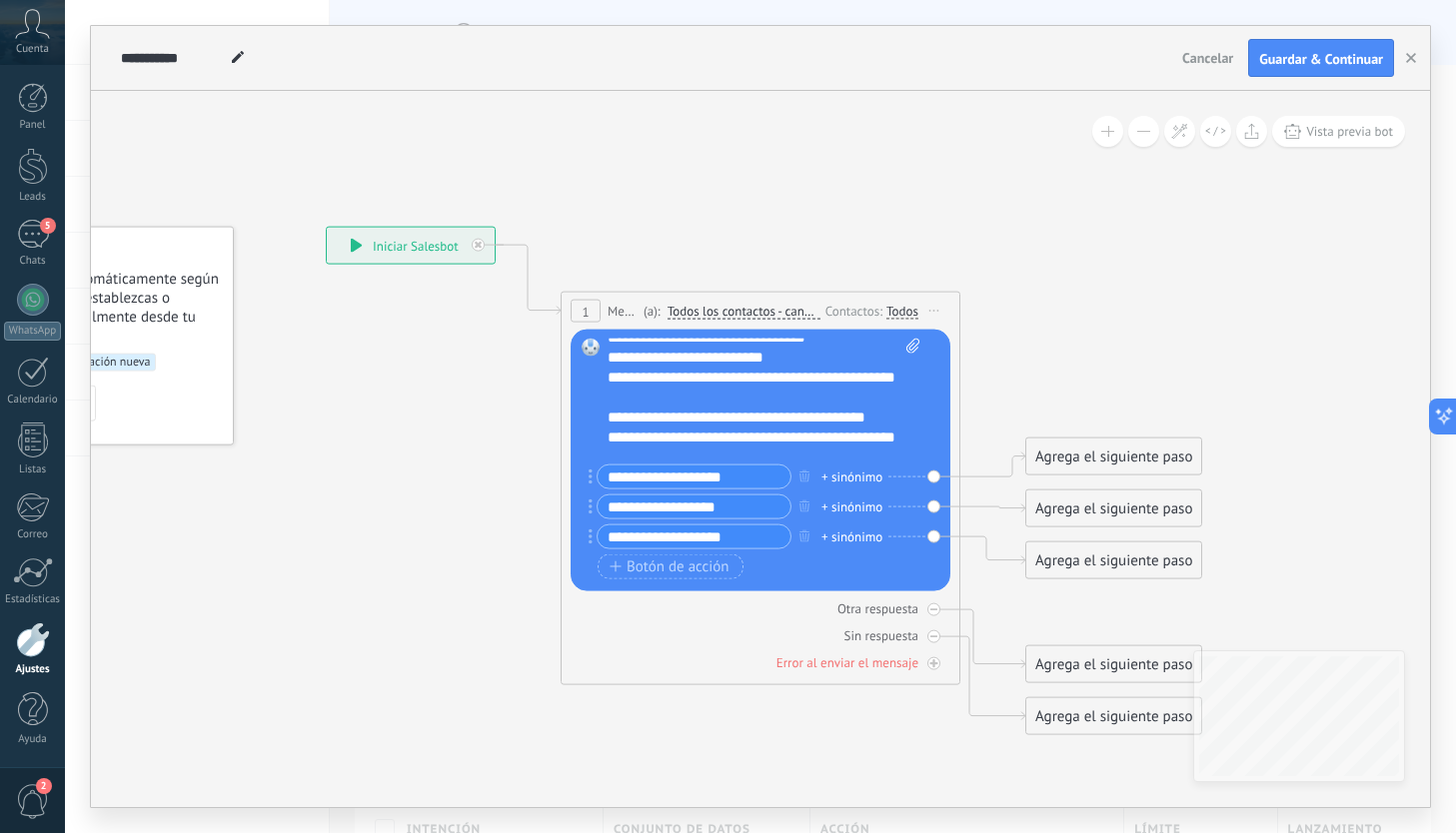 click on "**********" at bounding box center (751, 377) 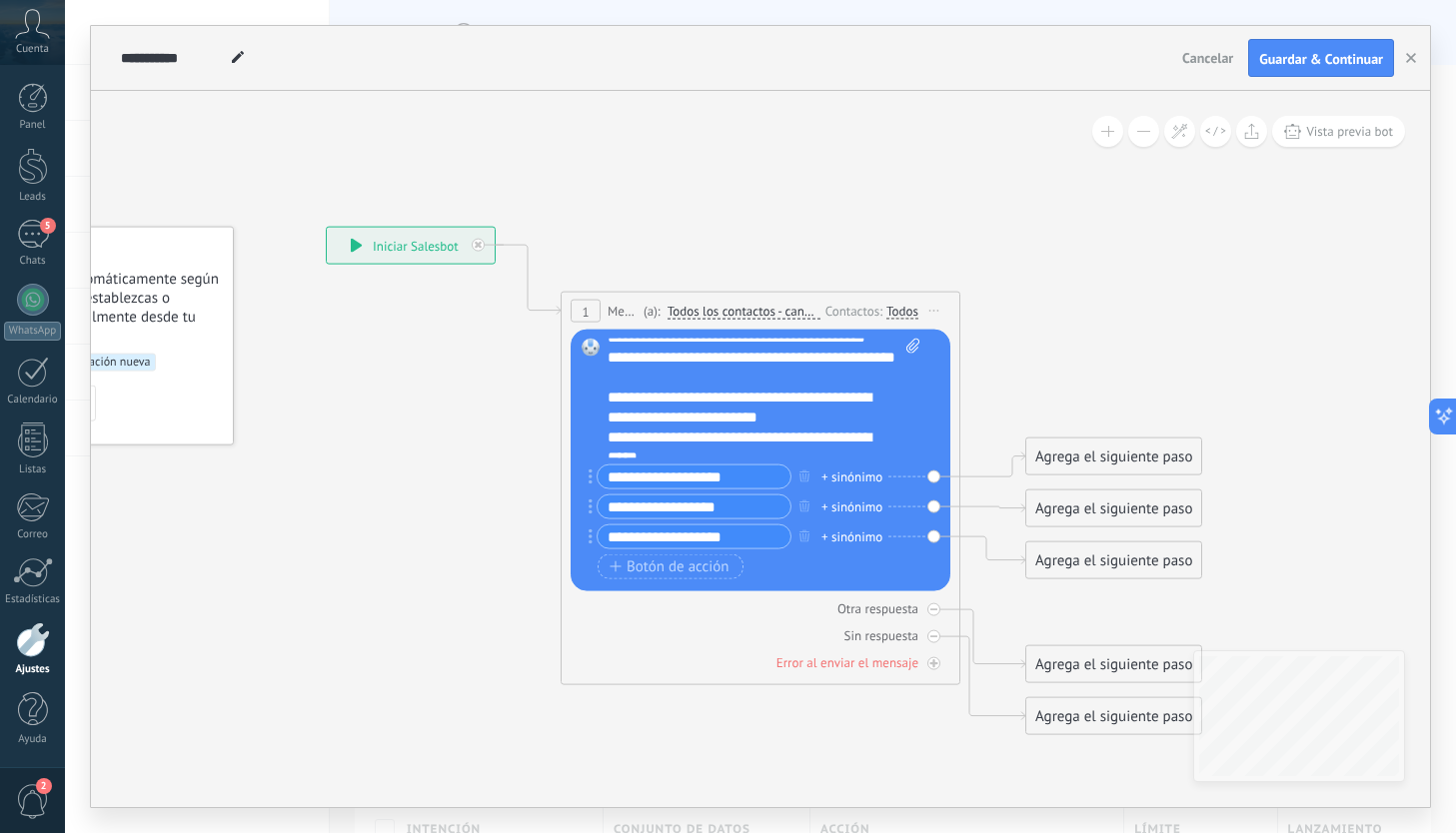 scroll, scrollTop: 120, scrollLeft: 0, axis: vertical 